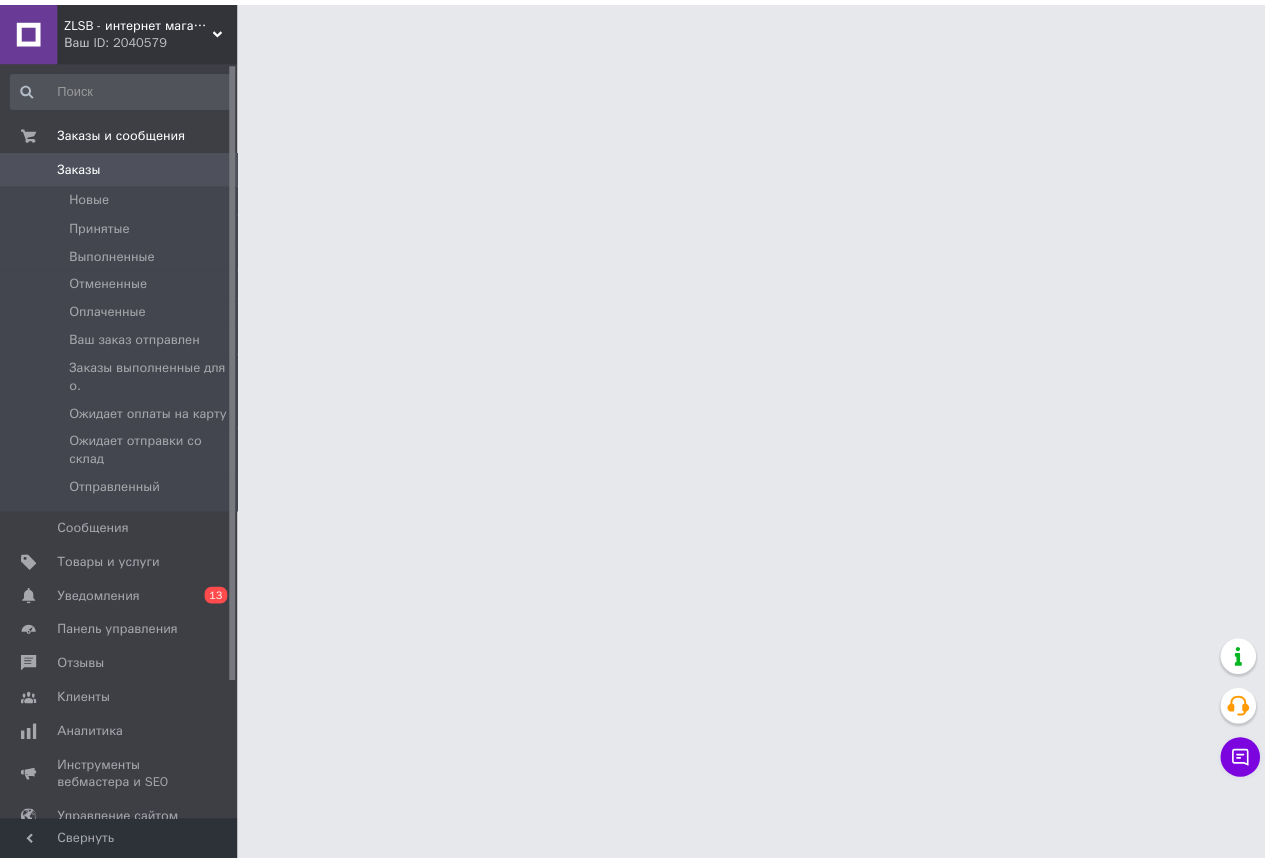 scroll, scrollTop: 0, scrollLeft: 0, axis: both 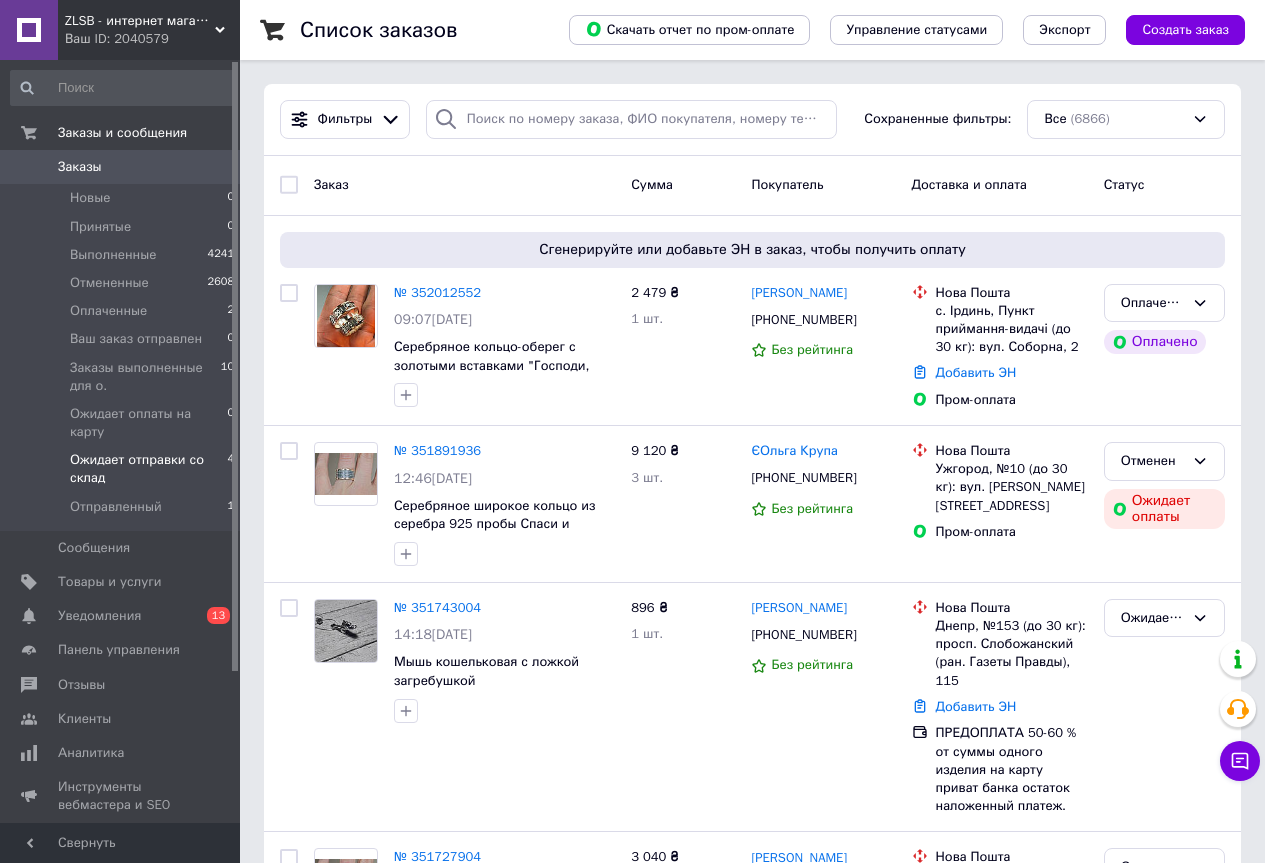 click on "Ожидает отправки со склад" at bounding box center (148, 469) 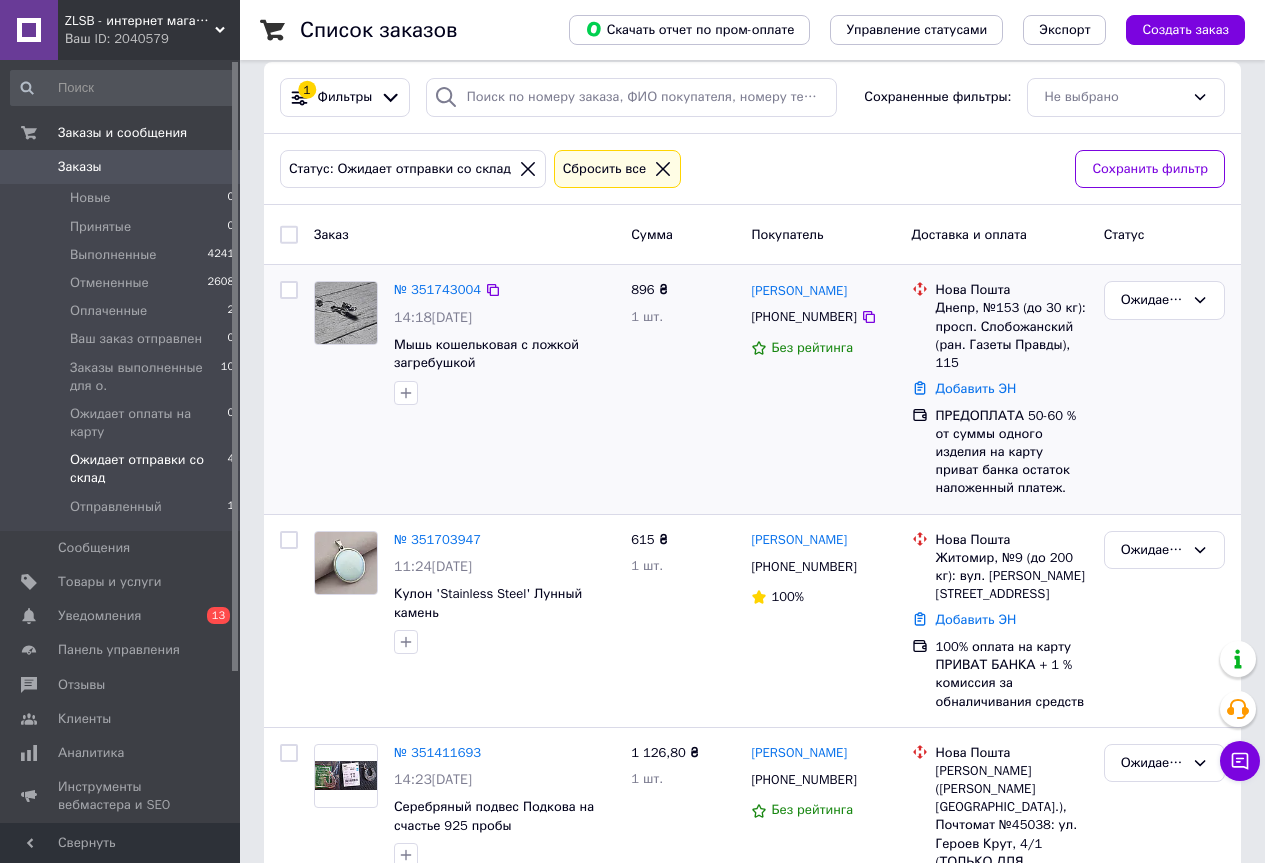 scroll, scrollTop: 0, scrollLeft: 0, axis: both 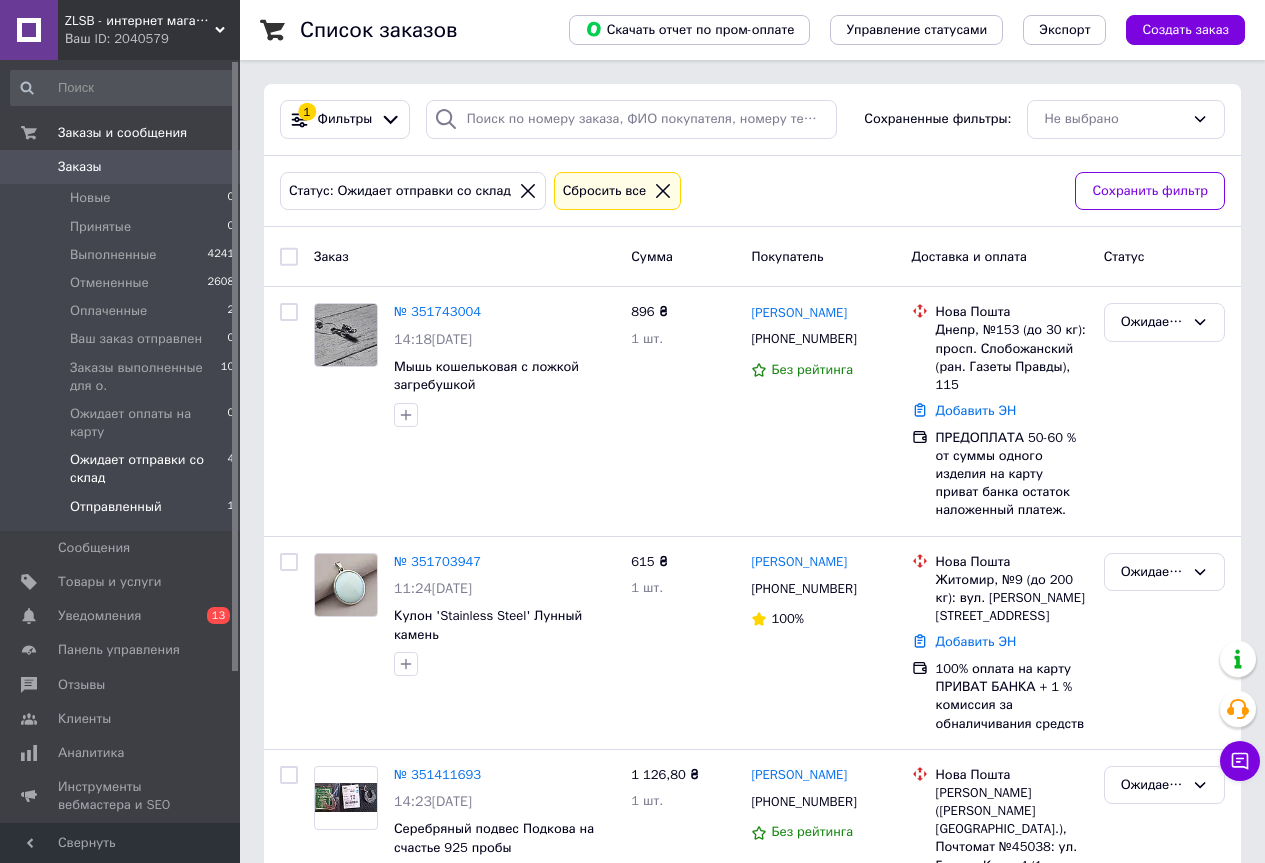 click on "Отправленный" at bounding box center [116, 507] 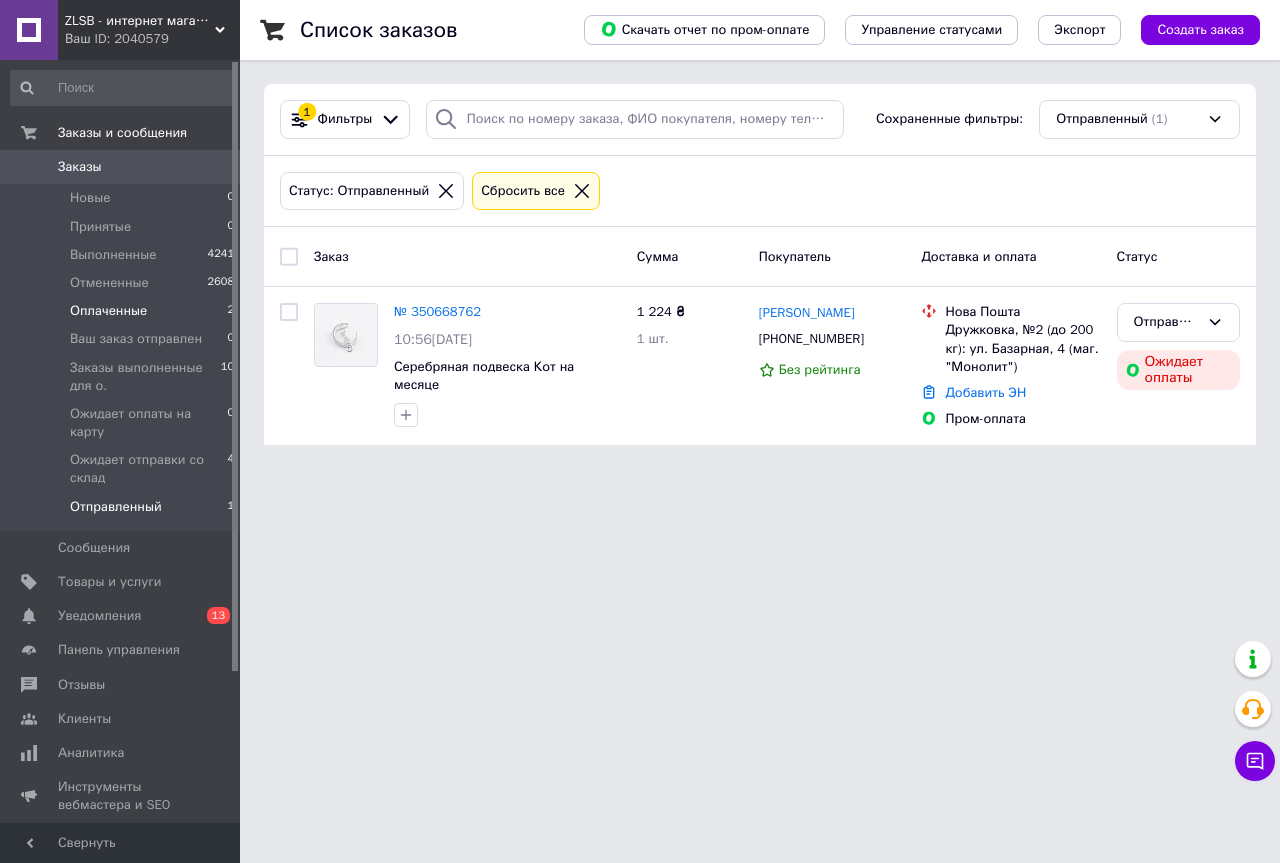 click on "Оплаченные" at bounding box center [108, 311] 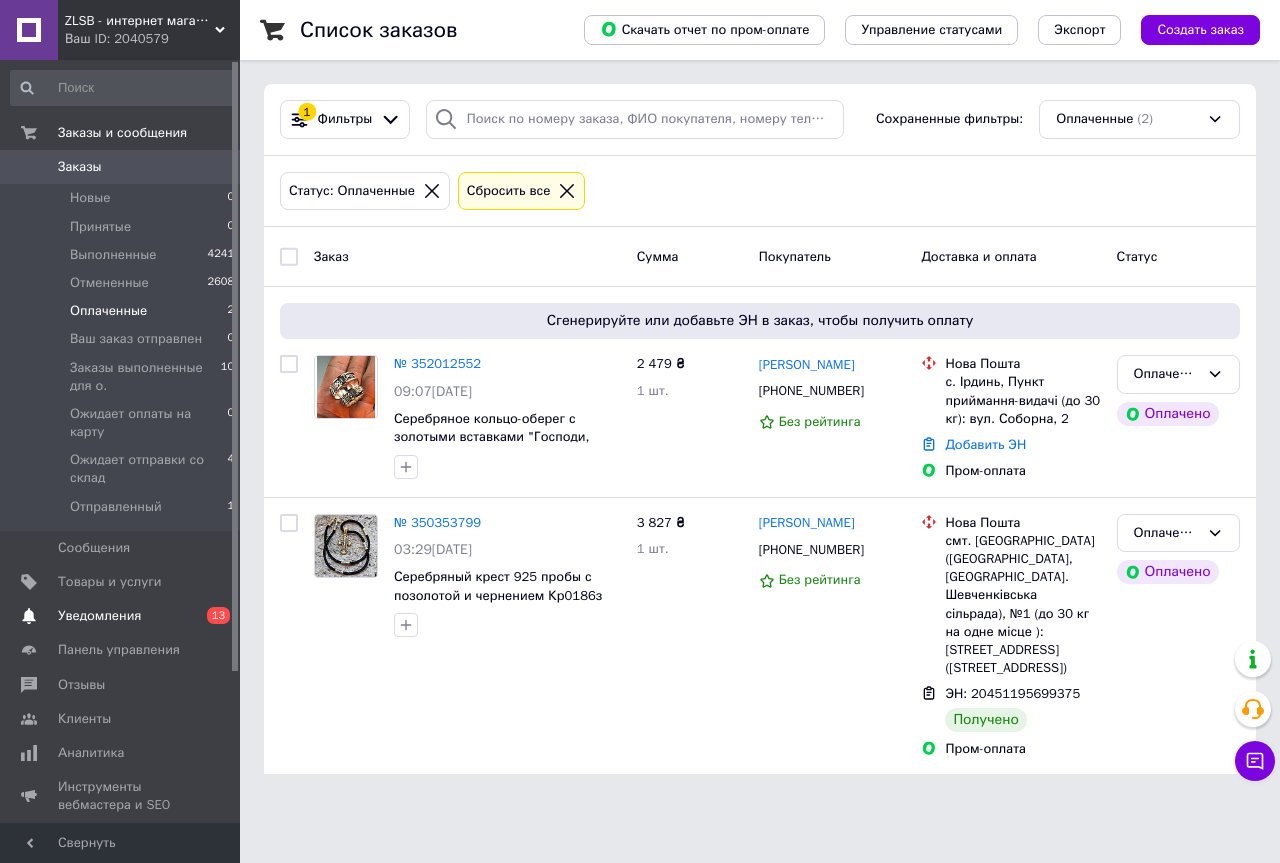 click on "Уведомления 0 13" at bounding box center (123, 616) 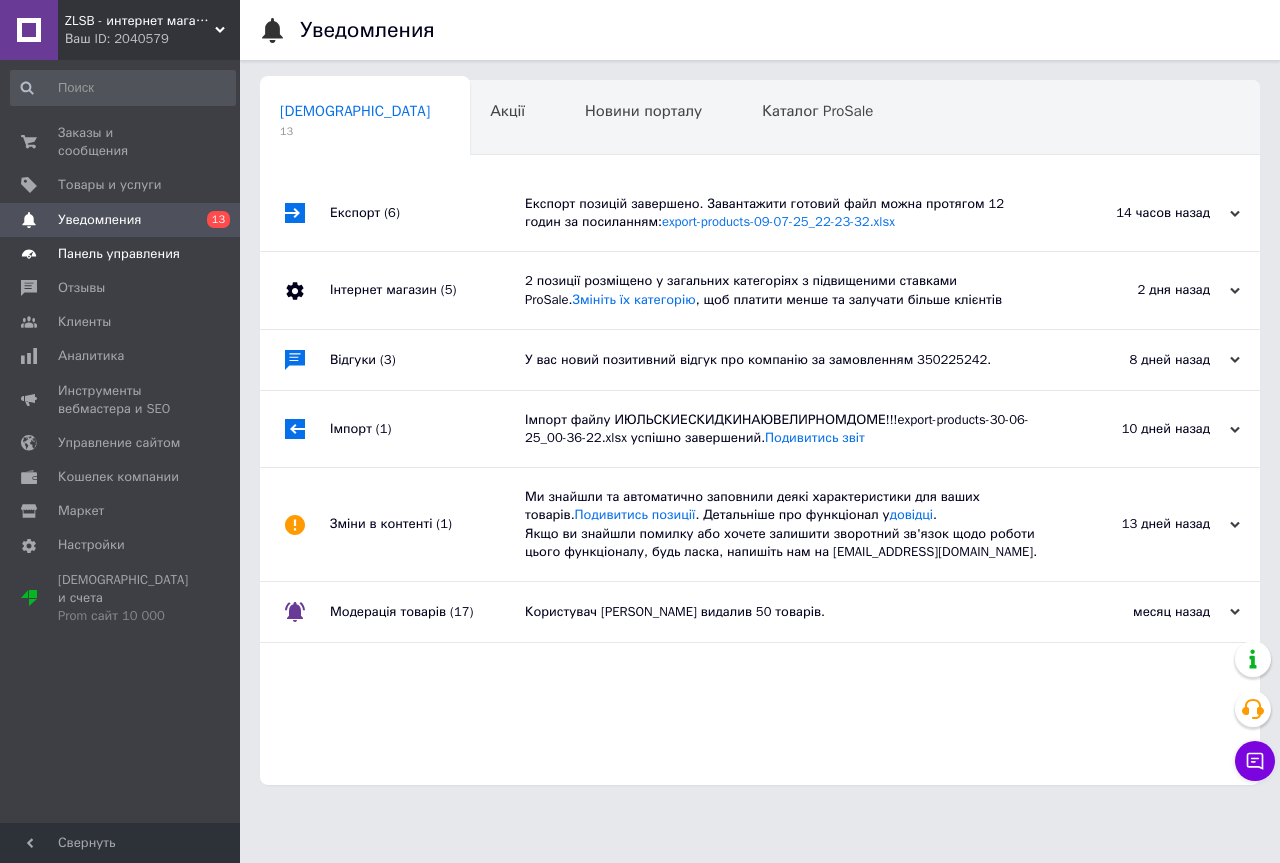 click on "Панель управления" at bounding box center (119, 254) 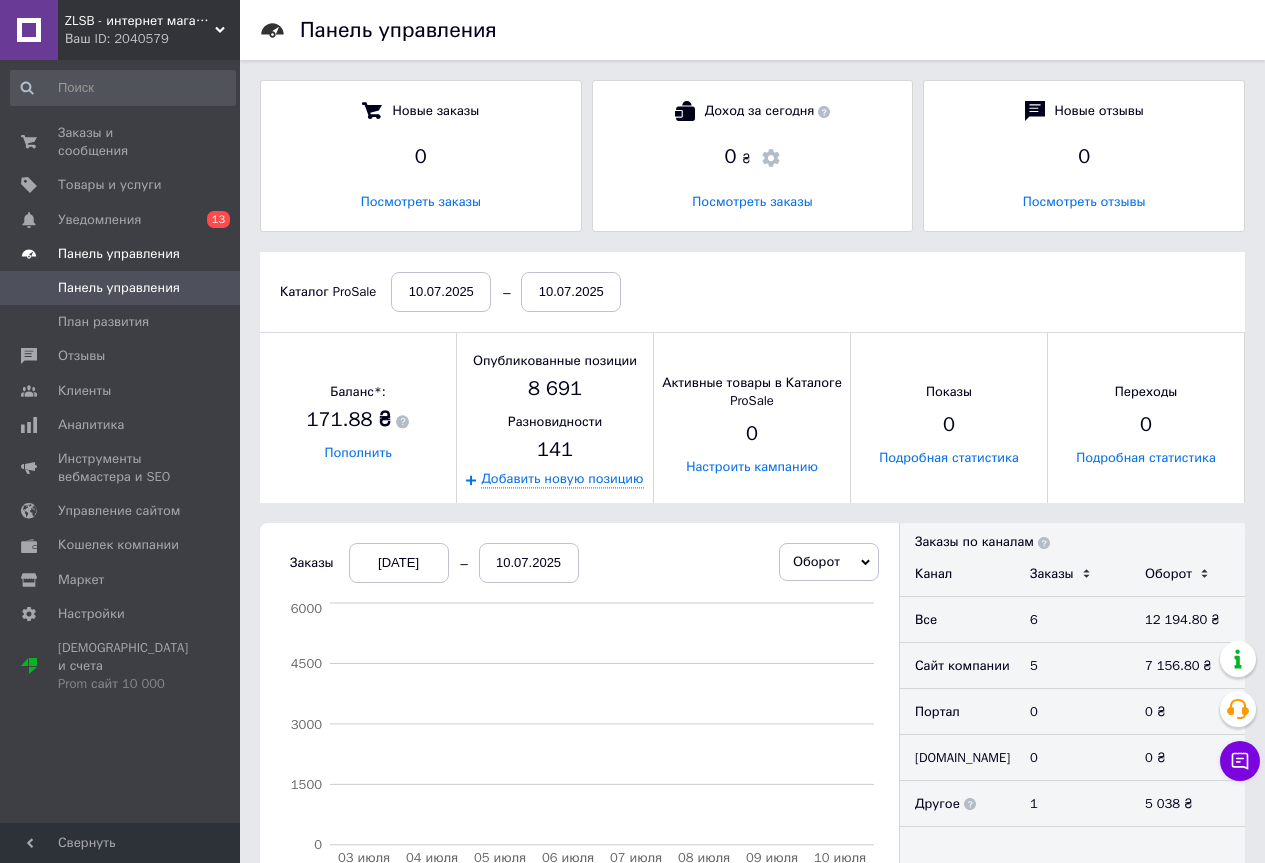 scroll, scrollTop: 10, scrollLeft: 10, axis: both 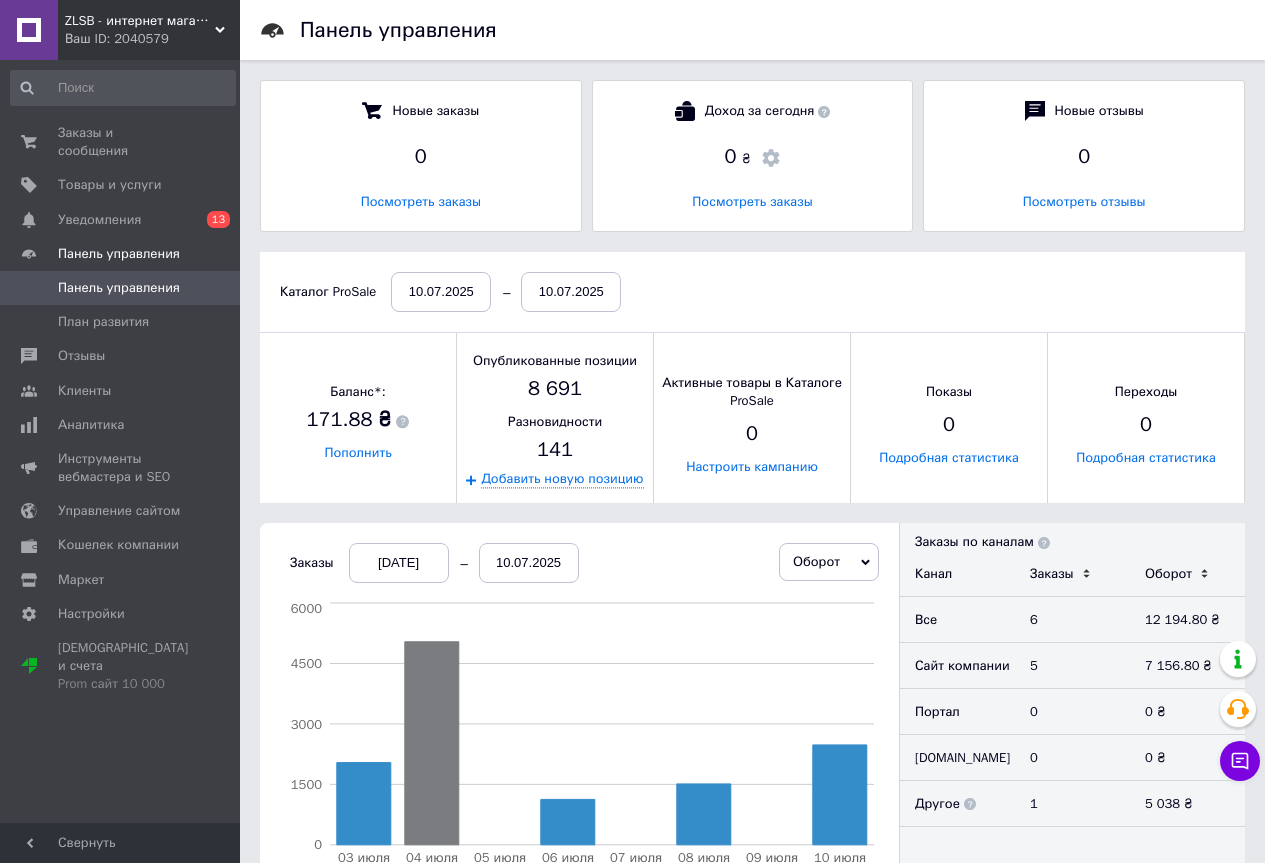 click on "03.07.2025" at bounding box center (399, 563) 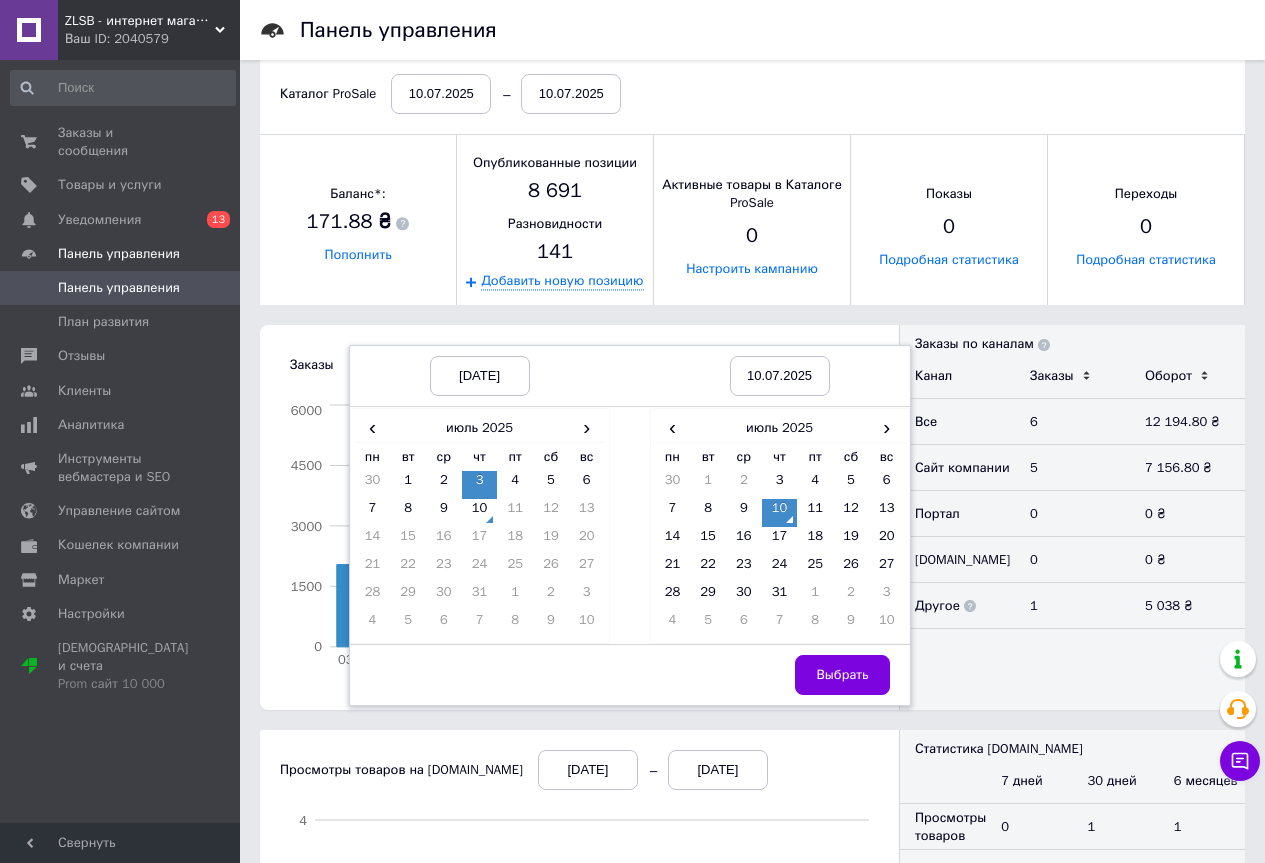 scroll, scrollTop: 200, scrollLeft: 0, axis: vertical 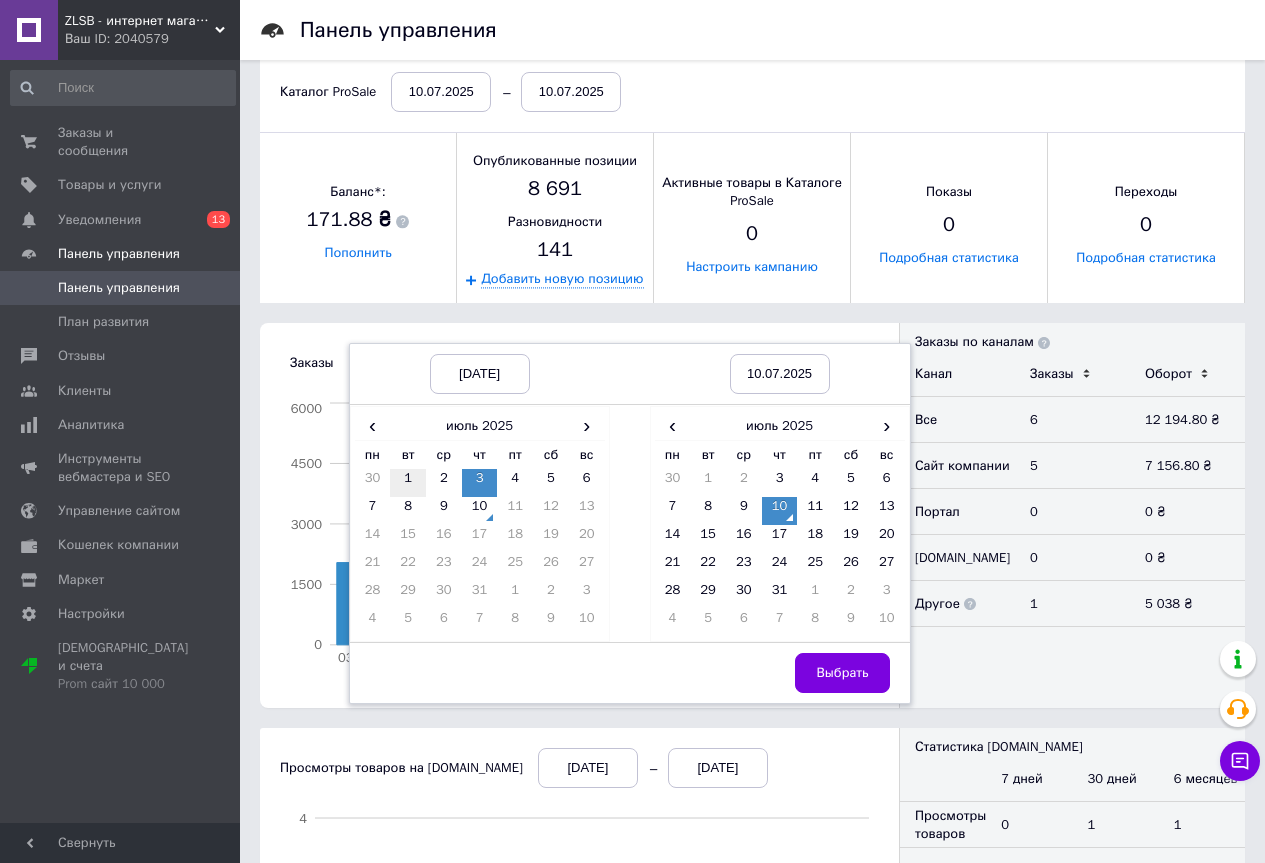 click on "1" at bounding box center (408, 483) 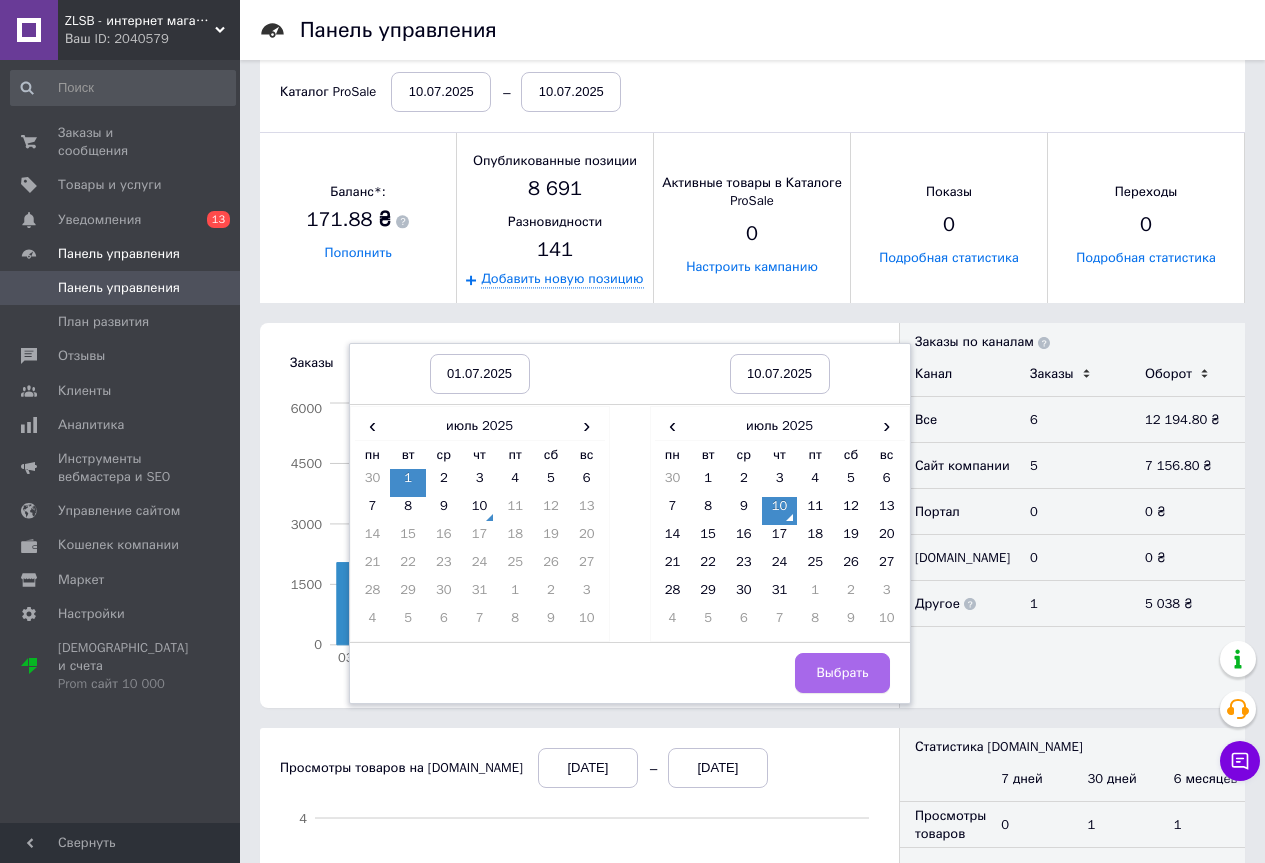 click on "Выбрать" at bounding box center (842, 673) 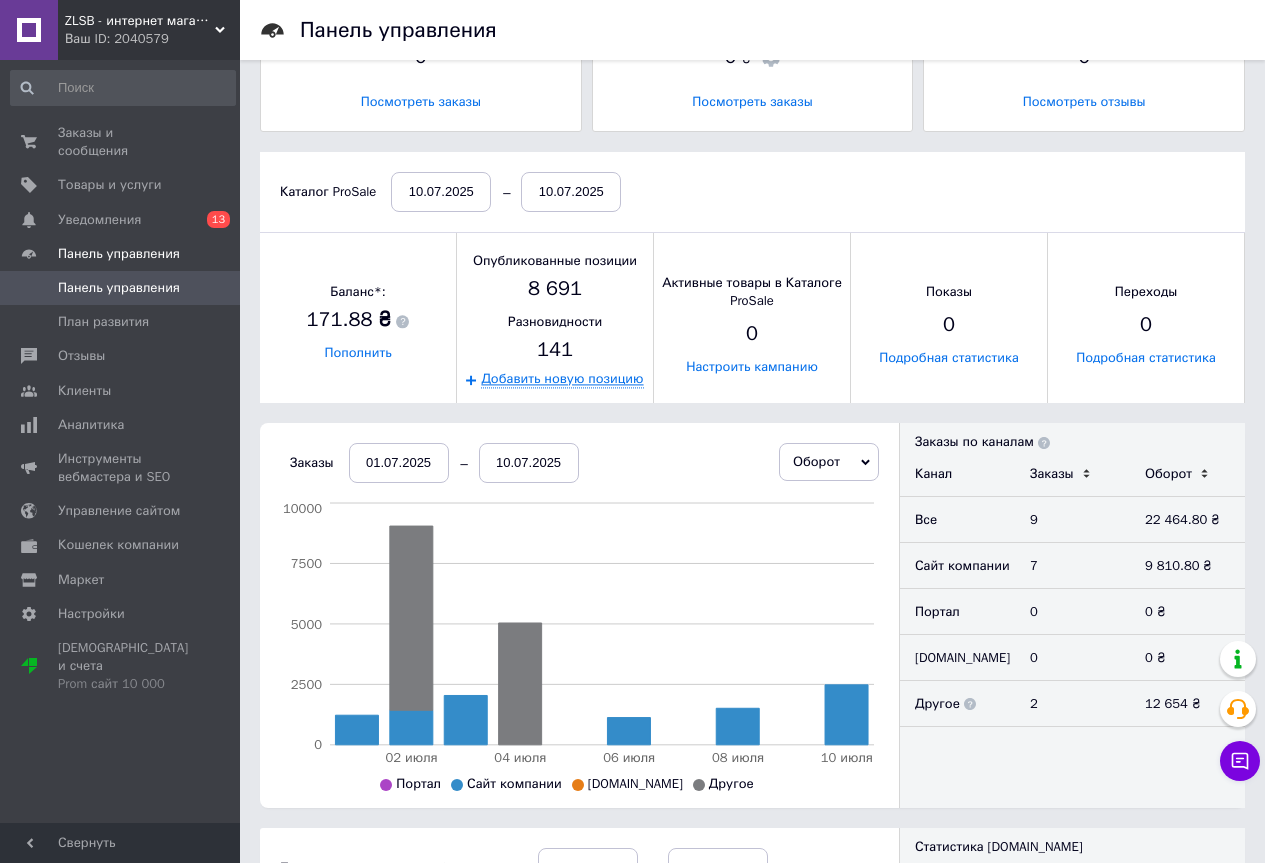 scroll, scrollTop: 0, scrollLeft: 0, axis: both 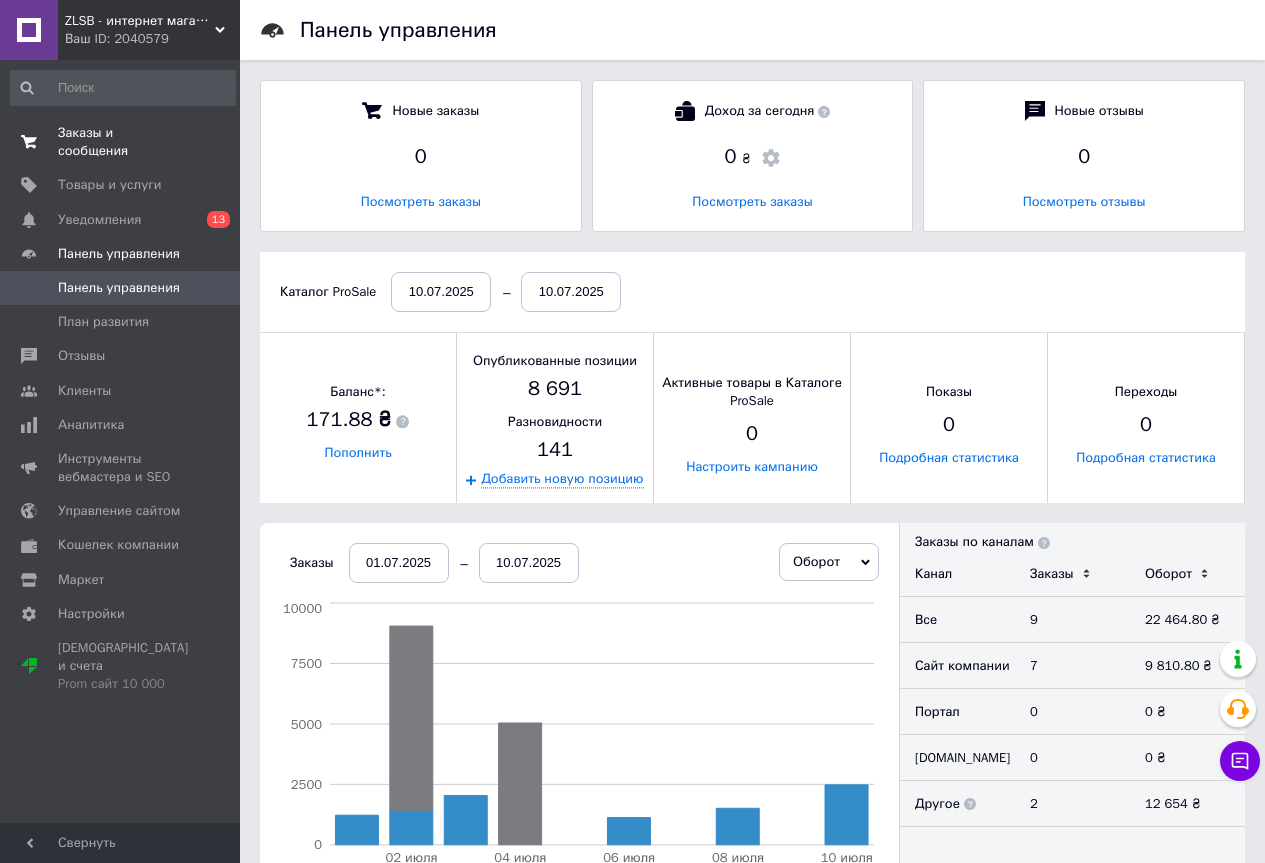 click on "Заказы и сообщения" at bounding box center [121, 142] 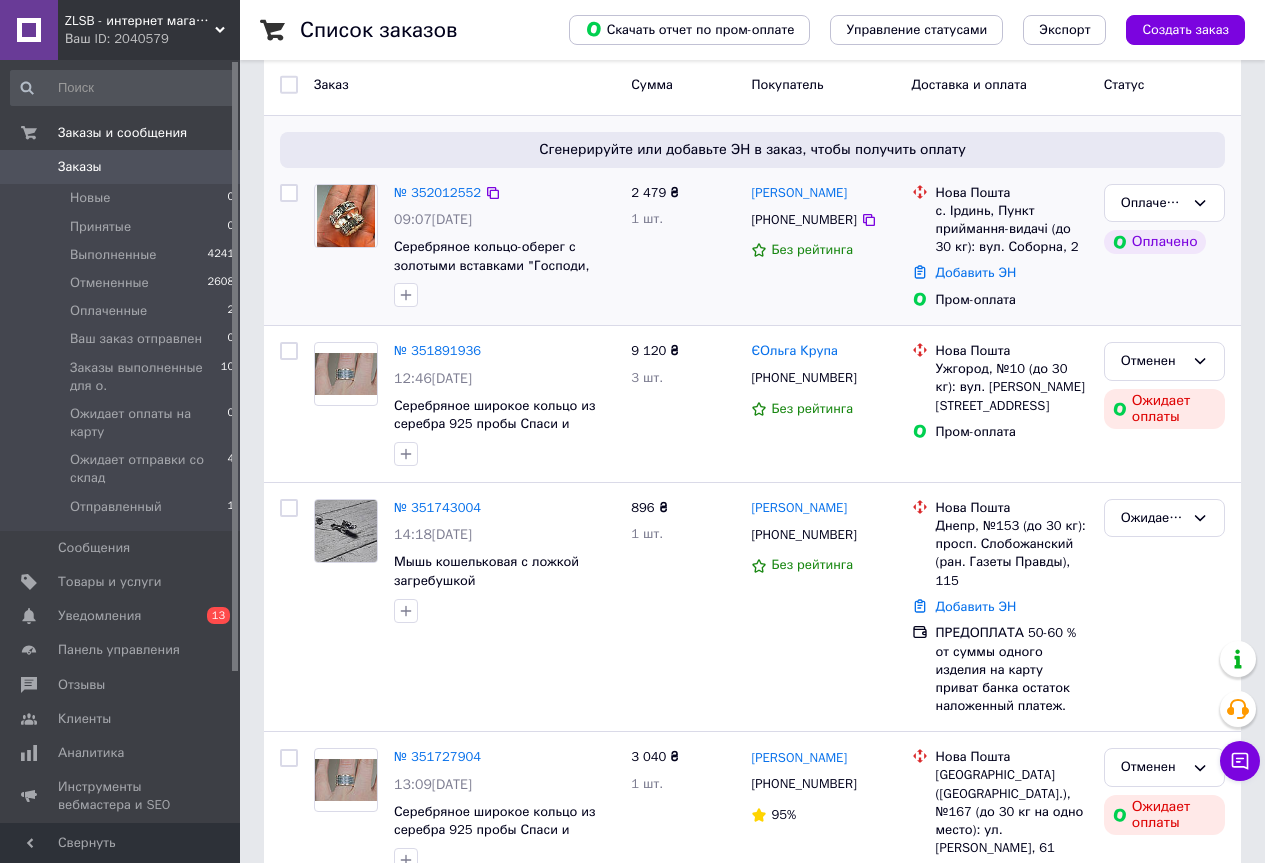 scroll, scrollTop: 0, scrollLeft: 0, axis: both 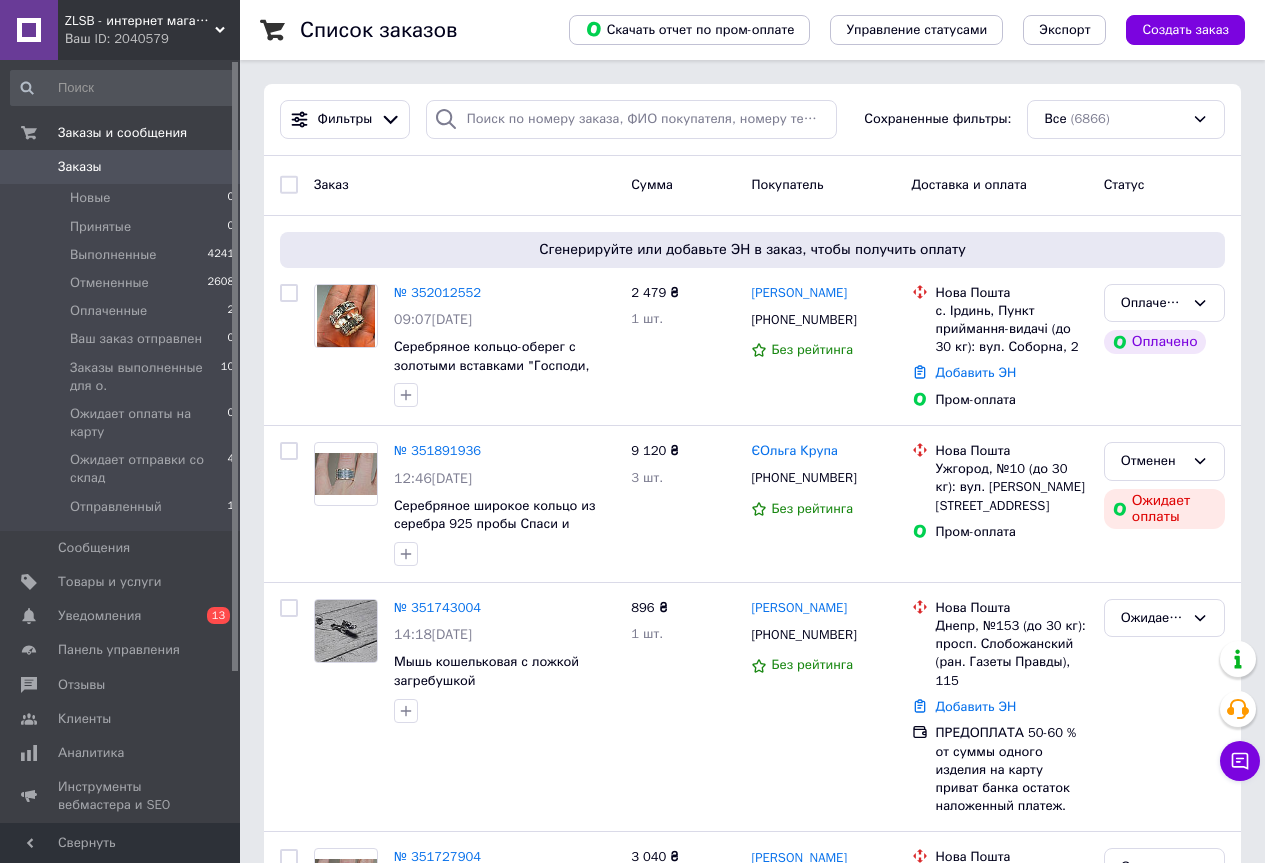 click 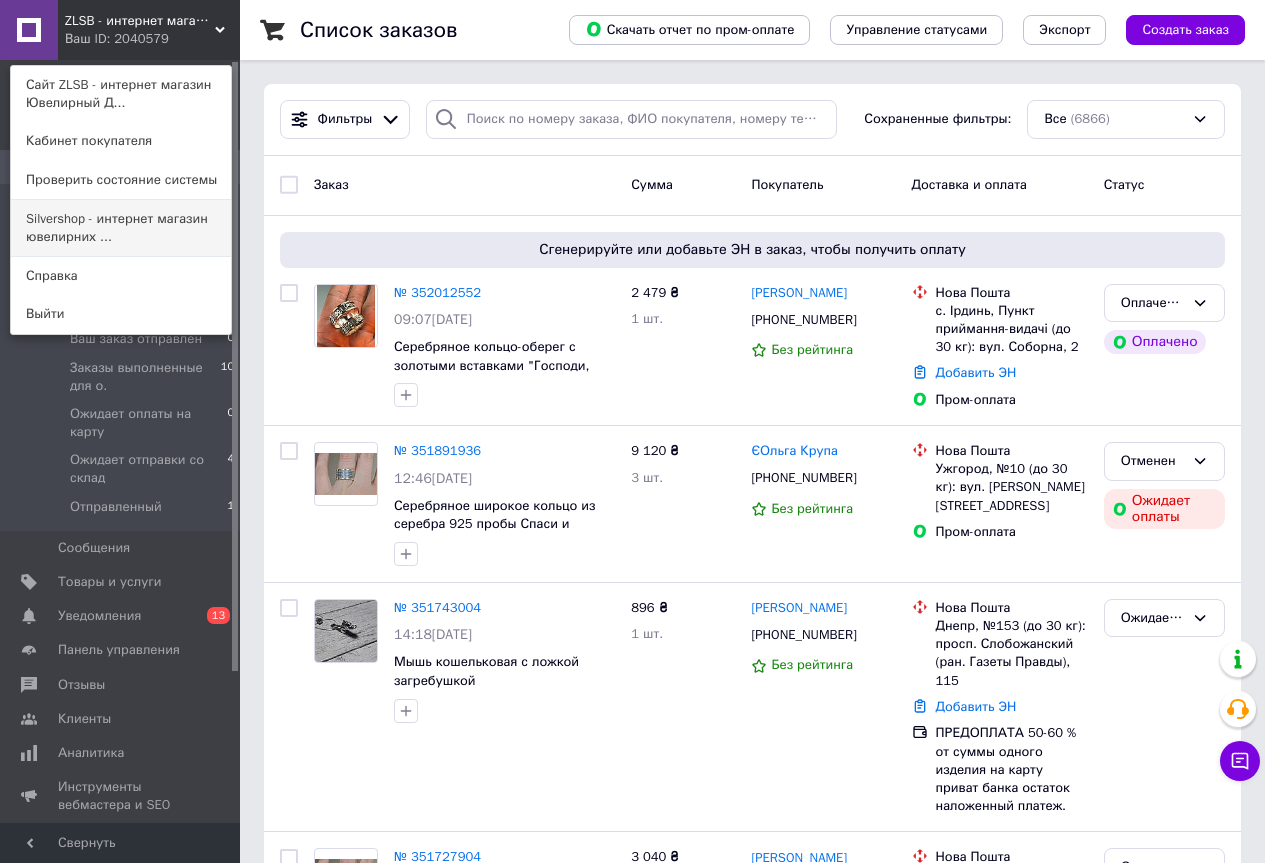 click on "Silvershop - интернет магазин ювелирних ..." at bounding box center (121, 228) 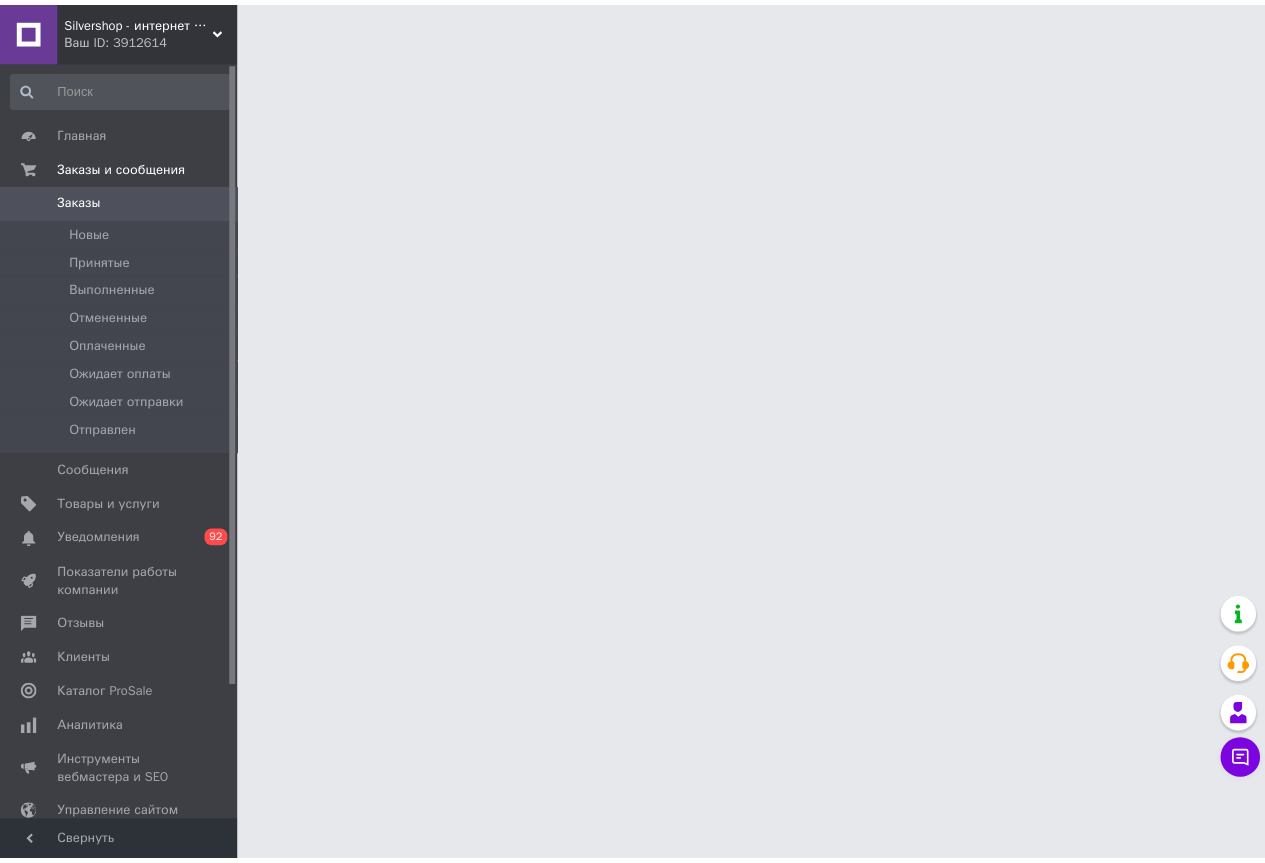 scroll, scrollTop: 0, scrollLeft: 0, axis: both 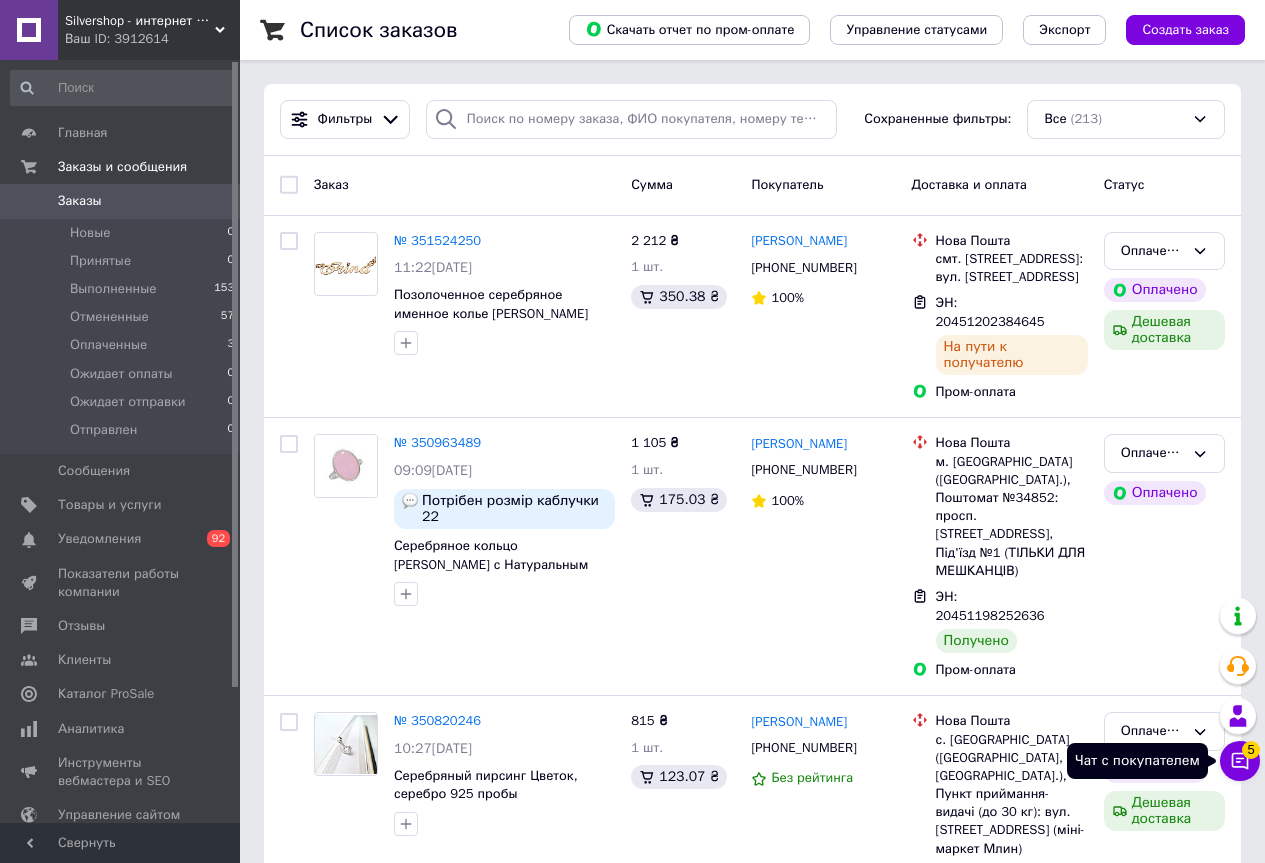click 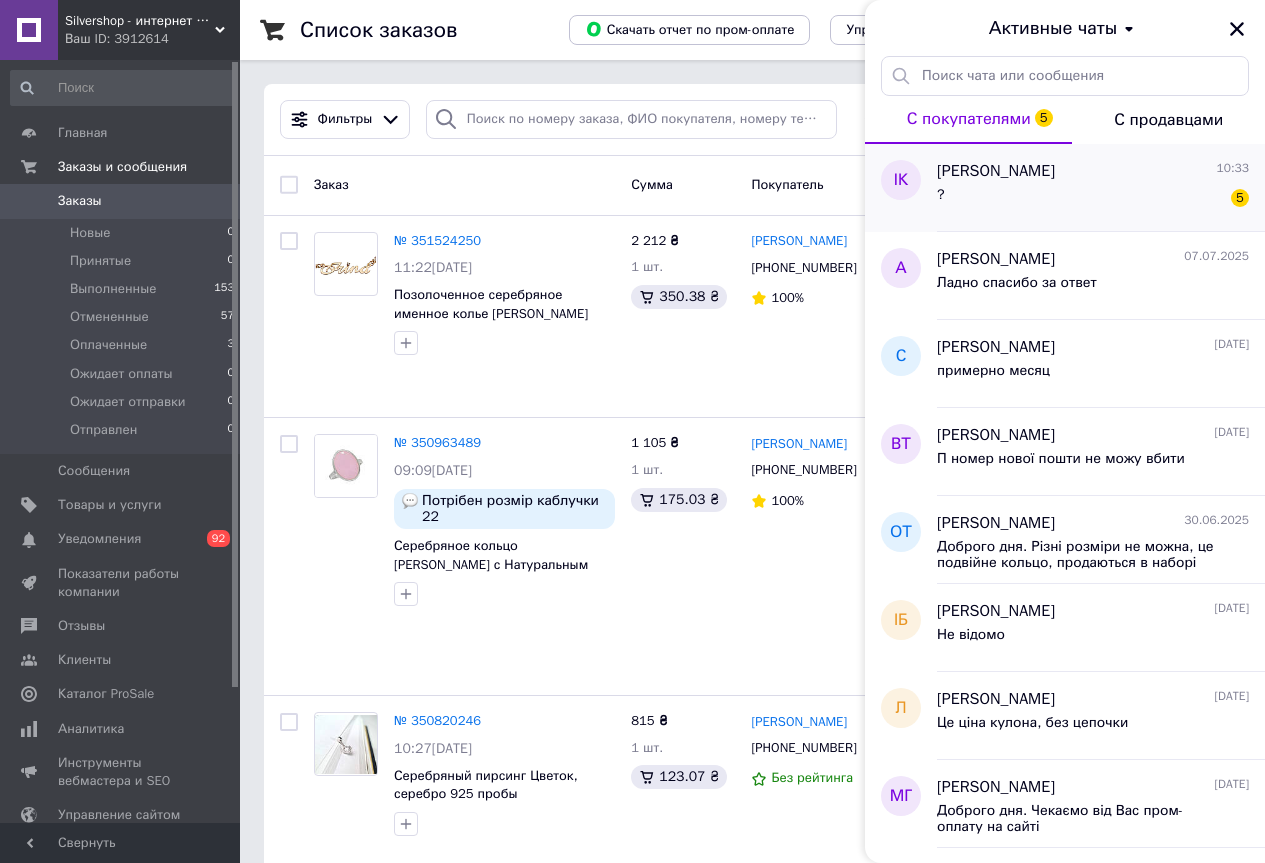 click on "? 5" at bounding box center [1093, 199] 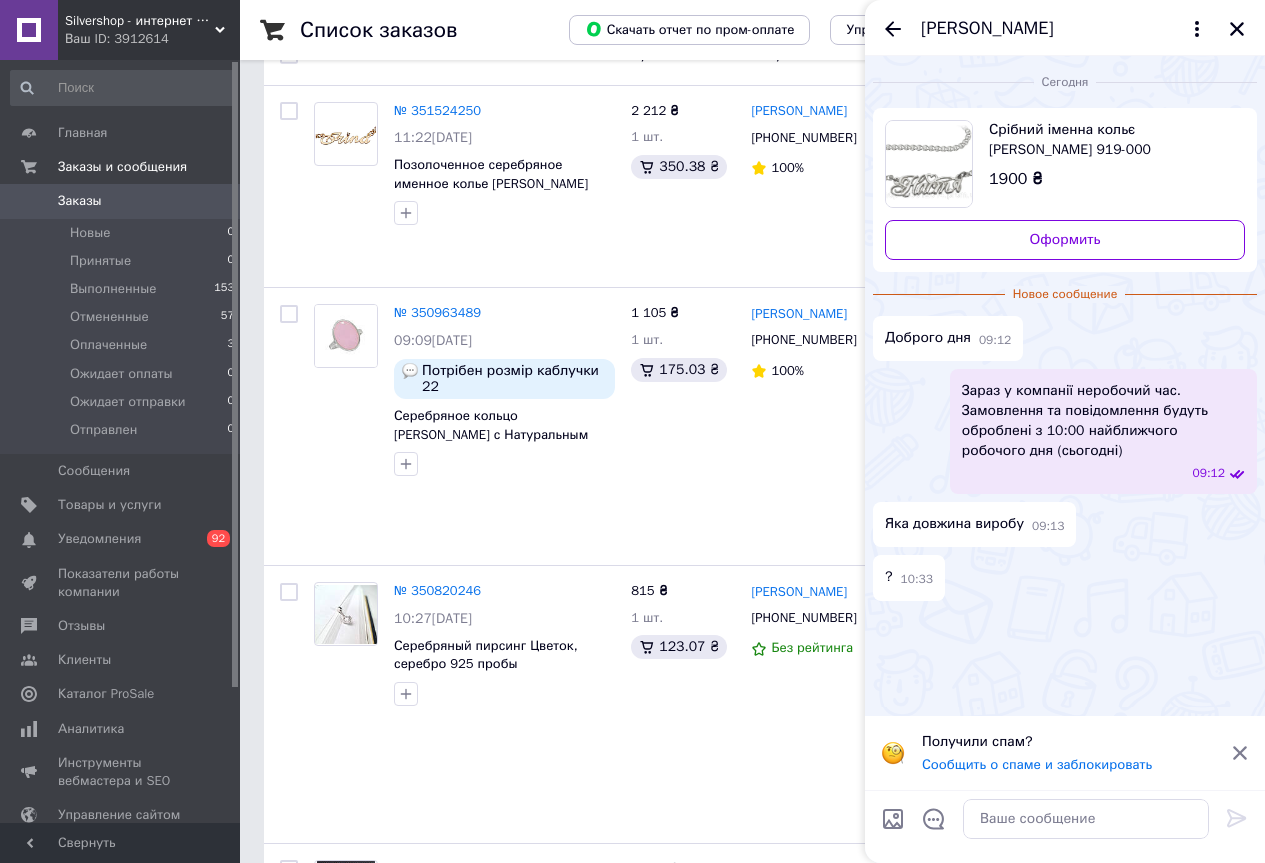 scroll, scrollTop: 0, scrollLeft: 0, axis: both 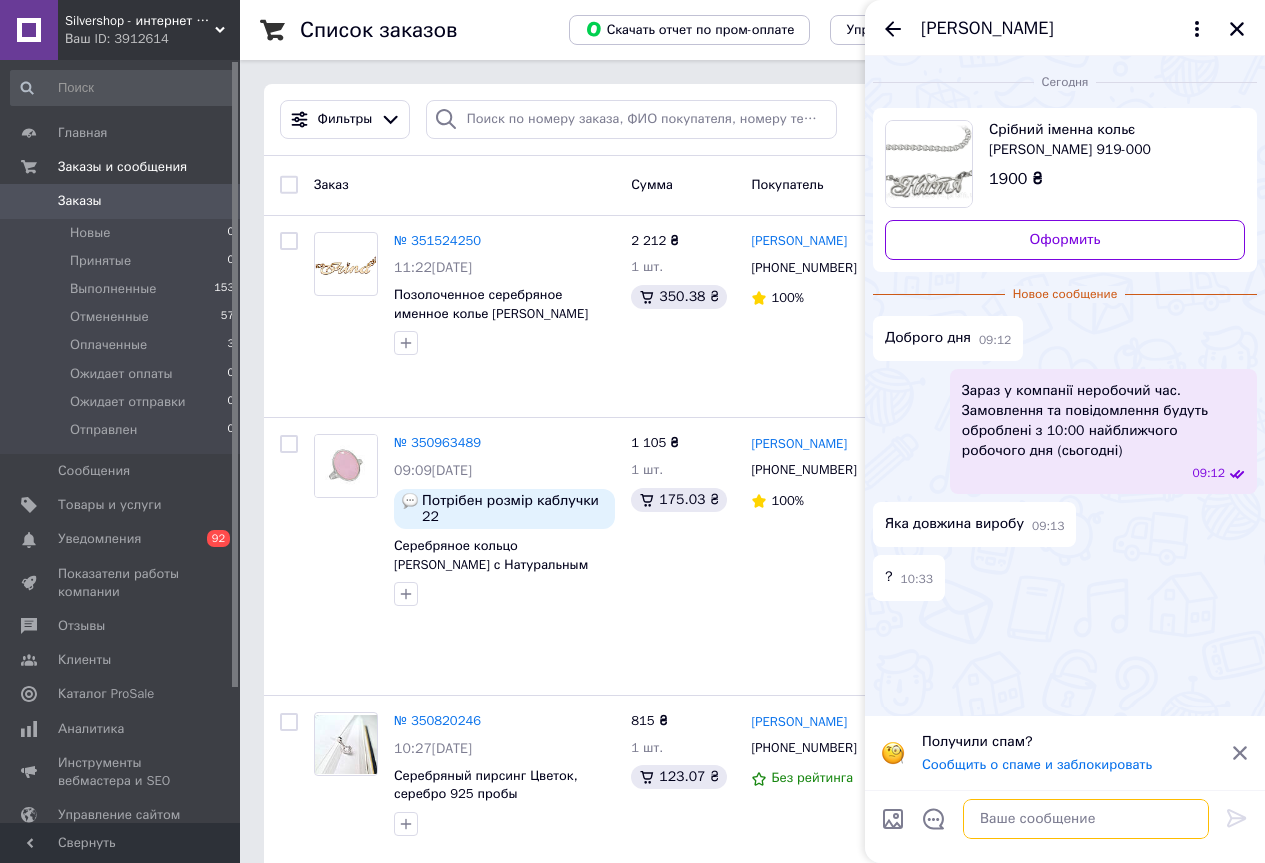 click at bounding box center (1086, 819) 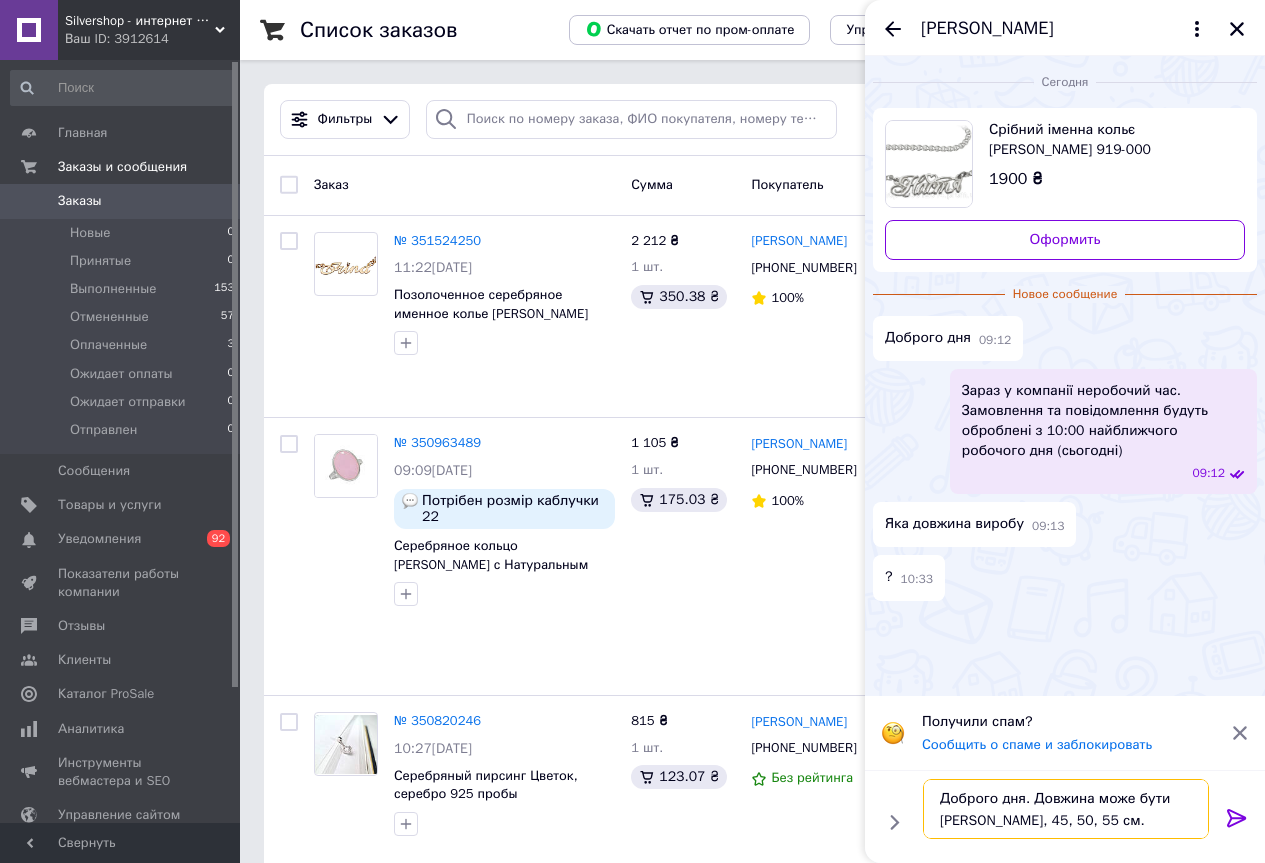 type on "Доброго дня. Довжина може бути люба, 45, 50, 55 см." 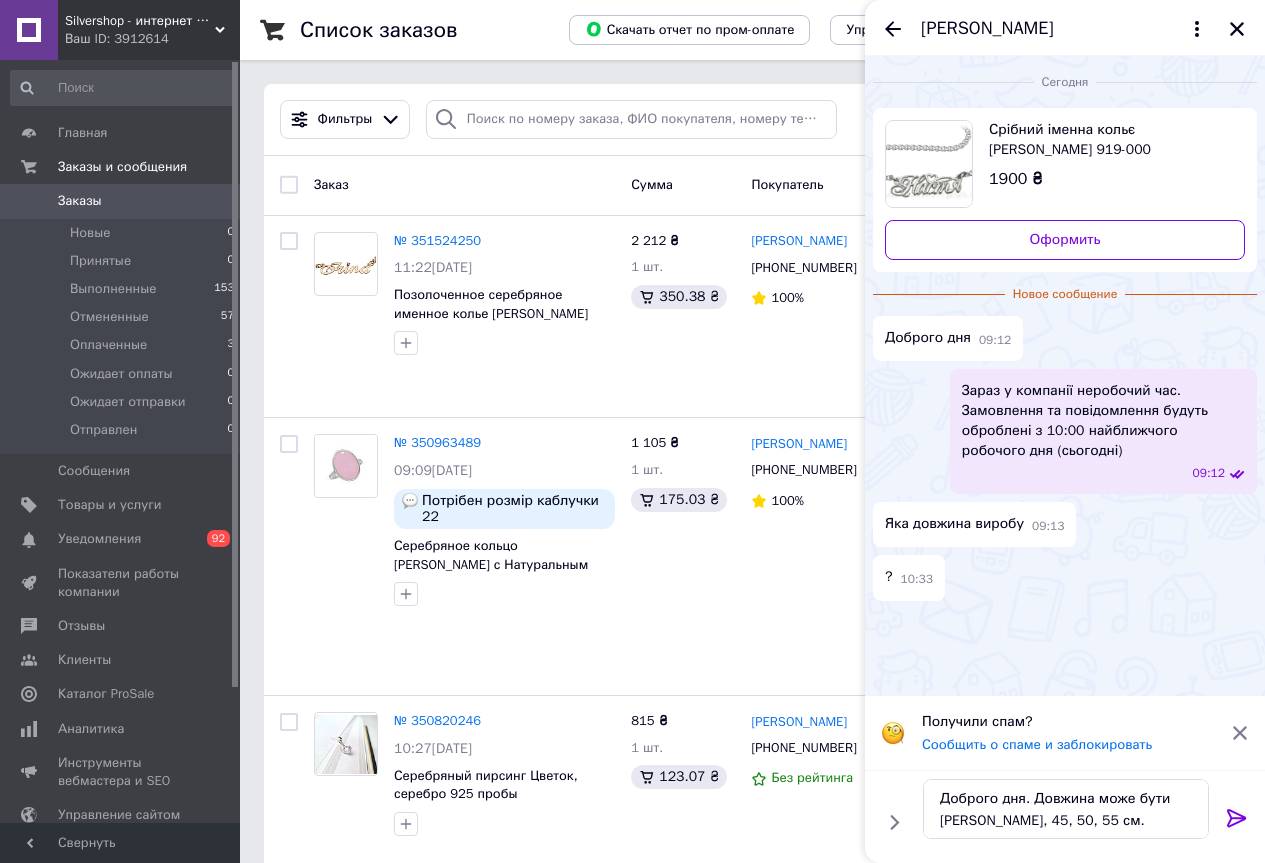 click 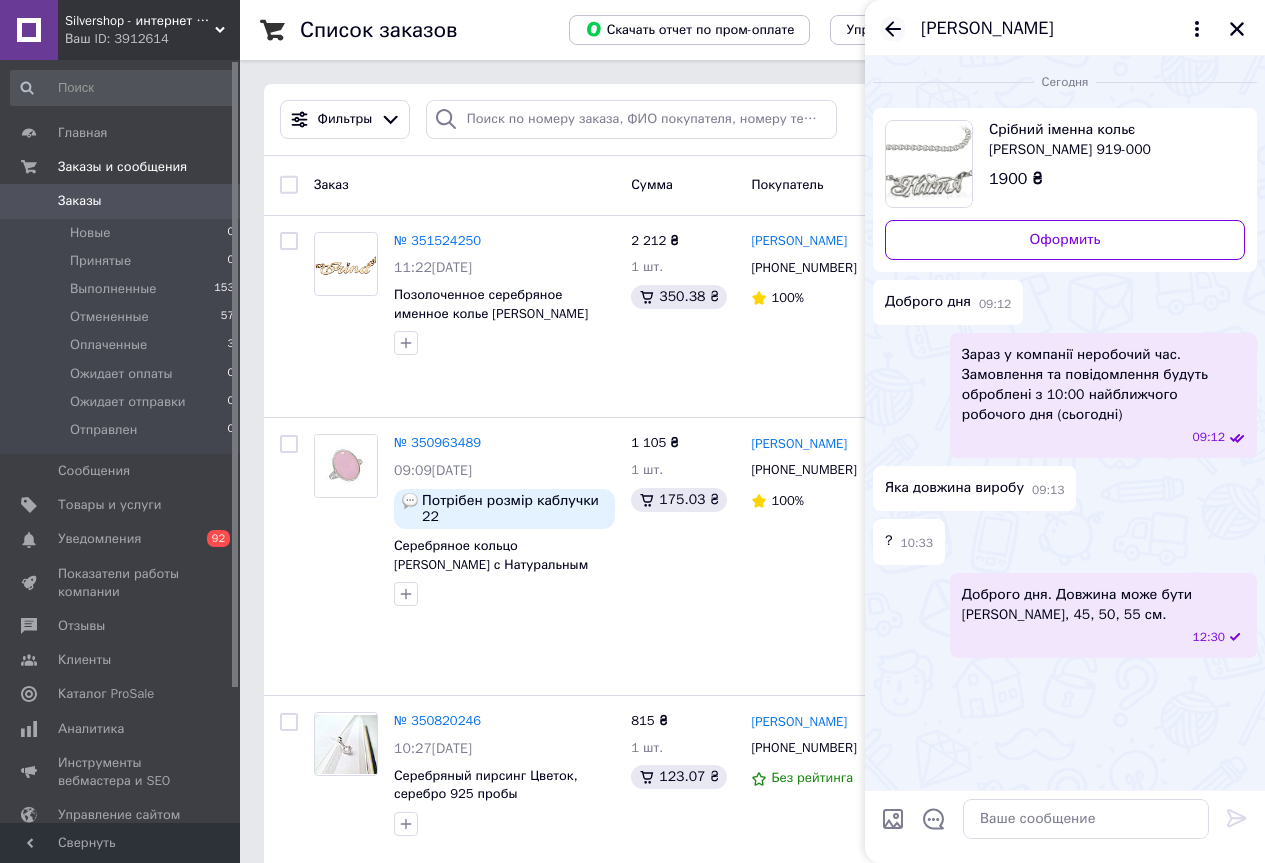 click 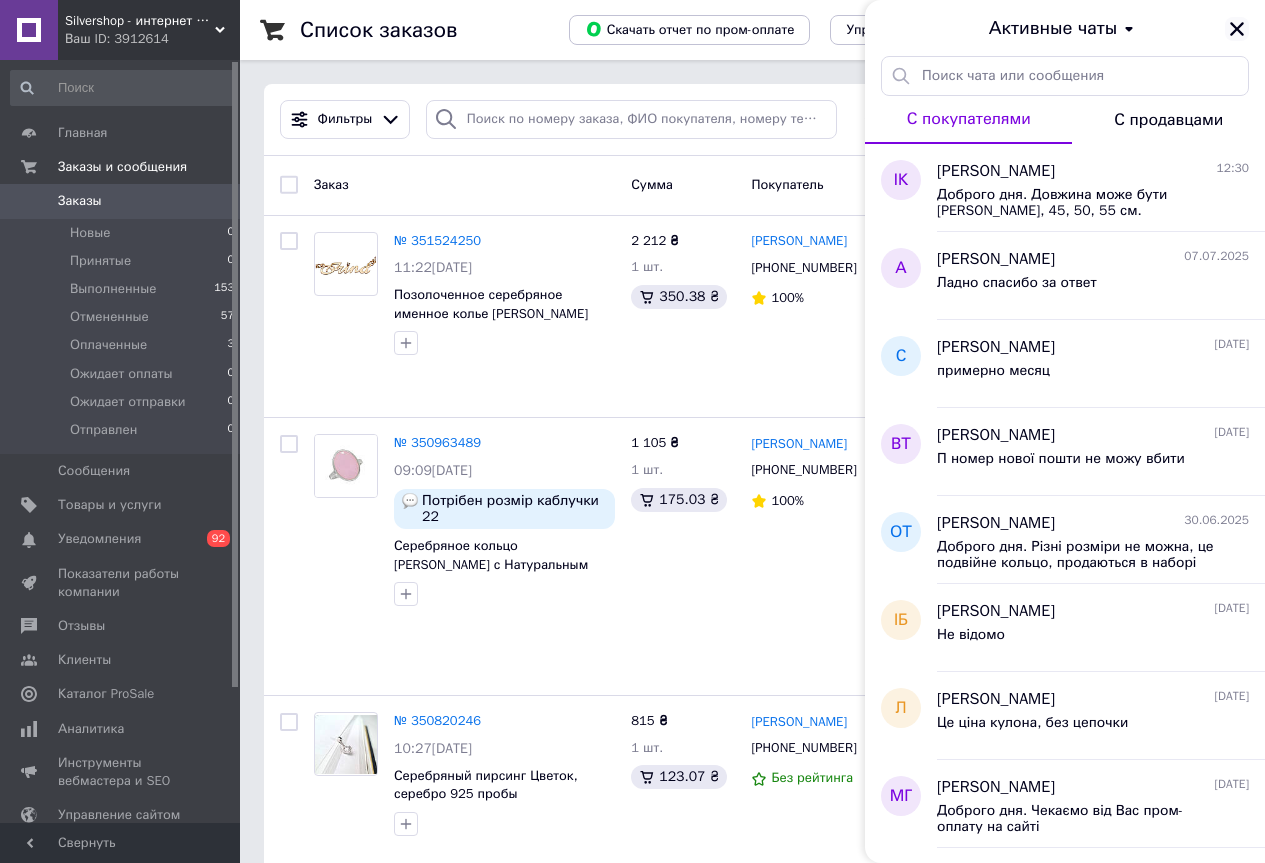 click 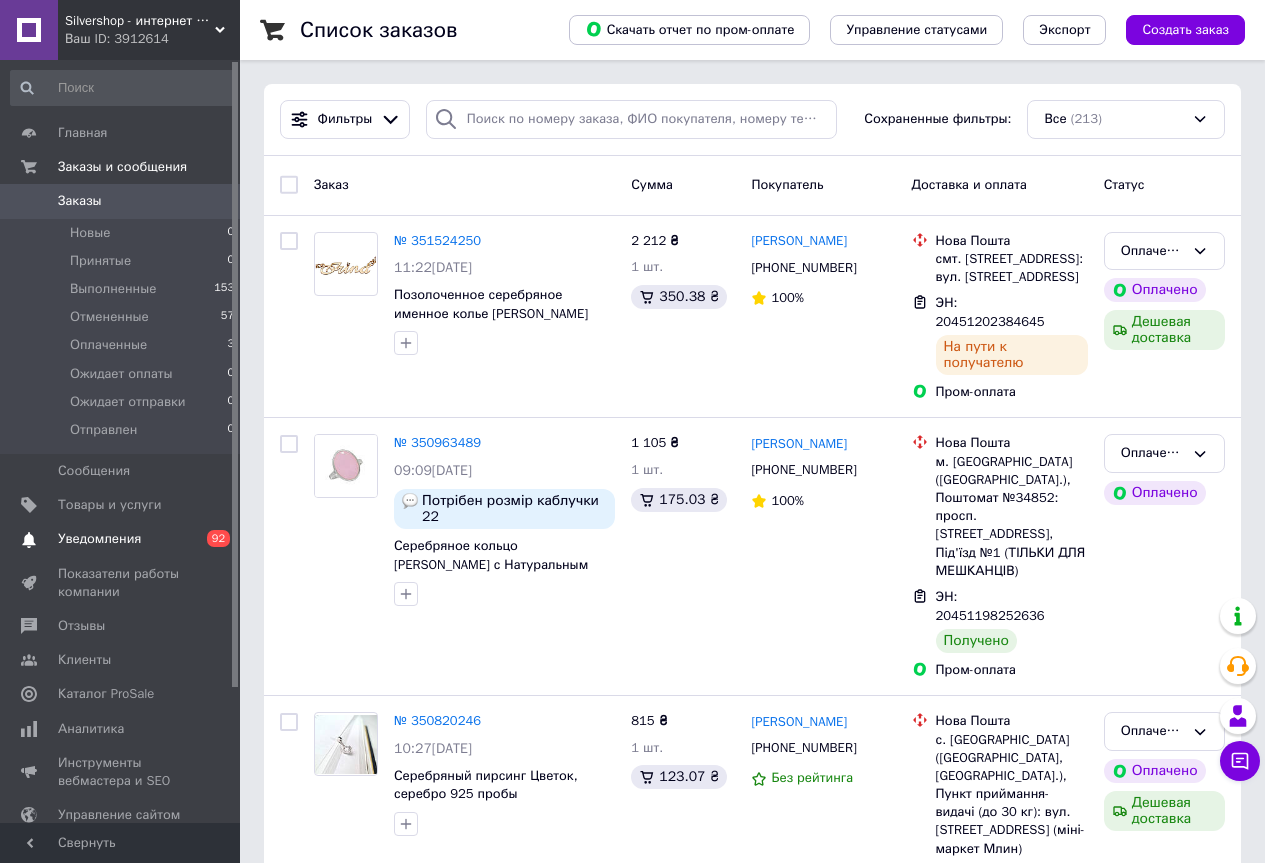 click on "Уведомления" at bounding box center (99, 539) 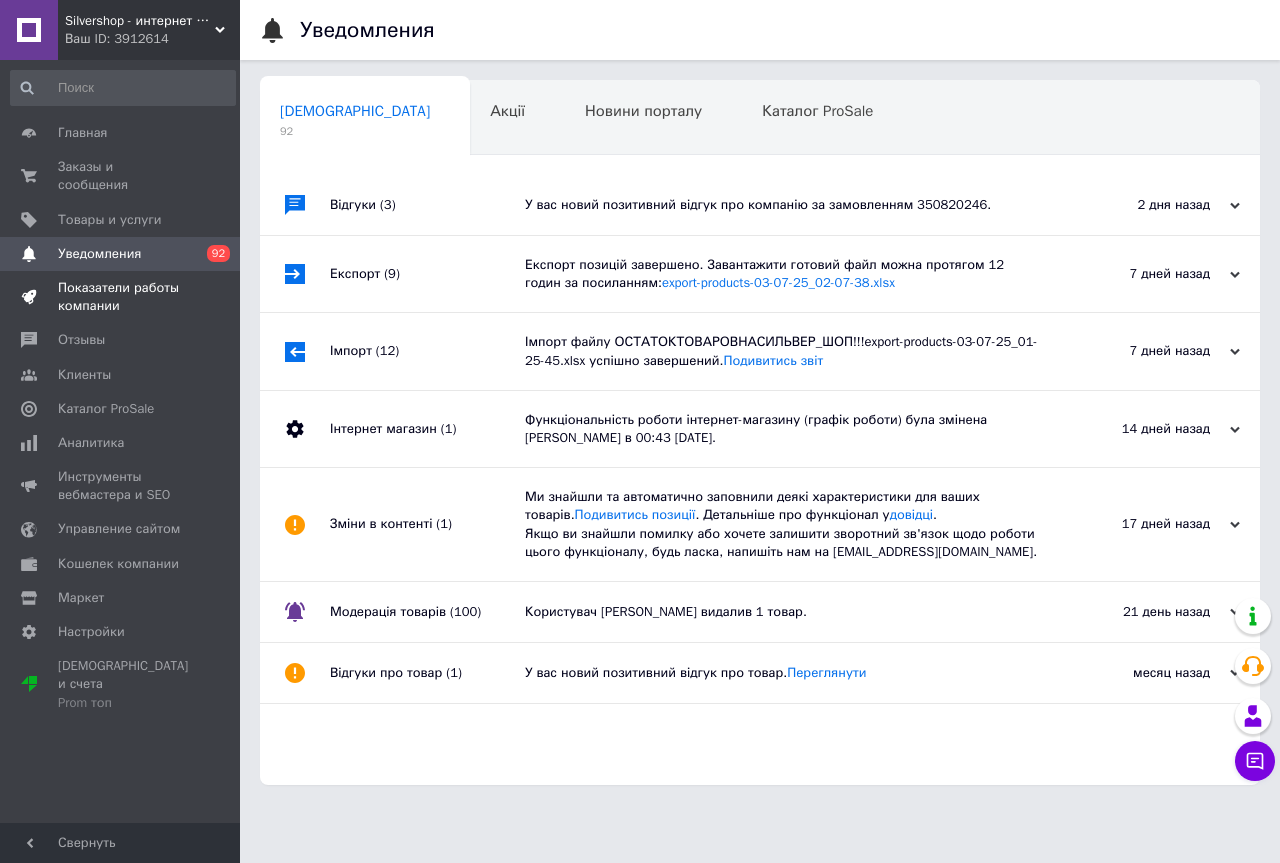 click on "Показатели работы компании" at bounding box center (121, 297) 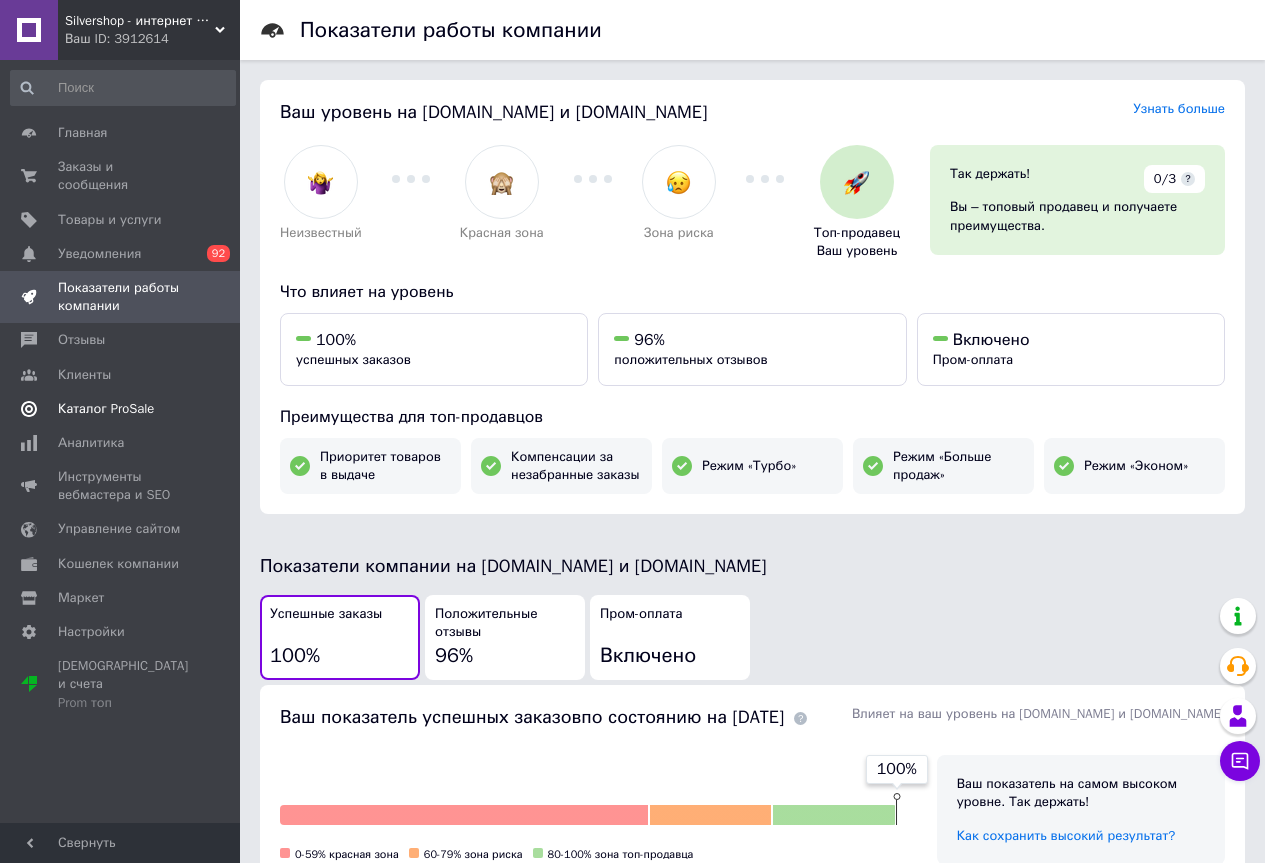 click on "Каталог ProSale" at bounding box center [106, 409] 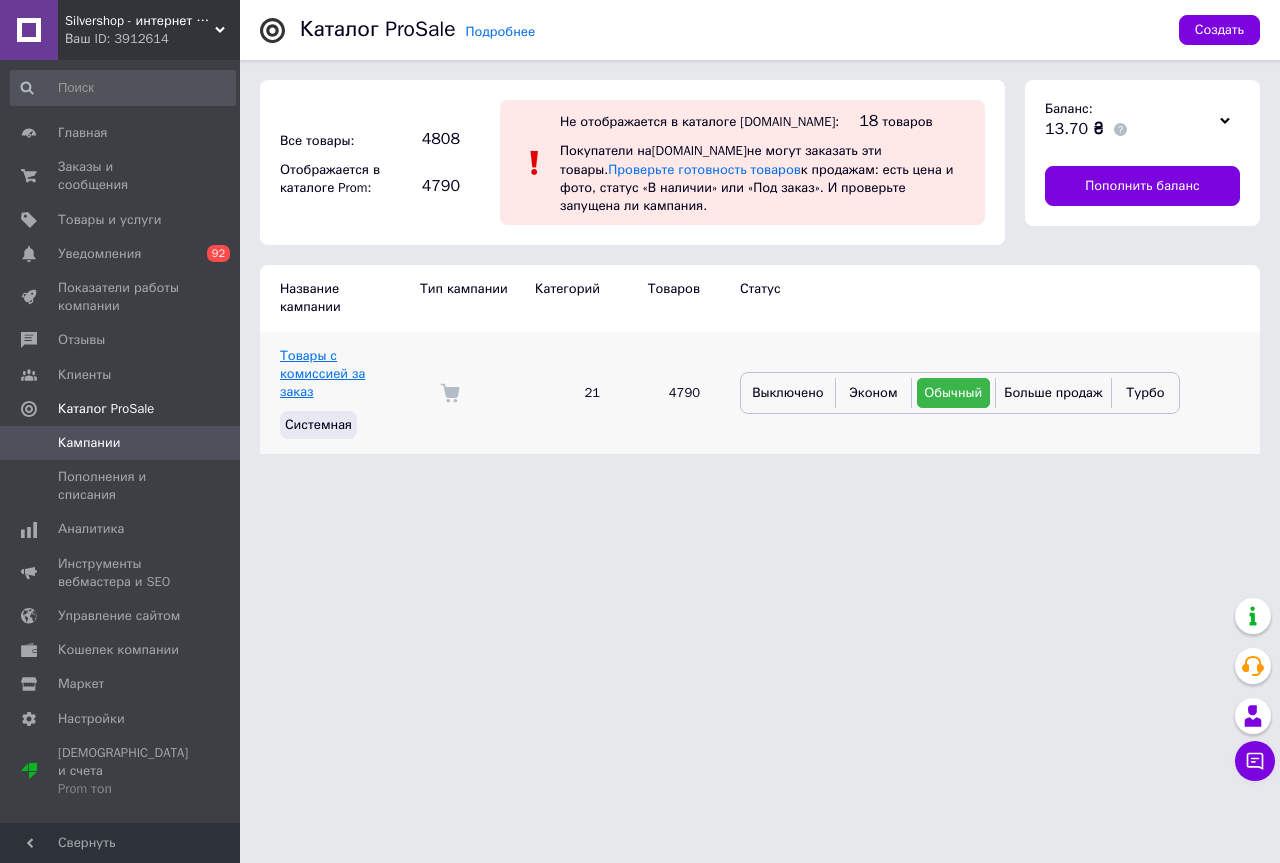 click on "Товары с комиссией за заказ" at bounding box center (322, 373) 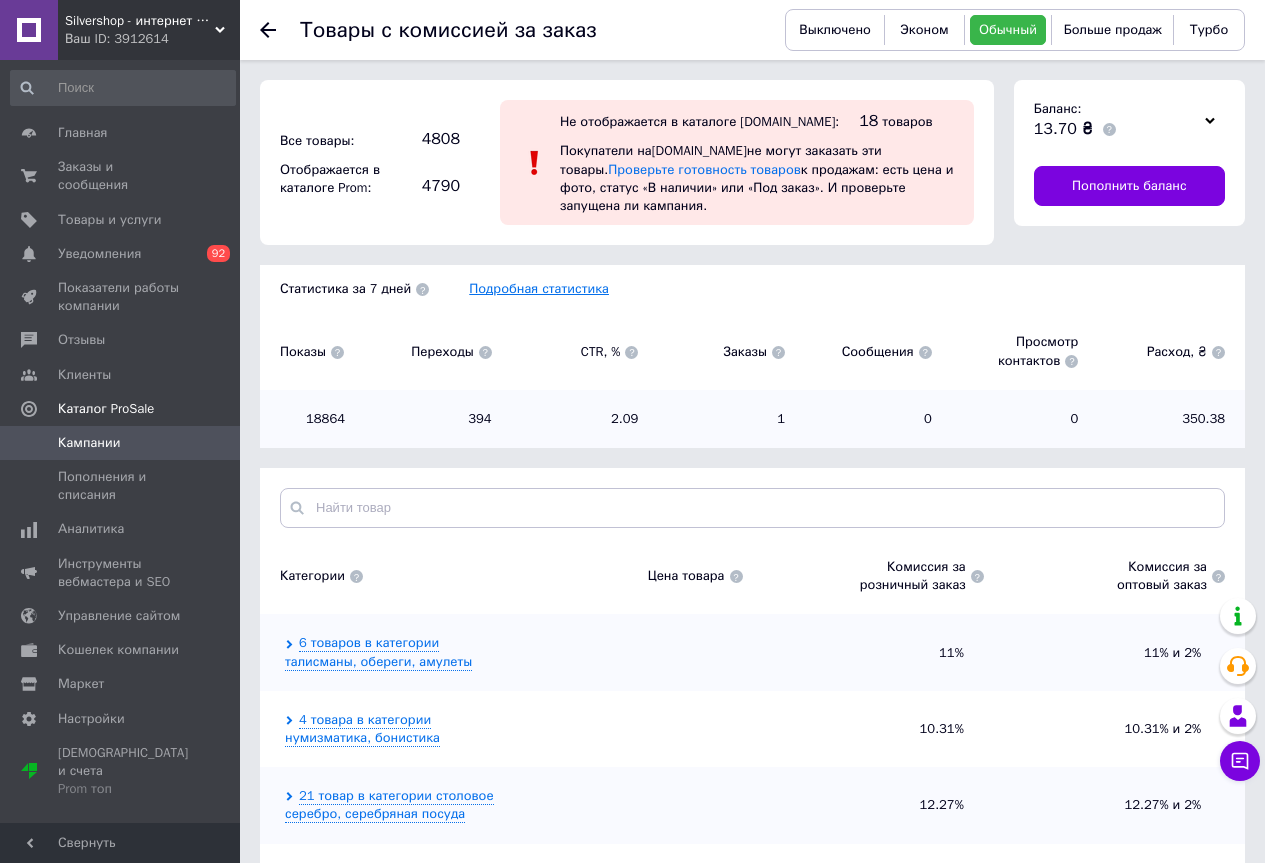click on "Подробная статистика" at bounding box center [539, 288] 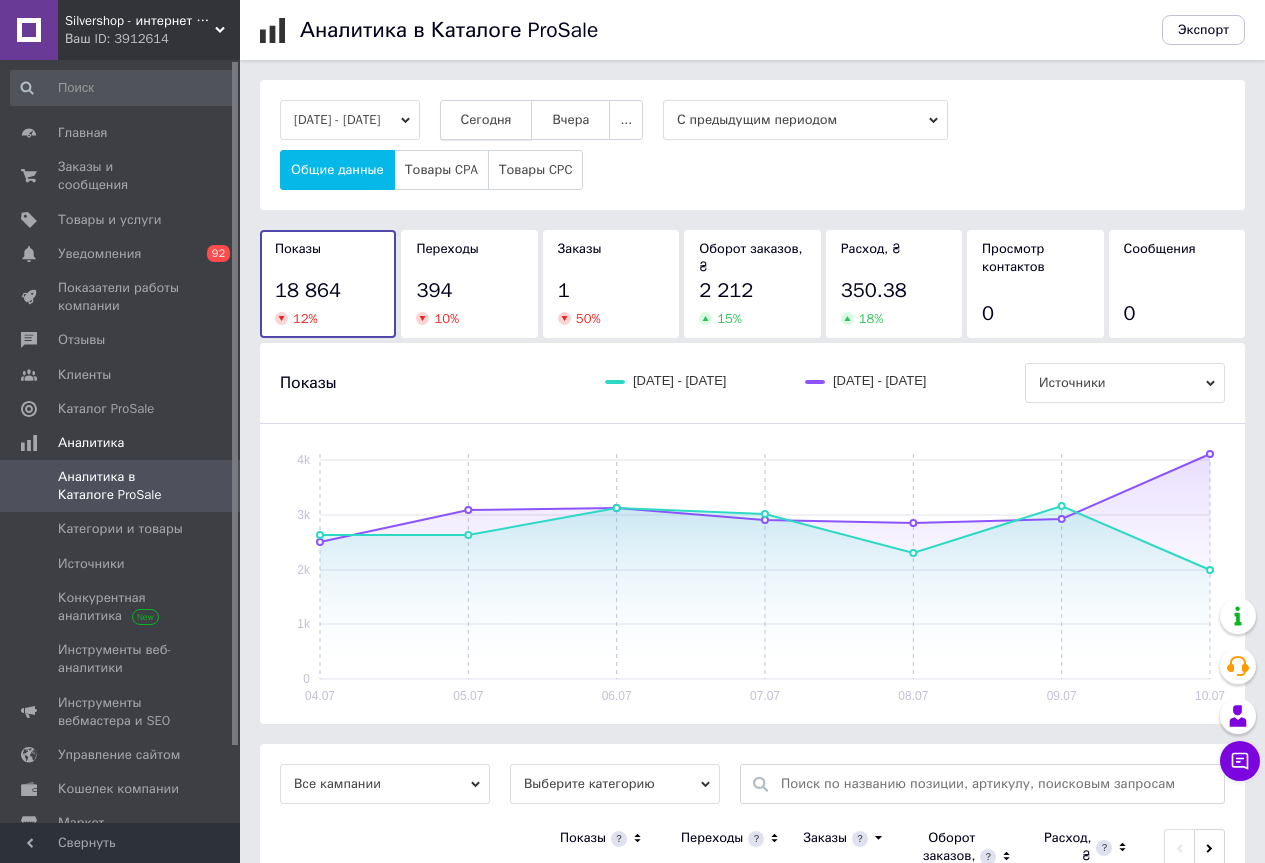 click on "Сегодня" at bounding box center (486, 120) 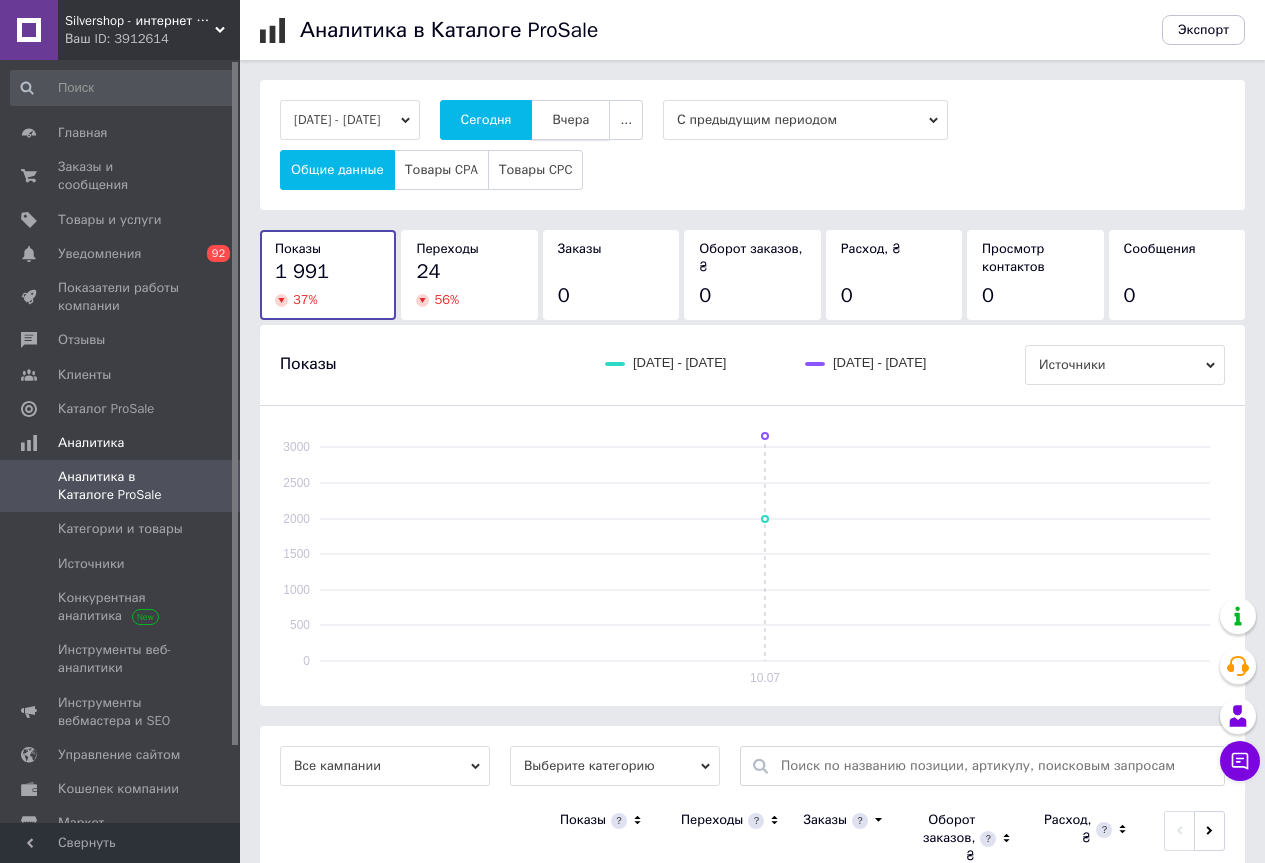 click on "Вчера" at bounding box center [570, 120] 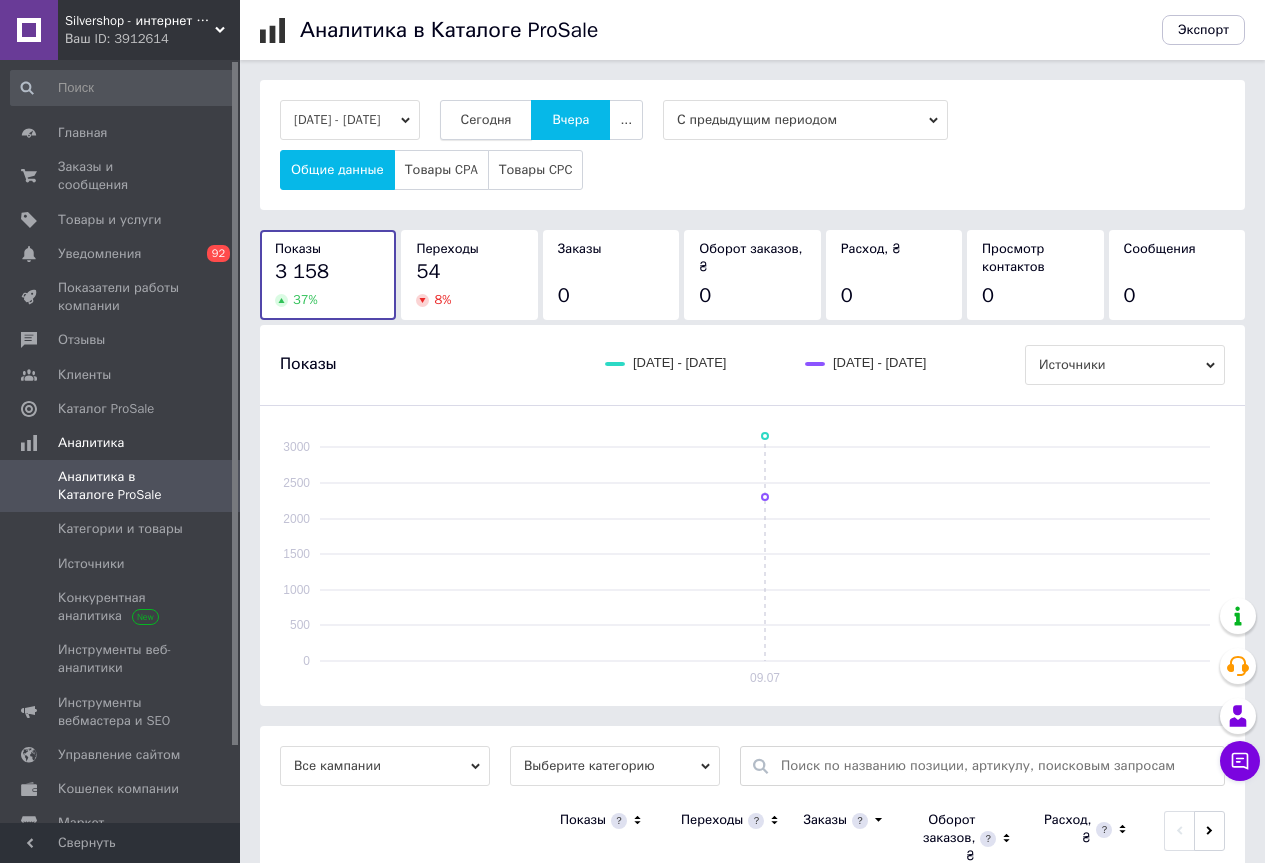 click on "Сегодня" at bounding box center (486, 120) 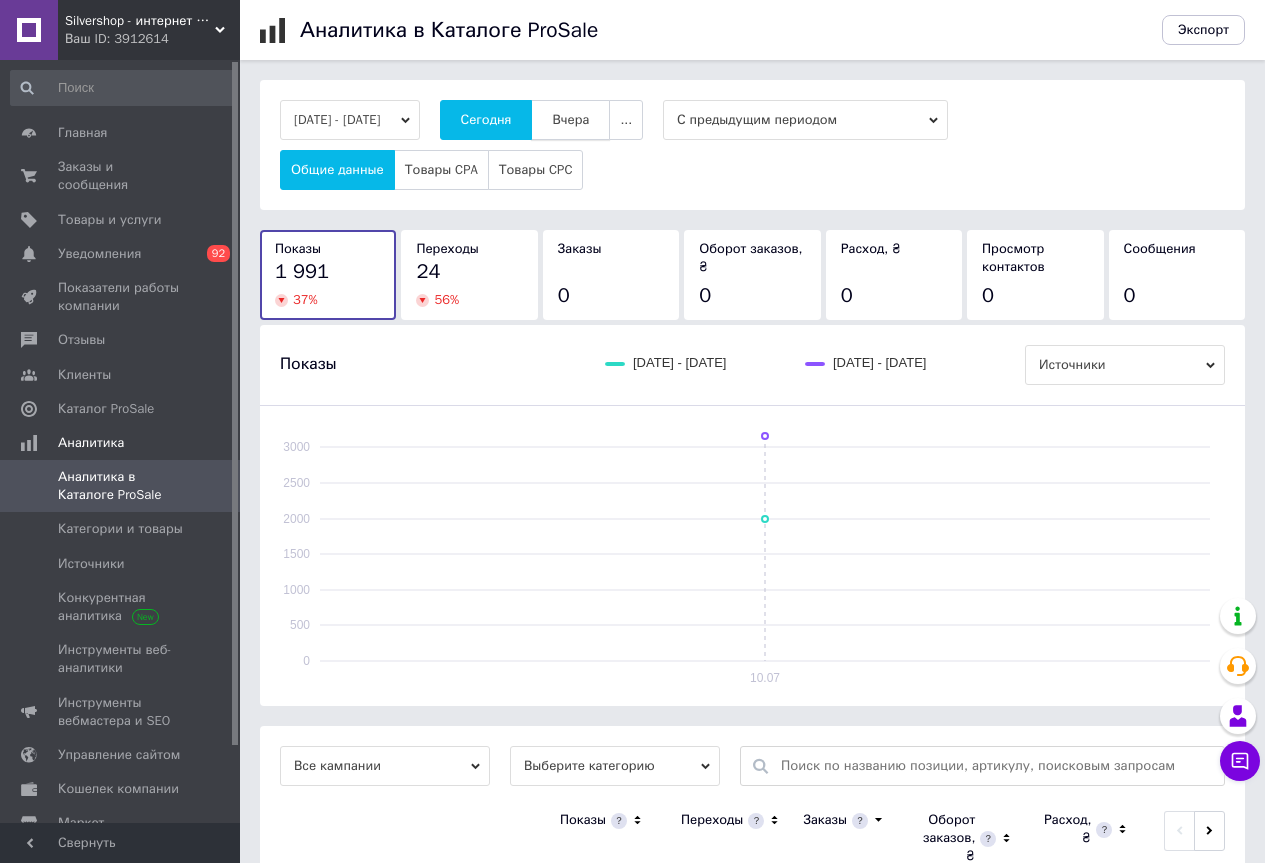 click on "Вчера" at bounding box center [570, 120] 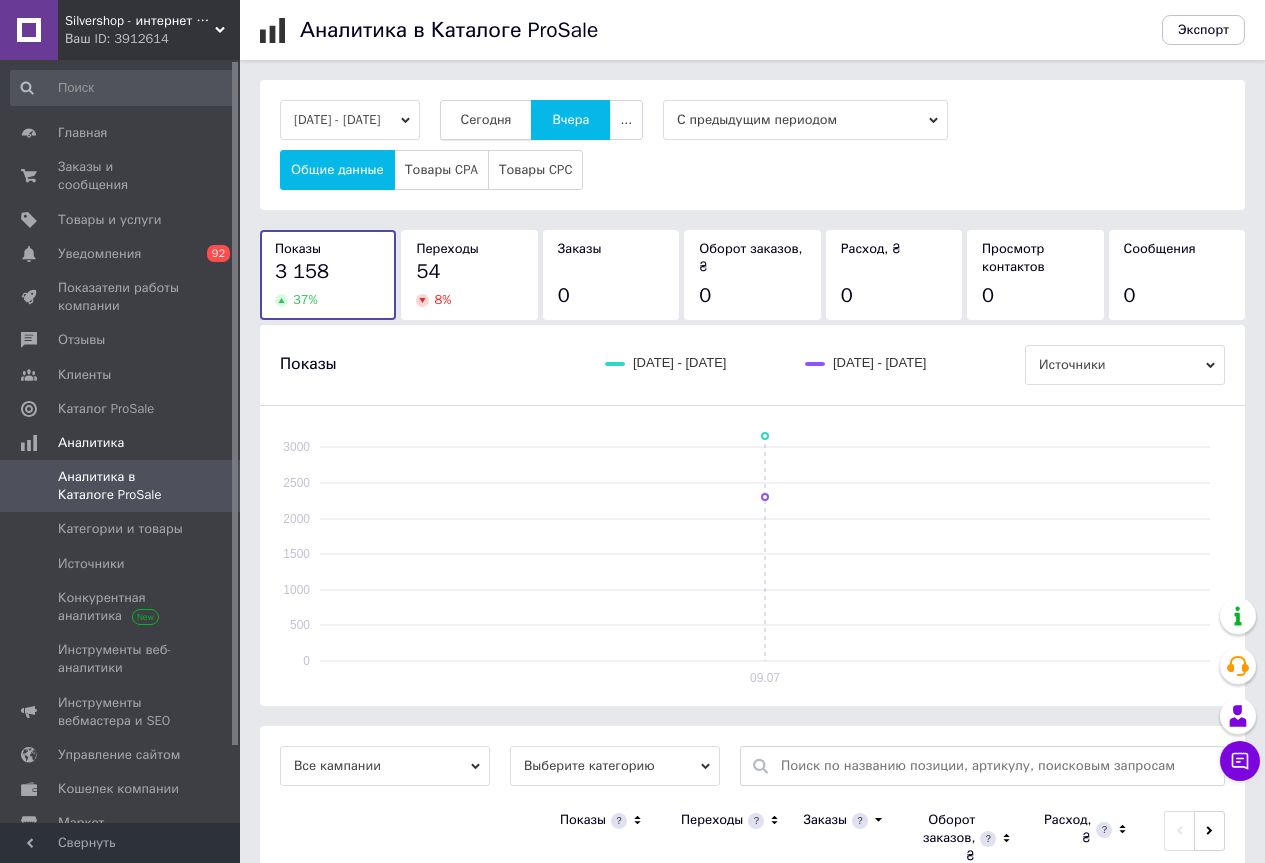 click on "Сегодня" at bounding box center [486, 120] 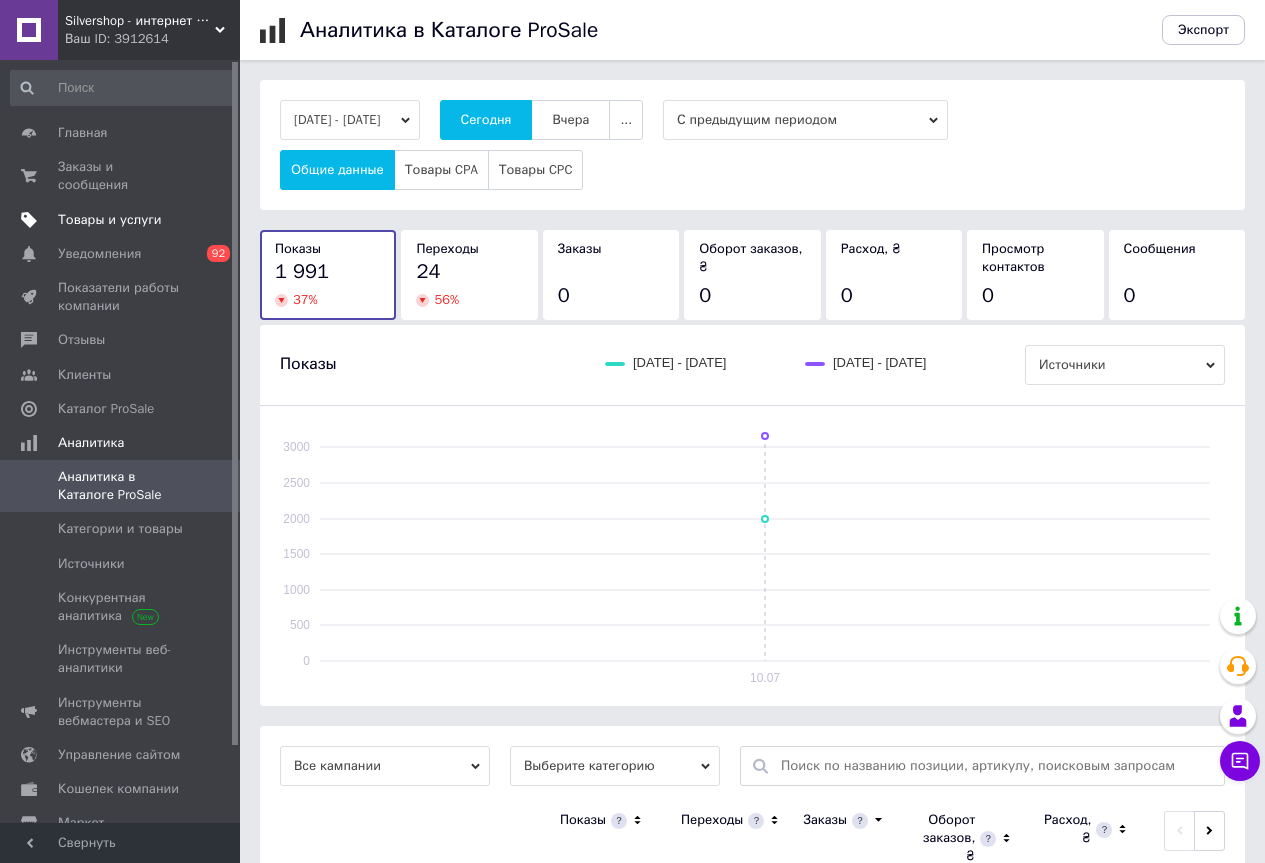 click on "Товары и услуги" at bounding box center [110, 220] 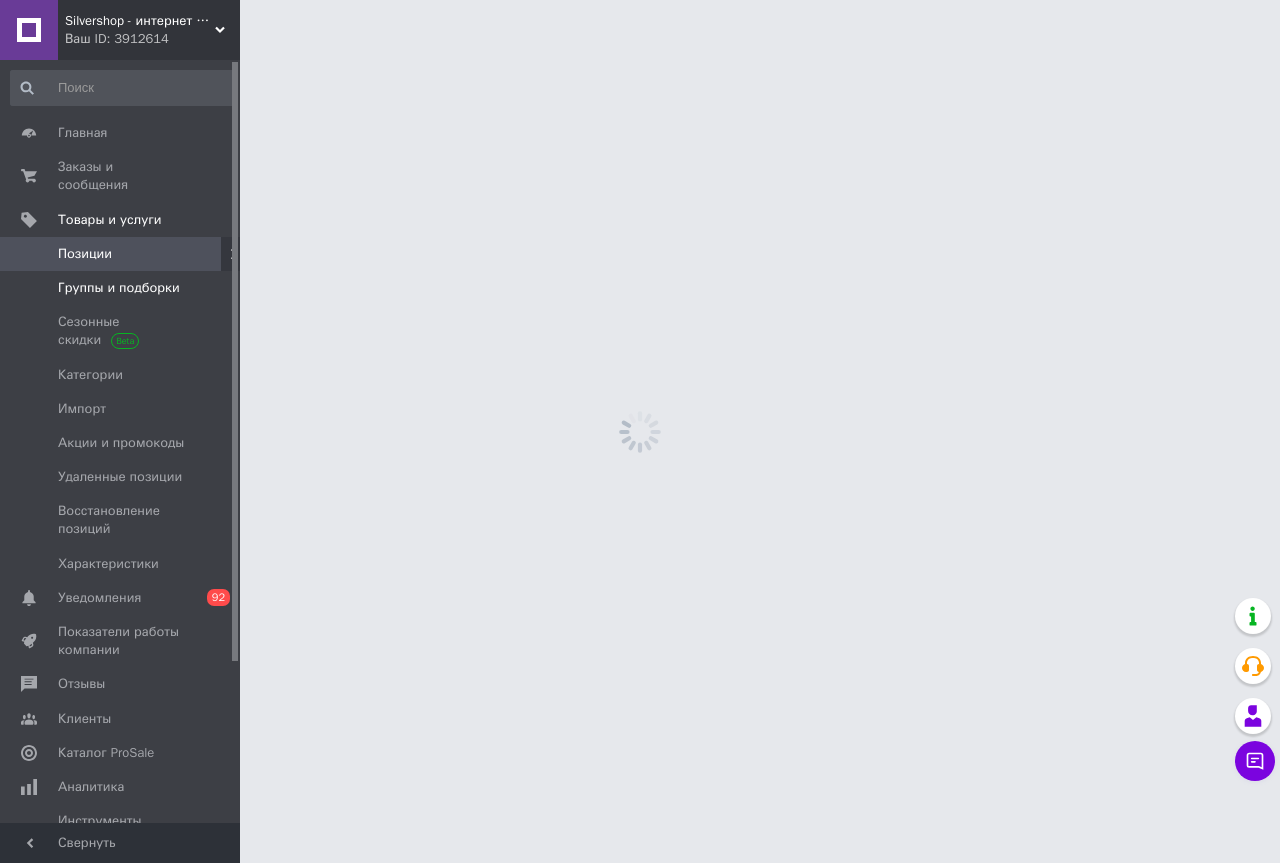 click on "Группы и подборки" at bounding box center [119, 288] 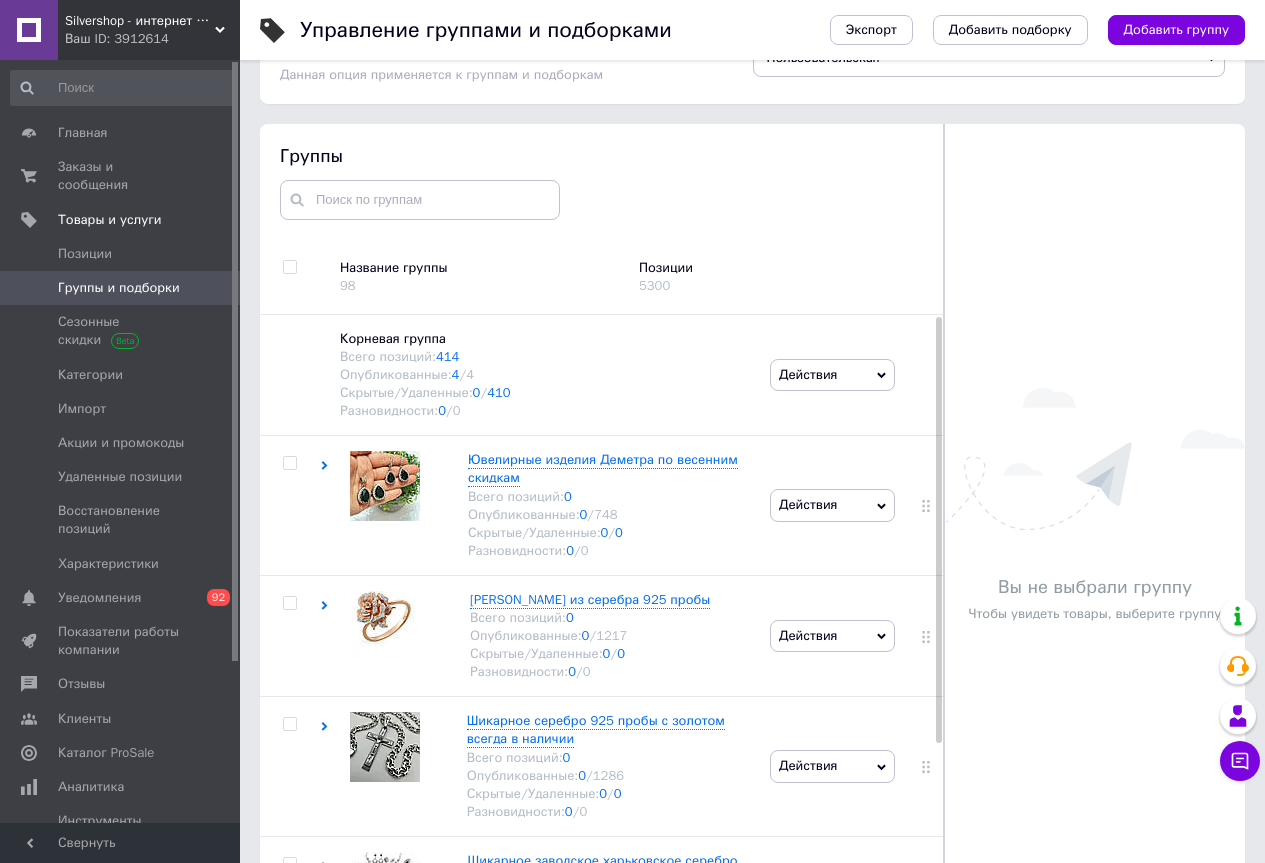 scroll, scrollTop: 100, scrollLeft: 0, axis: vertical 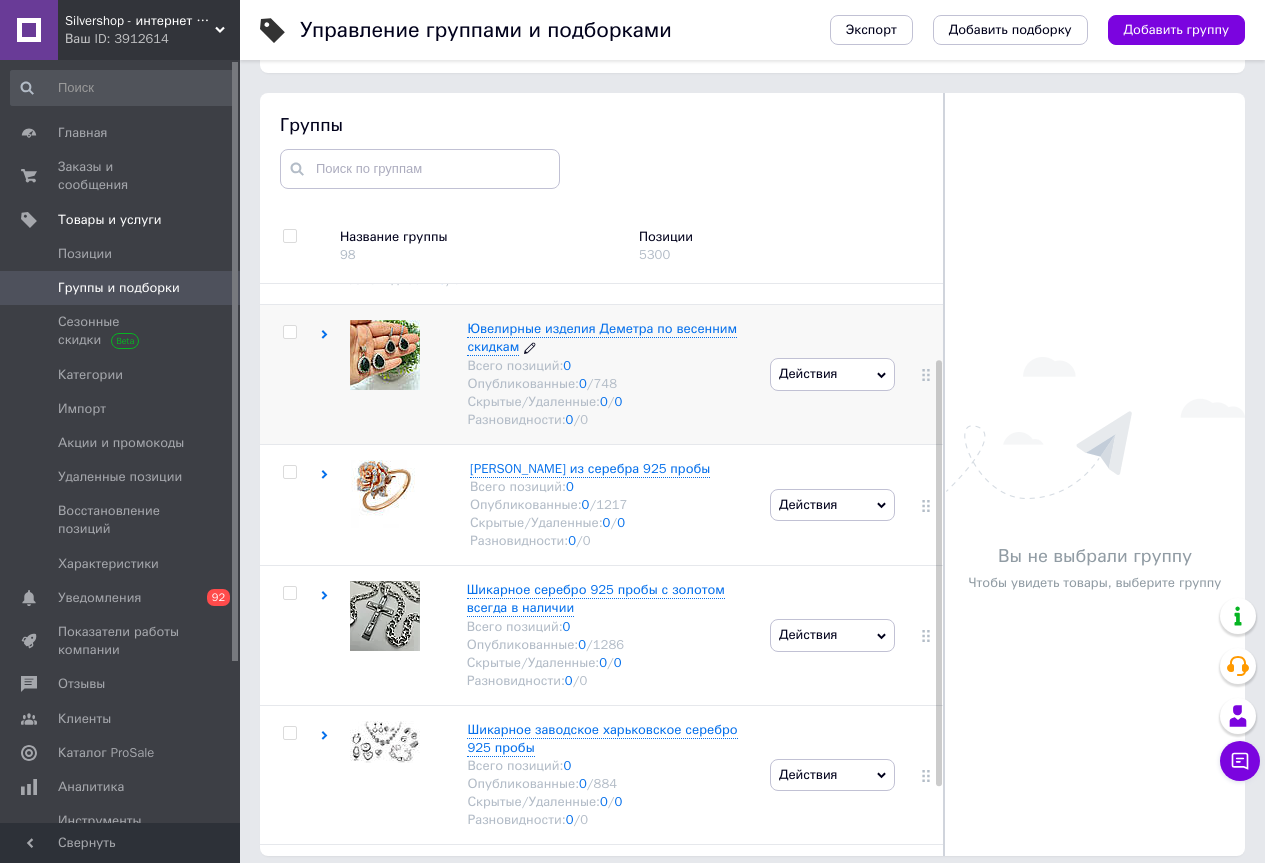 click on "Ювелирные изделия Деметра по весенним скидкам" at bounding box center (602, 337) 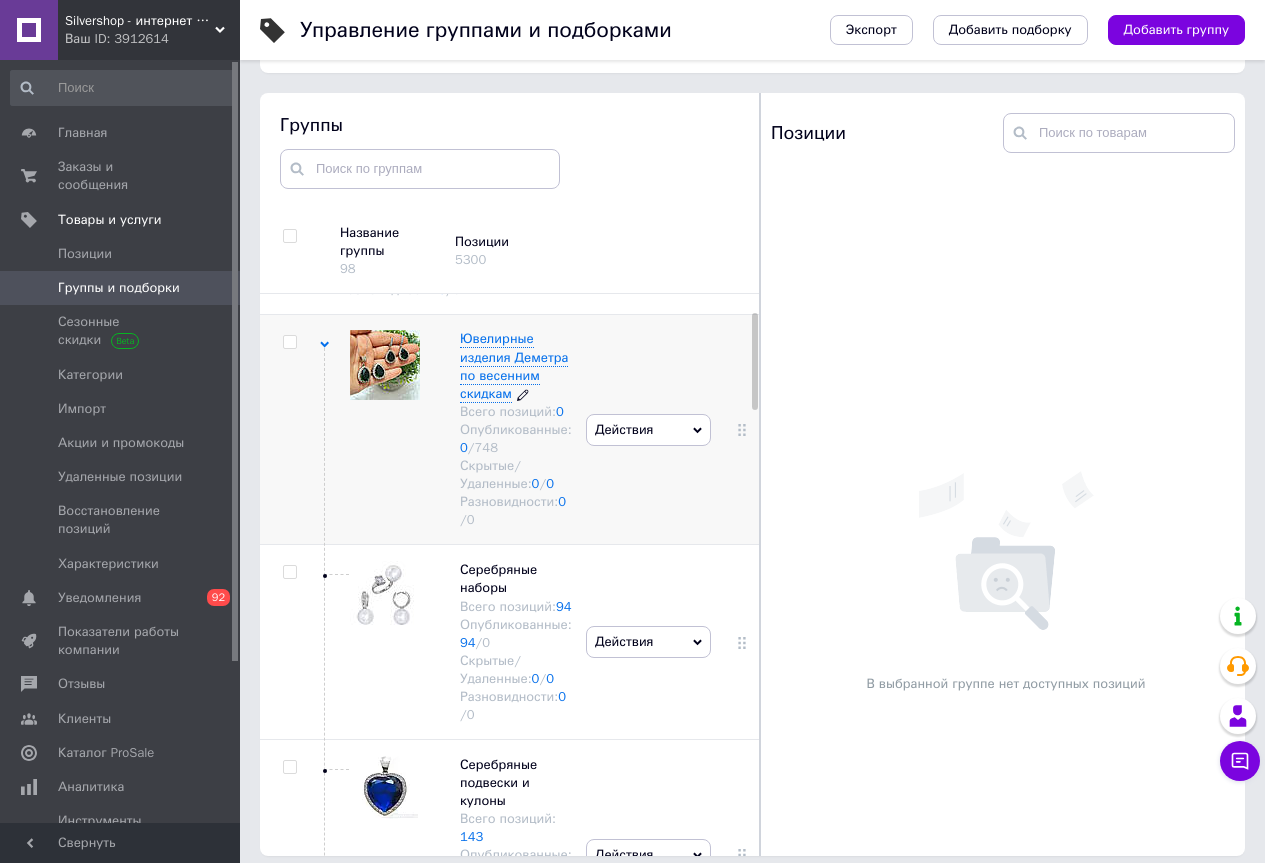 click on "Ювелирные изделия Деметра по весенним скидкам" at bounding box center [514, 366] 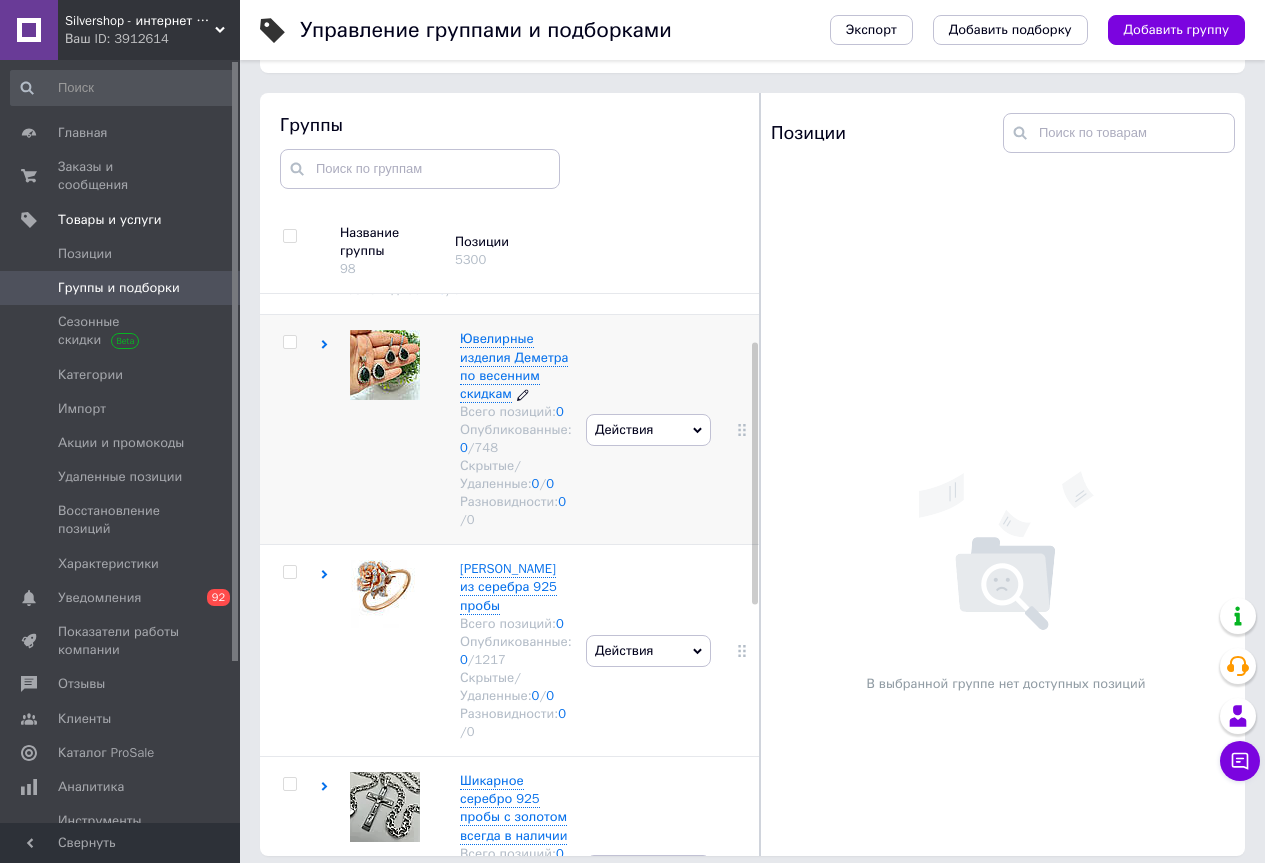 click on "Ювелирные изделия Деметра по весенним скидкам" at bounding box center (514, 366) 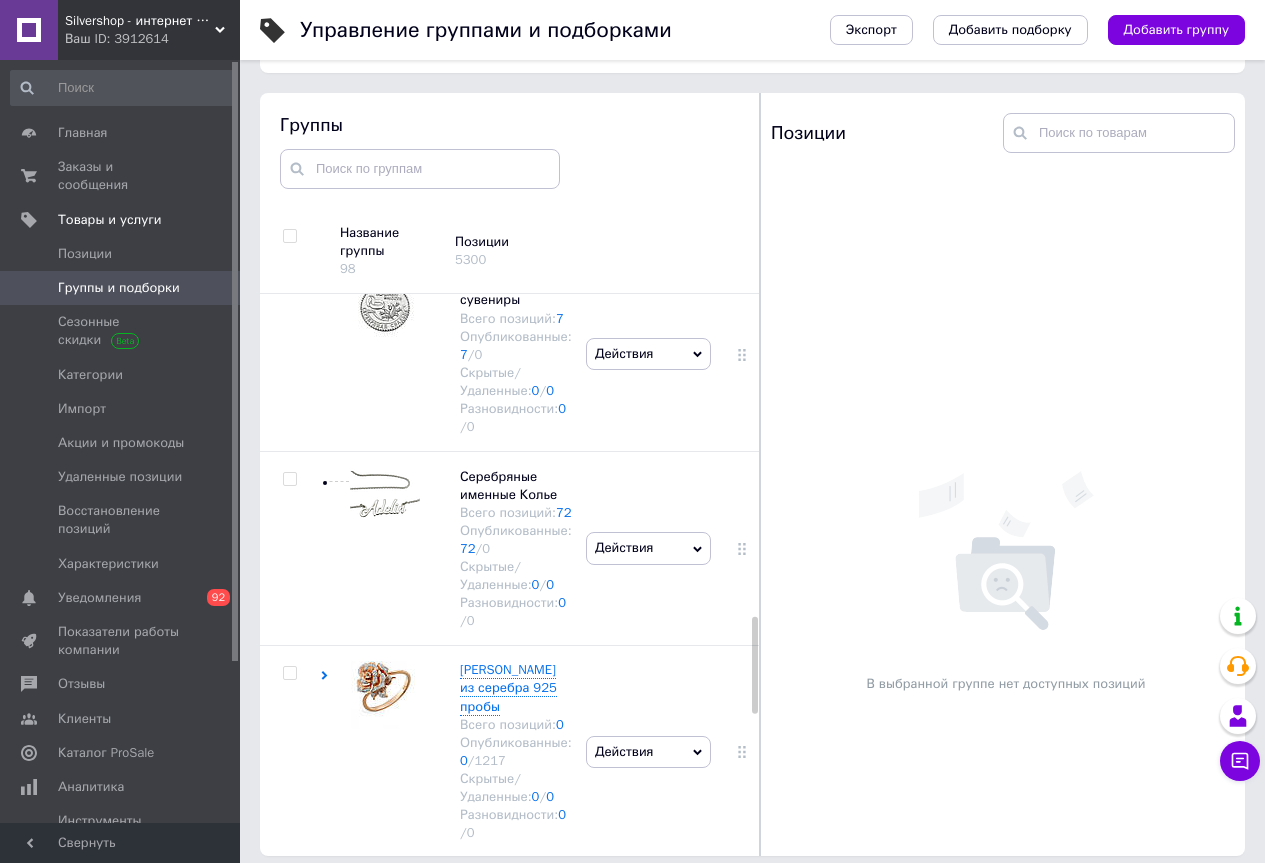 scroll, scrollTop: 2000, scrollLeft: 0, axis: vertical 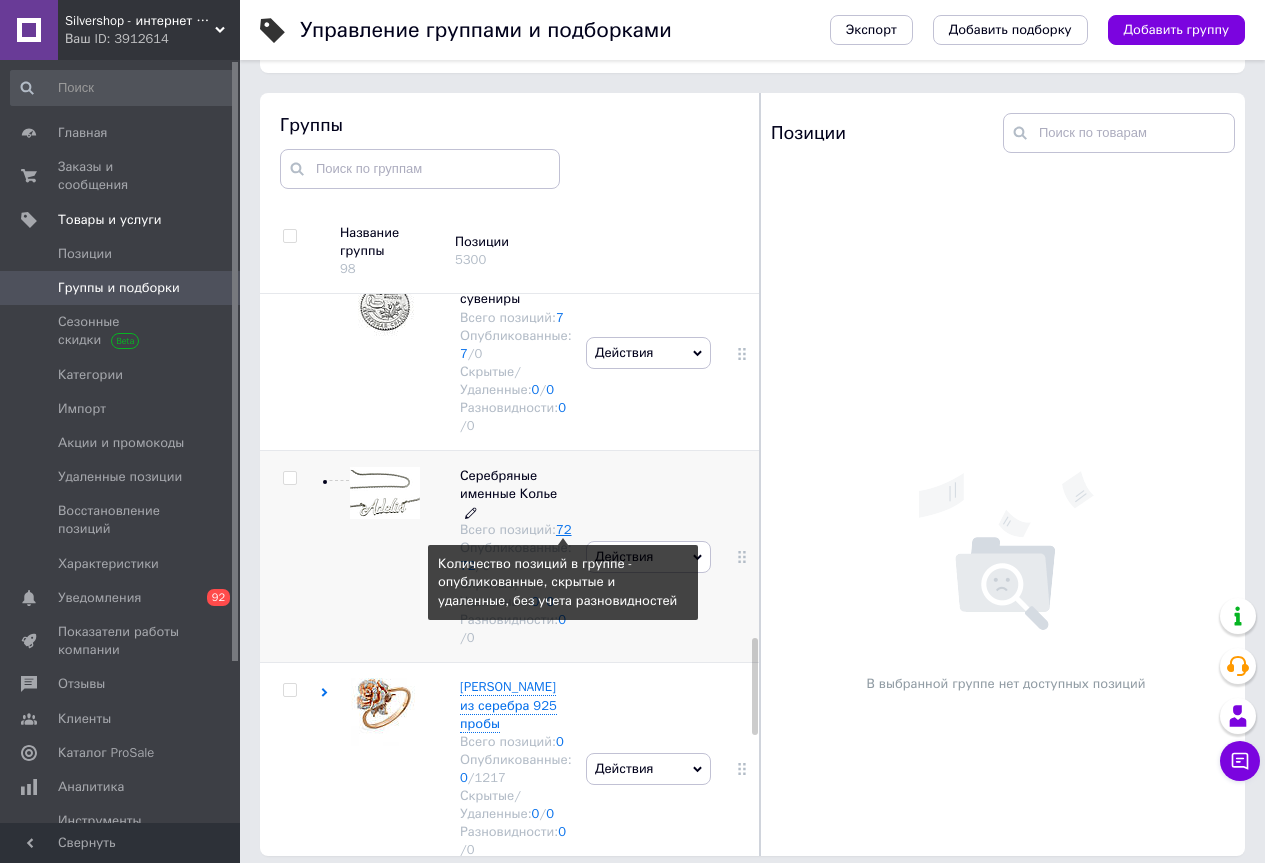 click on "72" at bounding box center (564, 529) 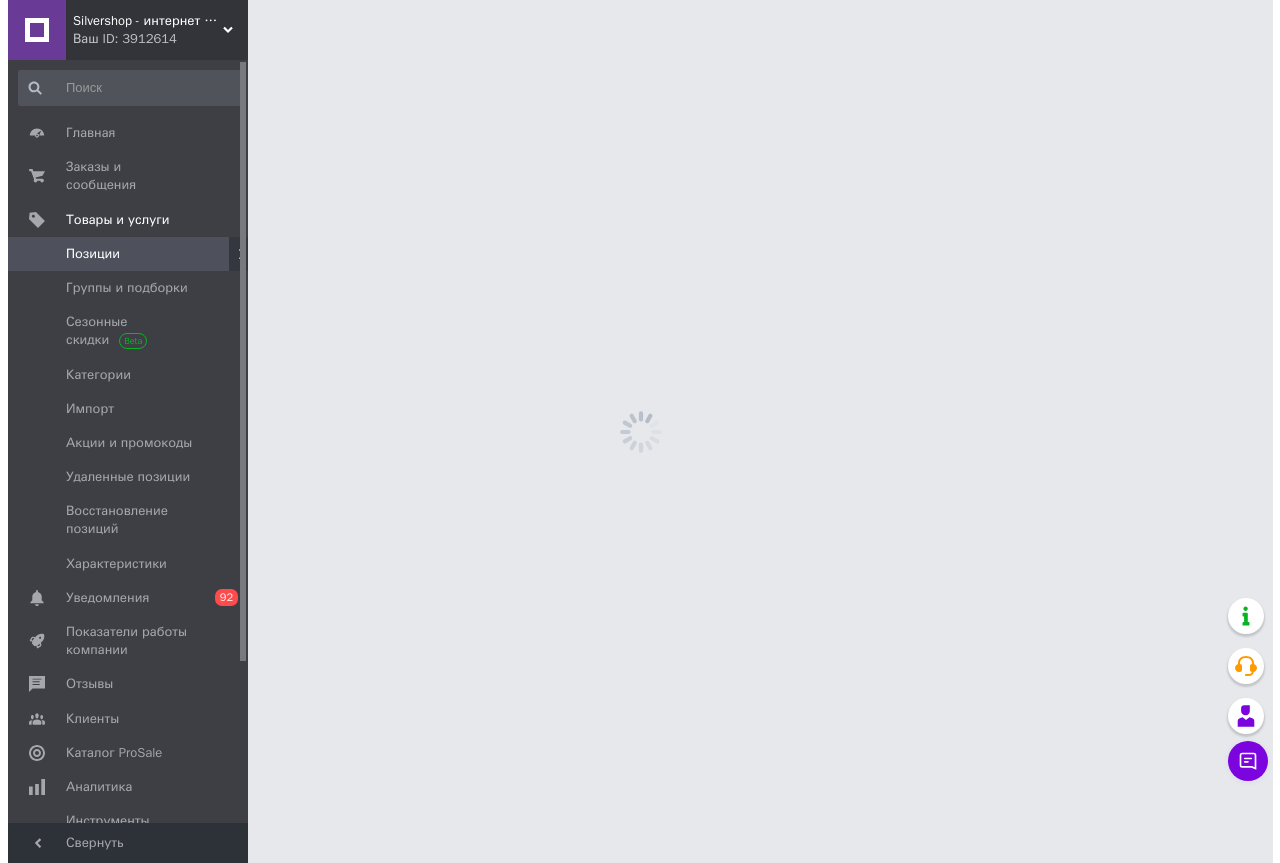 scroll, scrollTop: 0, scrollLeft: 0, axis: both 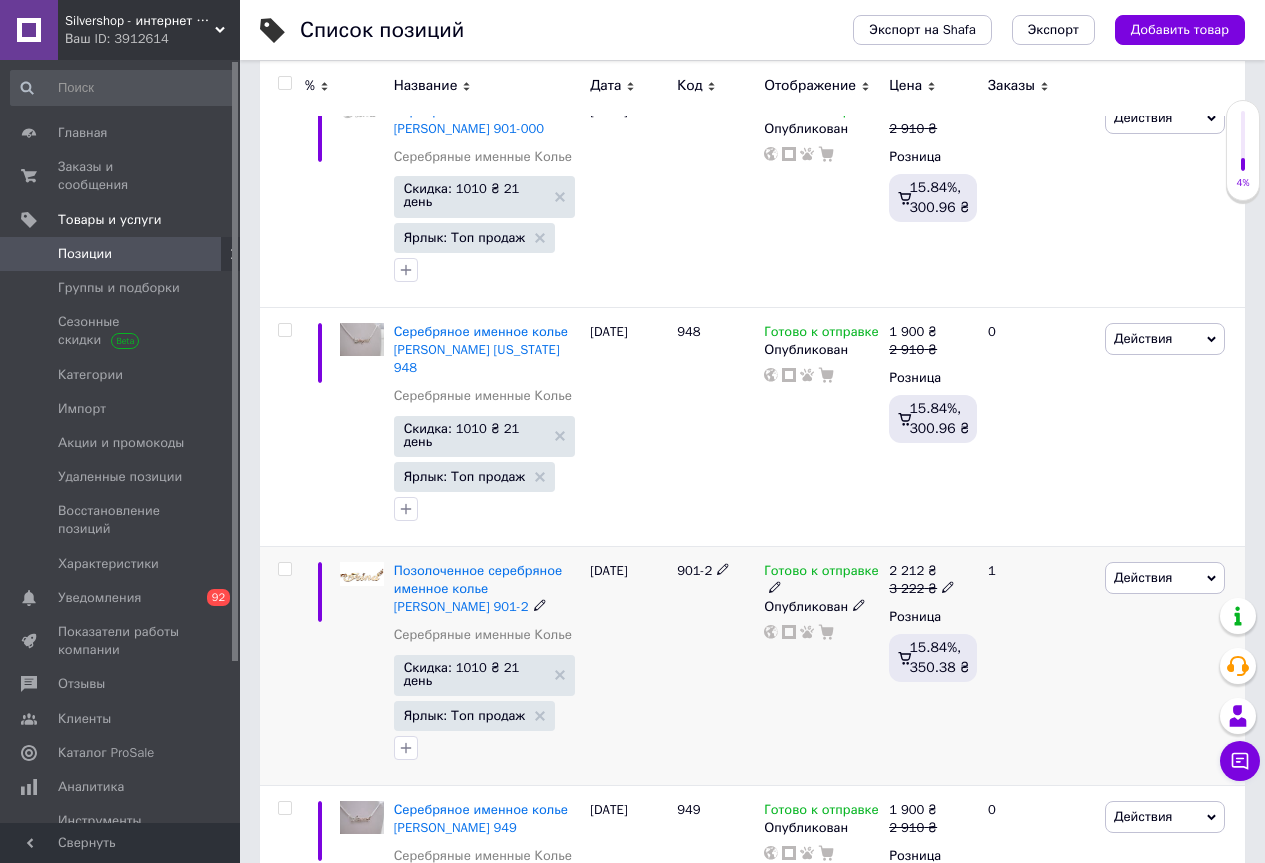 click 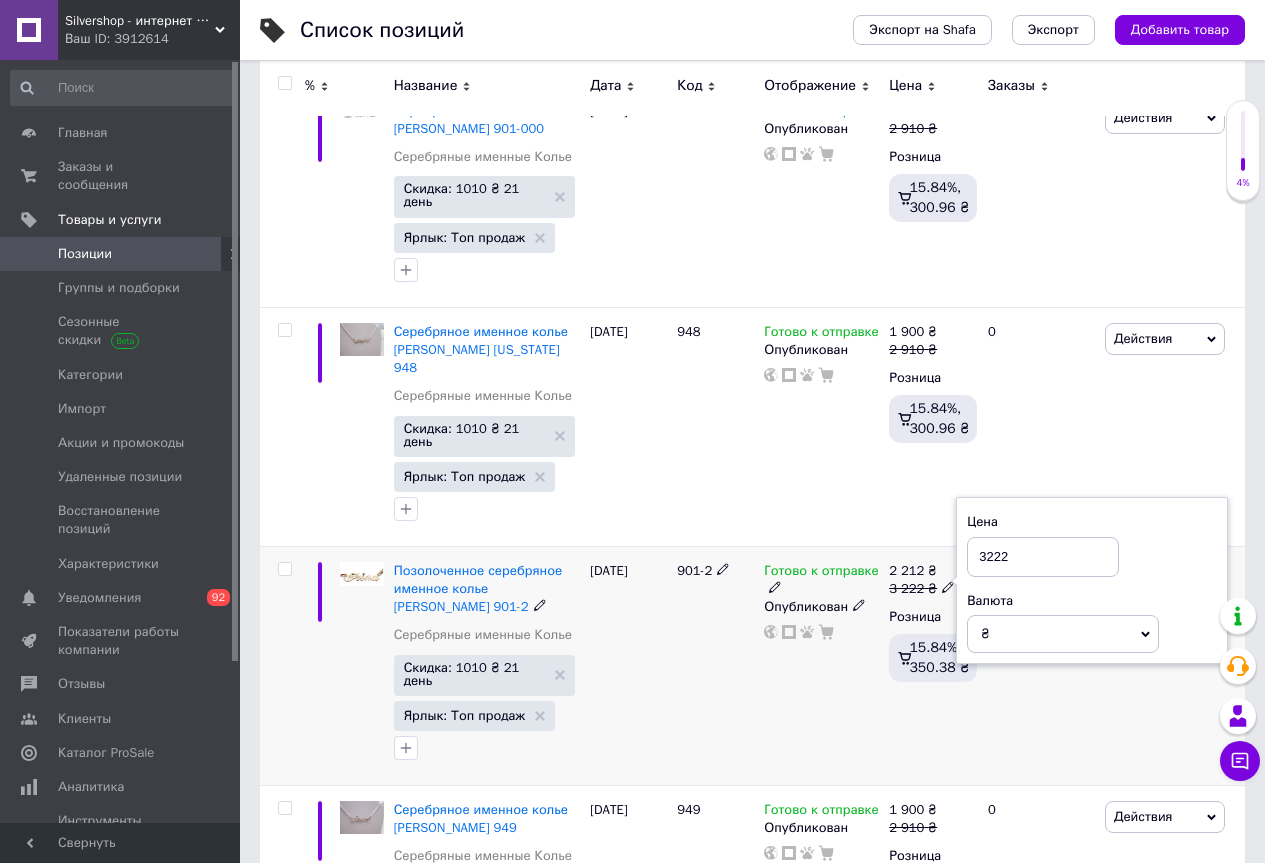 click on "3222" at bounding box center [1043, 557] 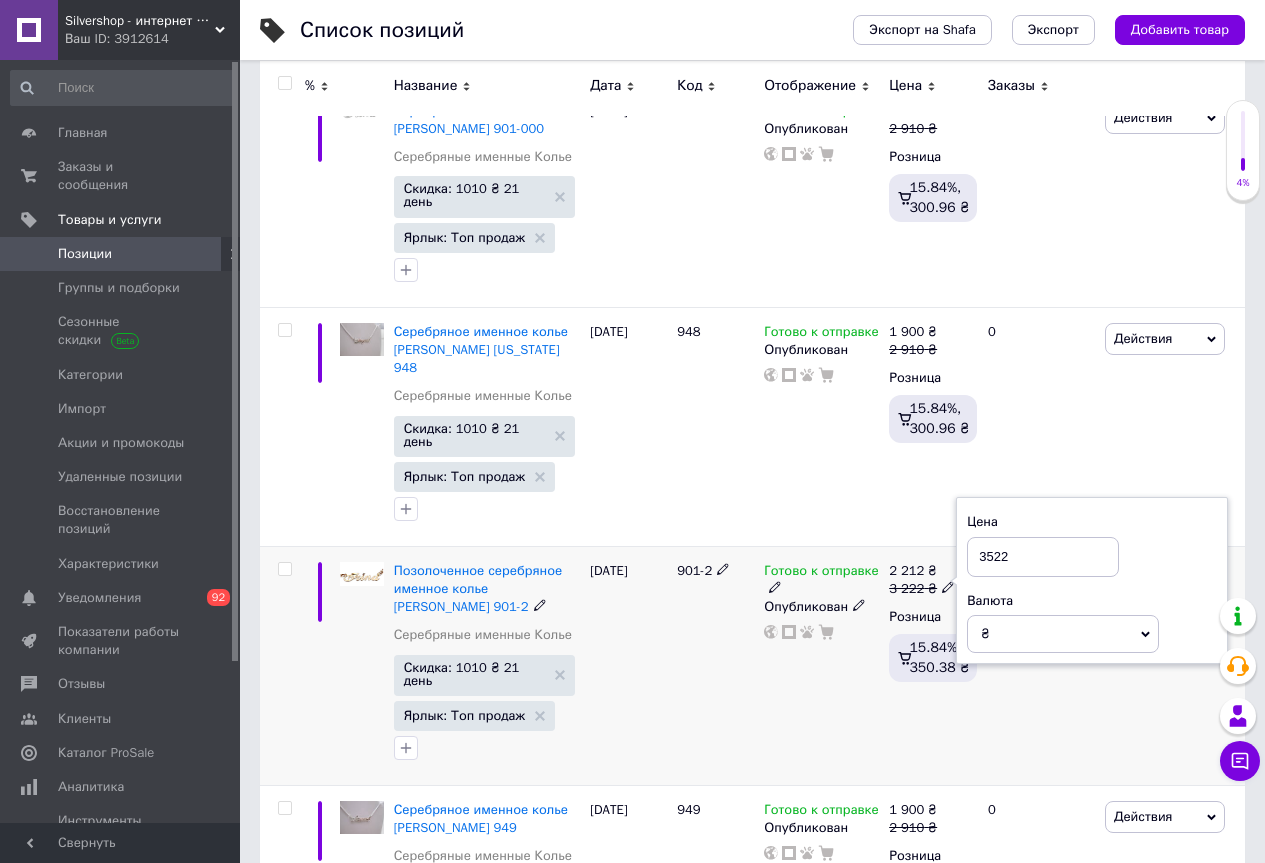 type on "3522" 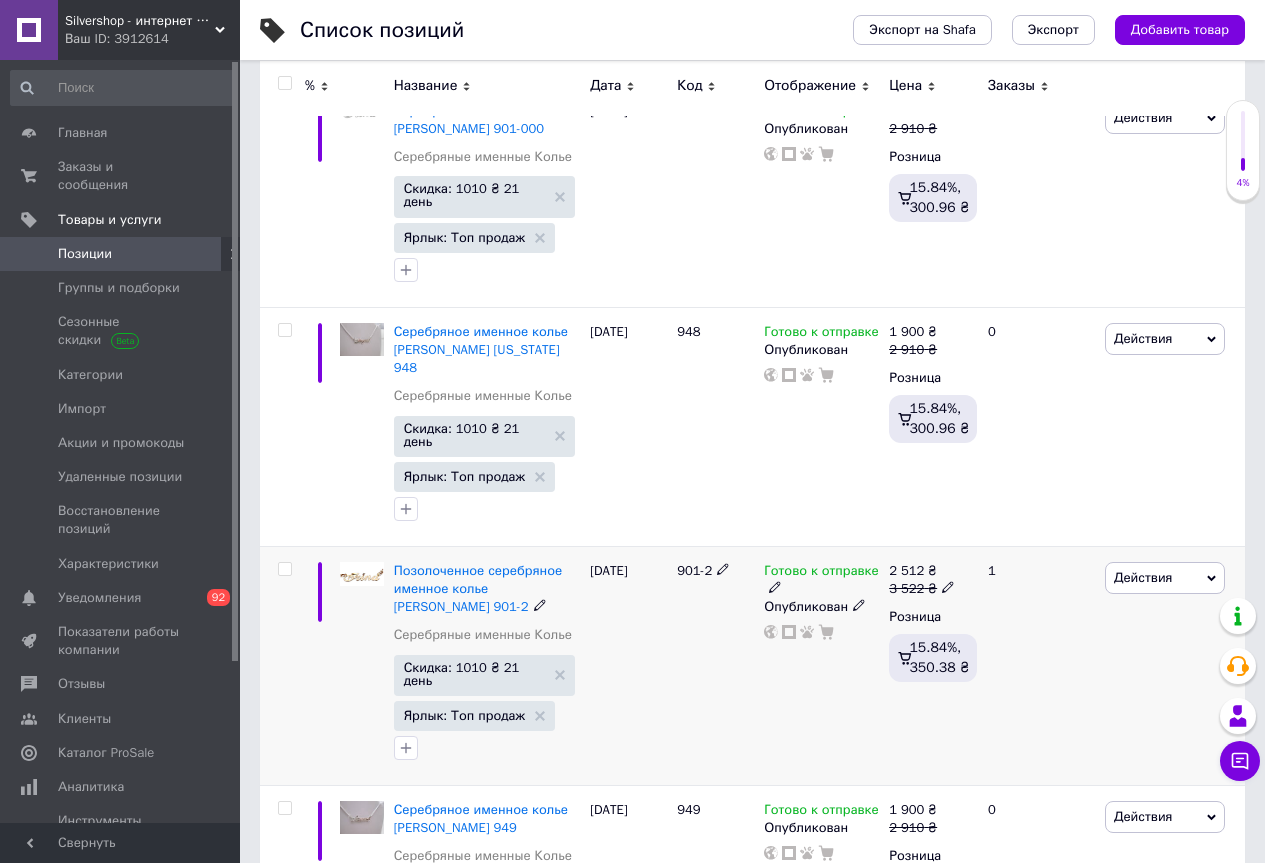 click 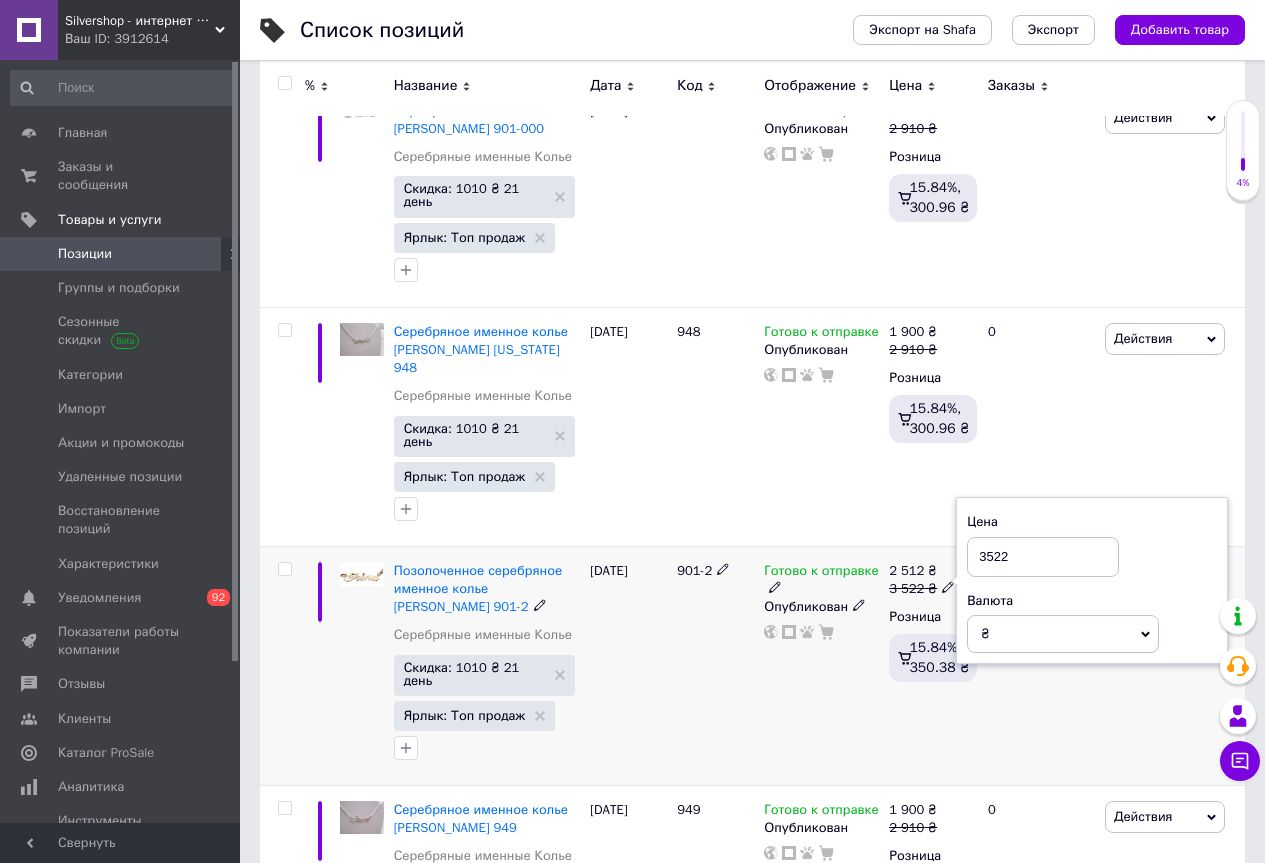 click on "3522" at bounding box center (1043, 557) 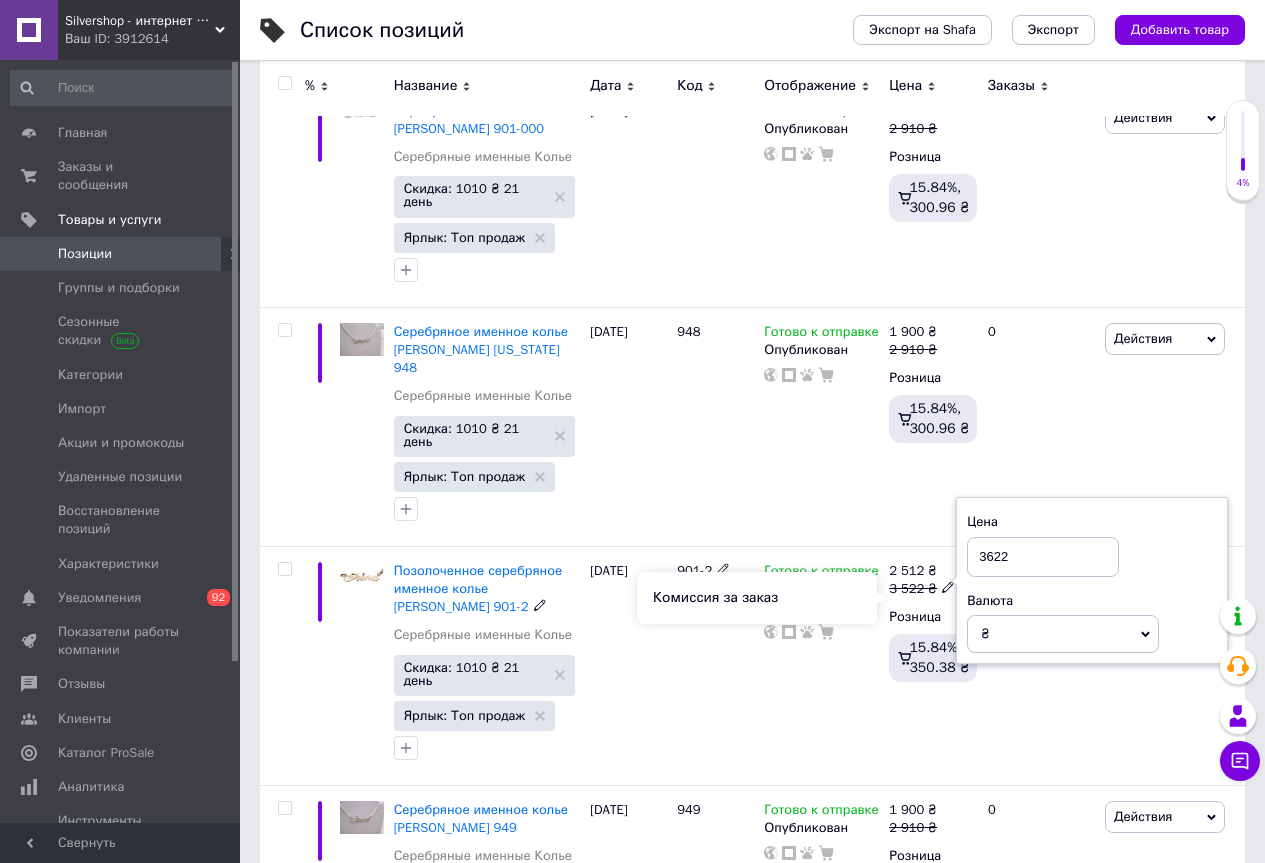 type on "3622" 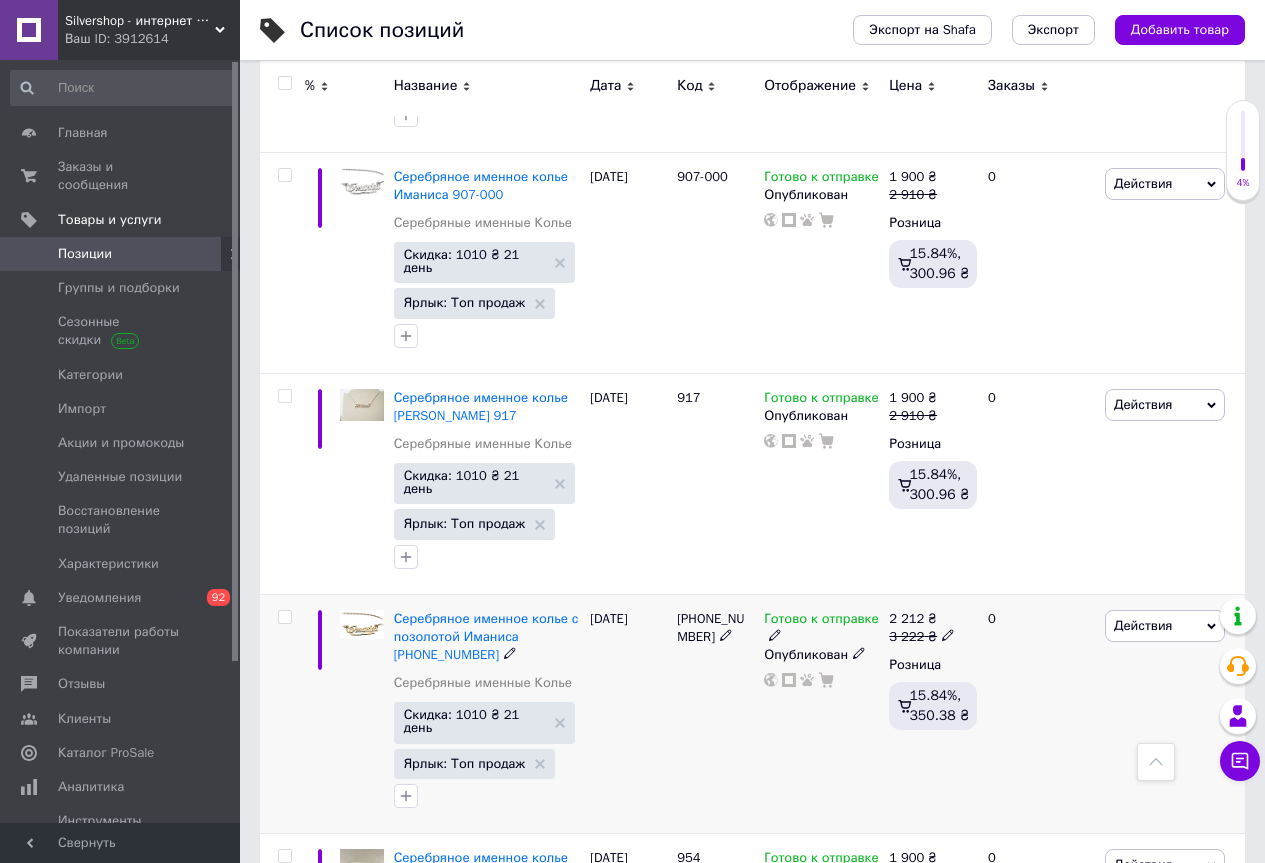scroll, scrollTop: 3400, scrollLeft: 0, axis: vertical 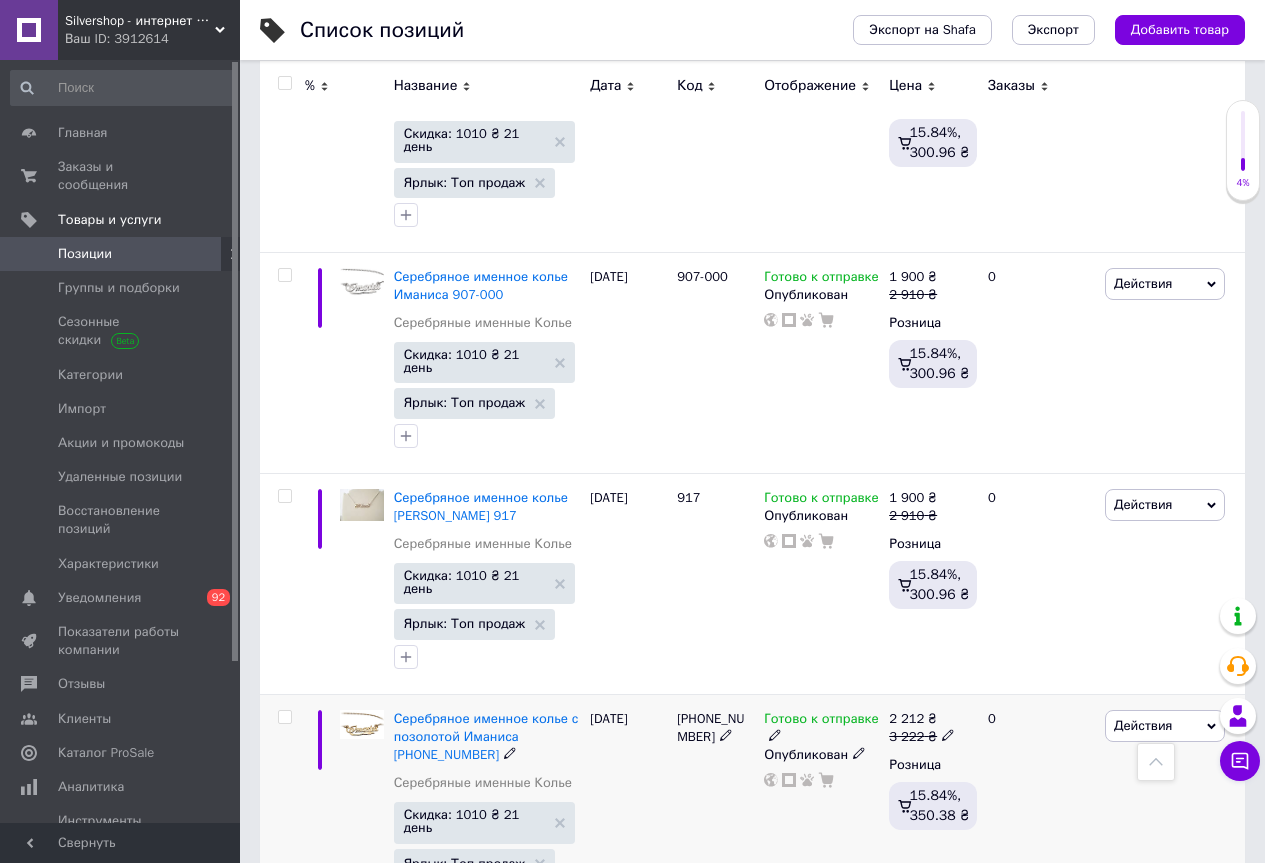 click 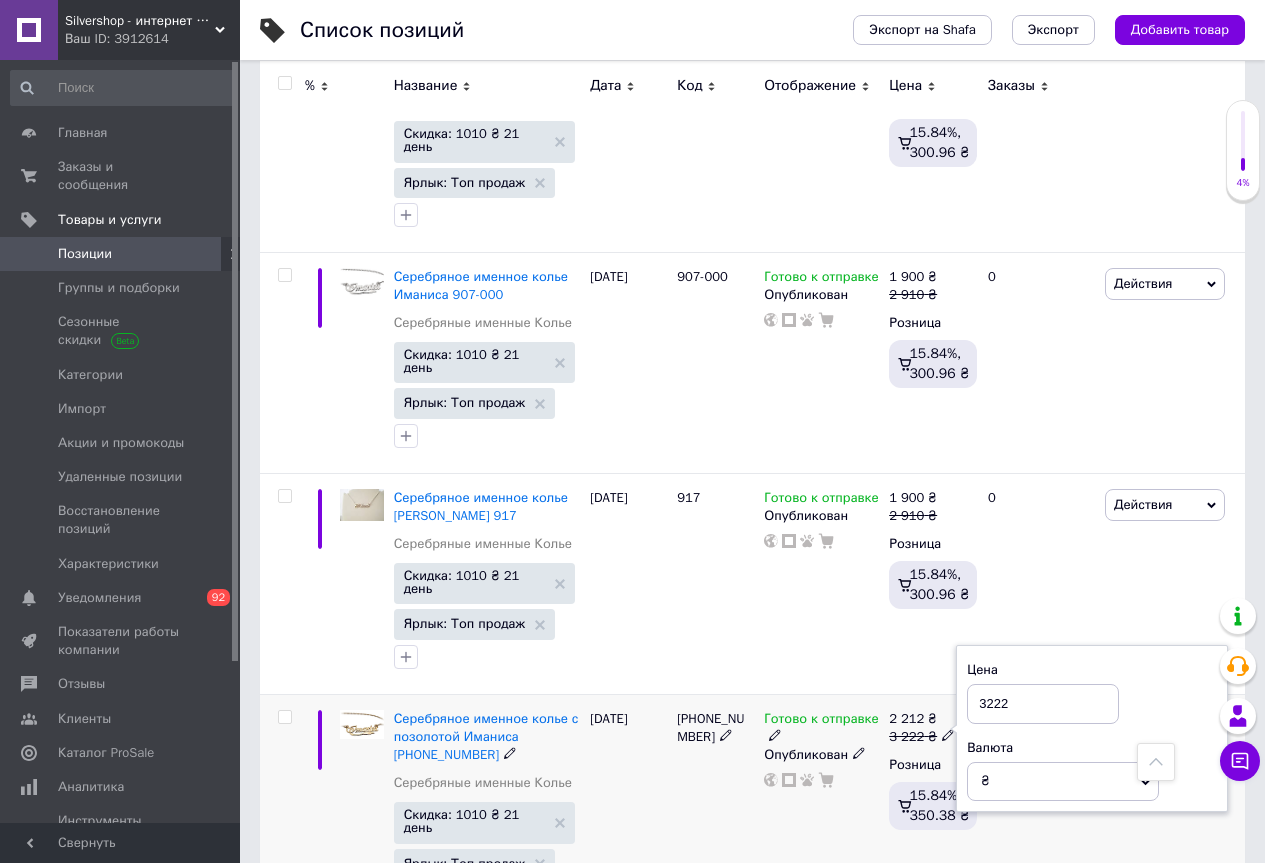 click on "3222" at bounding box center (1043, 704) 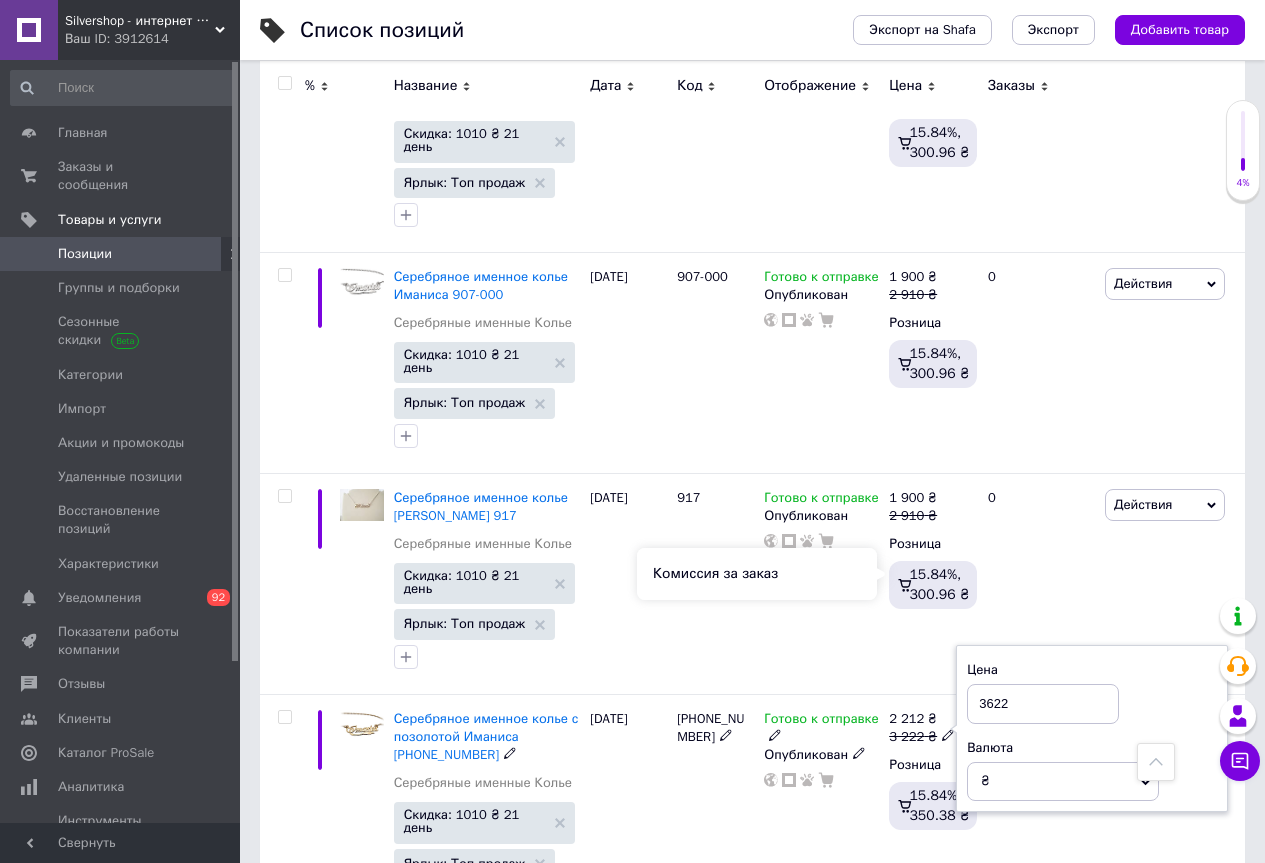 type on "3622" 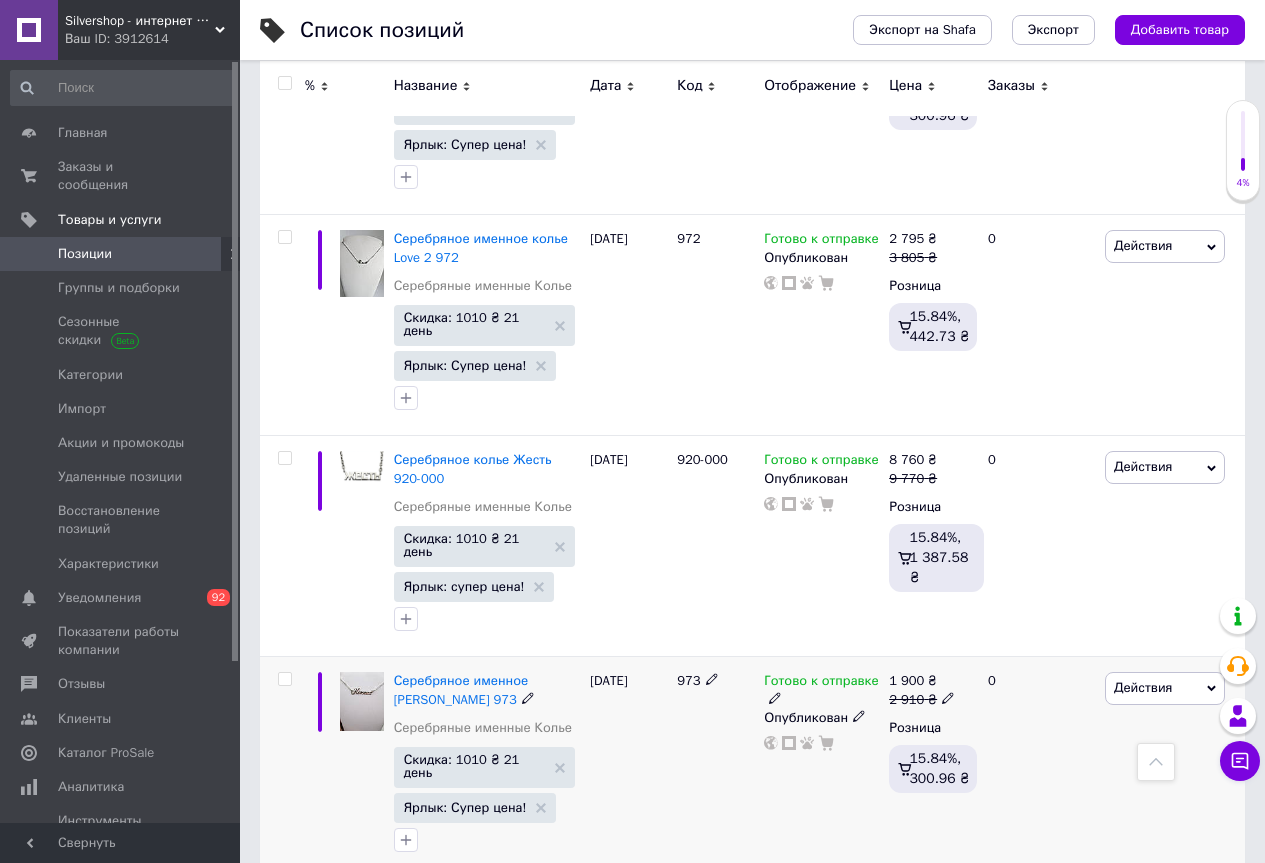 scroll, scrollTop: 6600, scrollLeft: 0, axis: vertical 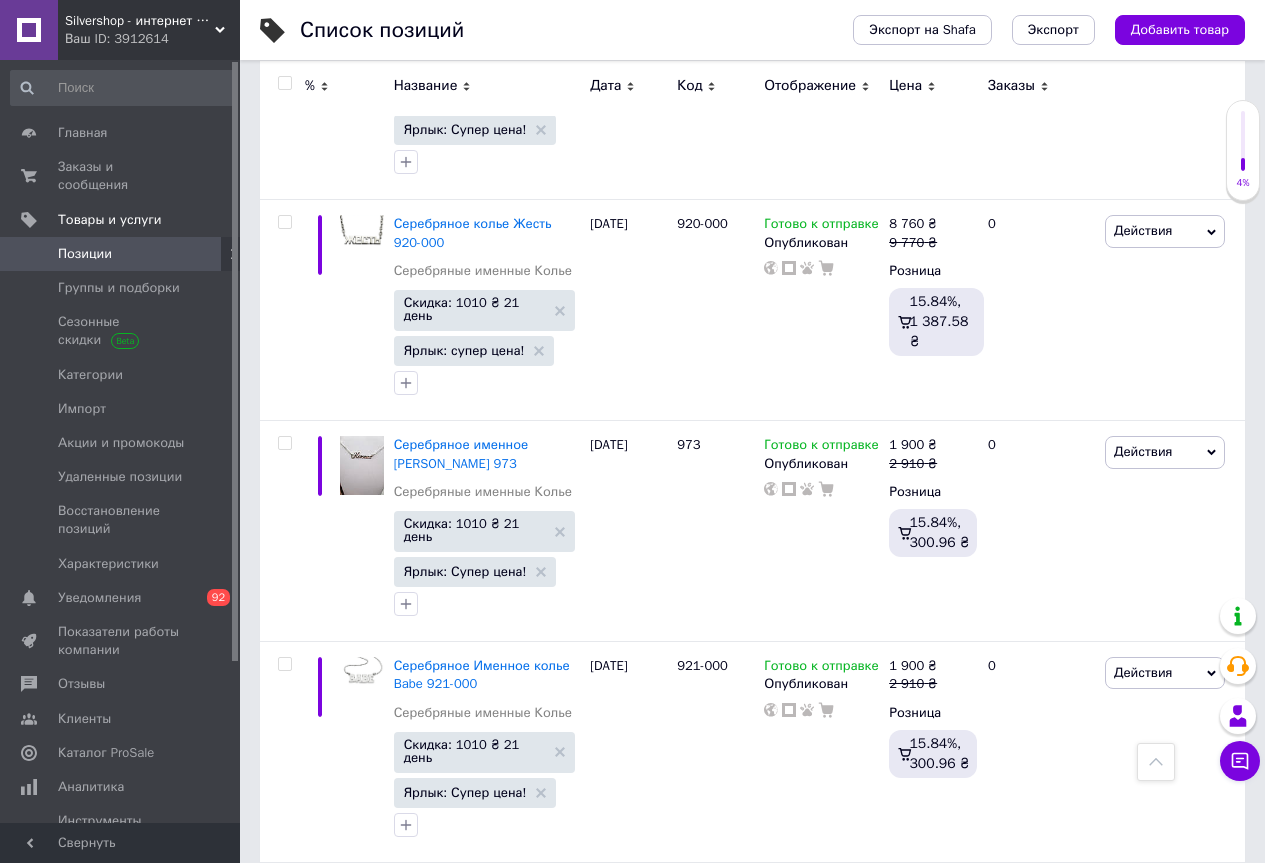 click 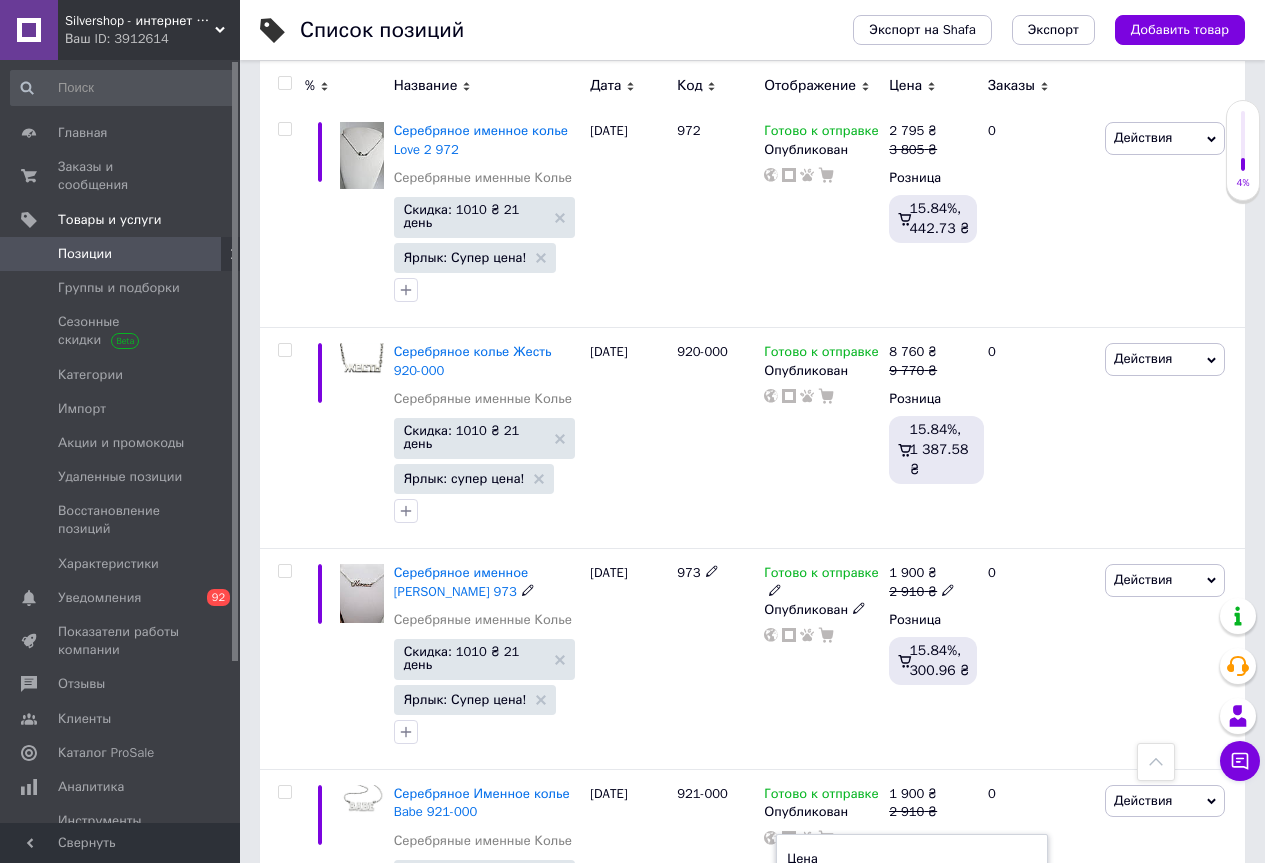 scroll, scrollTop: 6500, scrollLeft: 0, axis: vertical 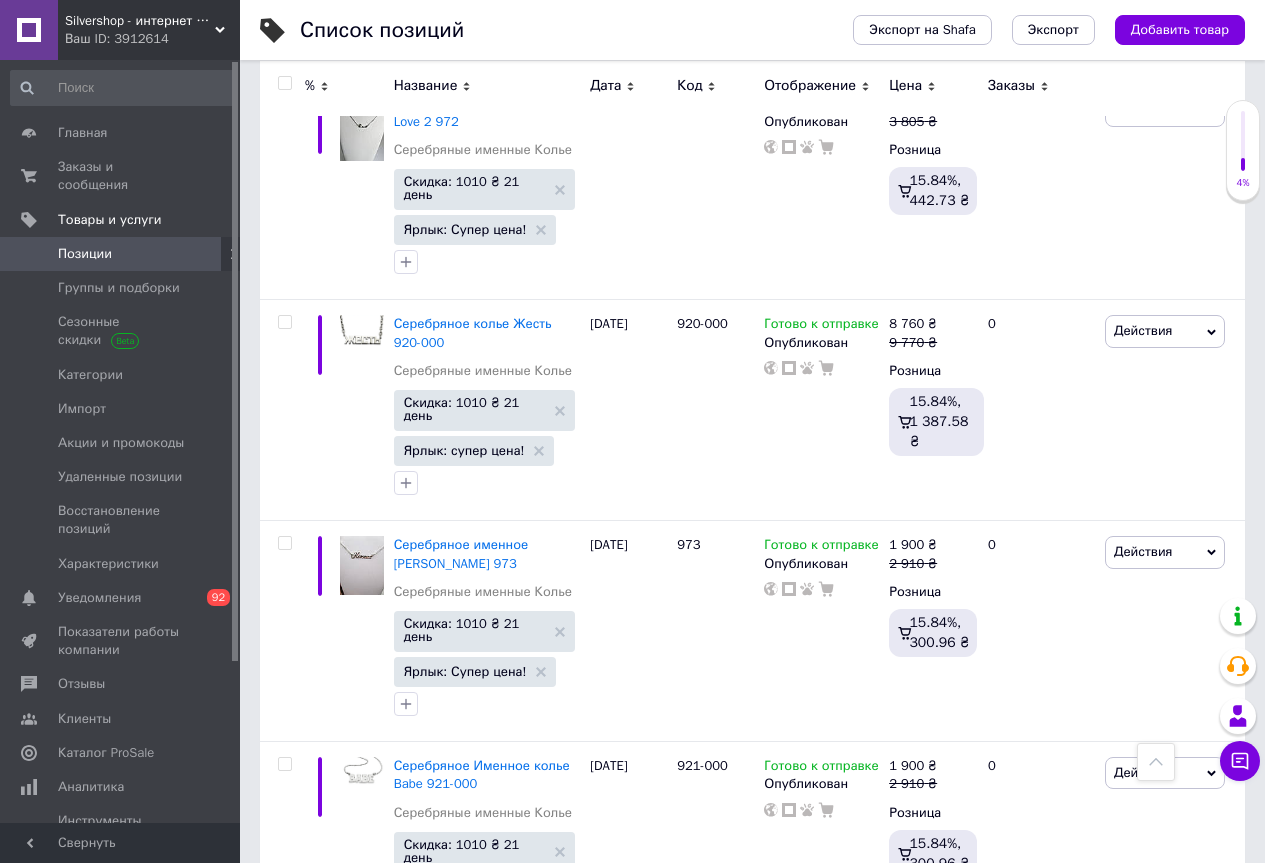 click 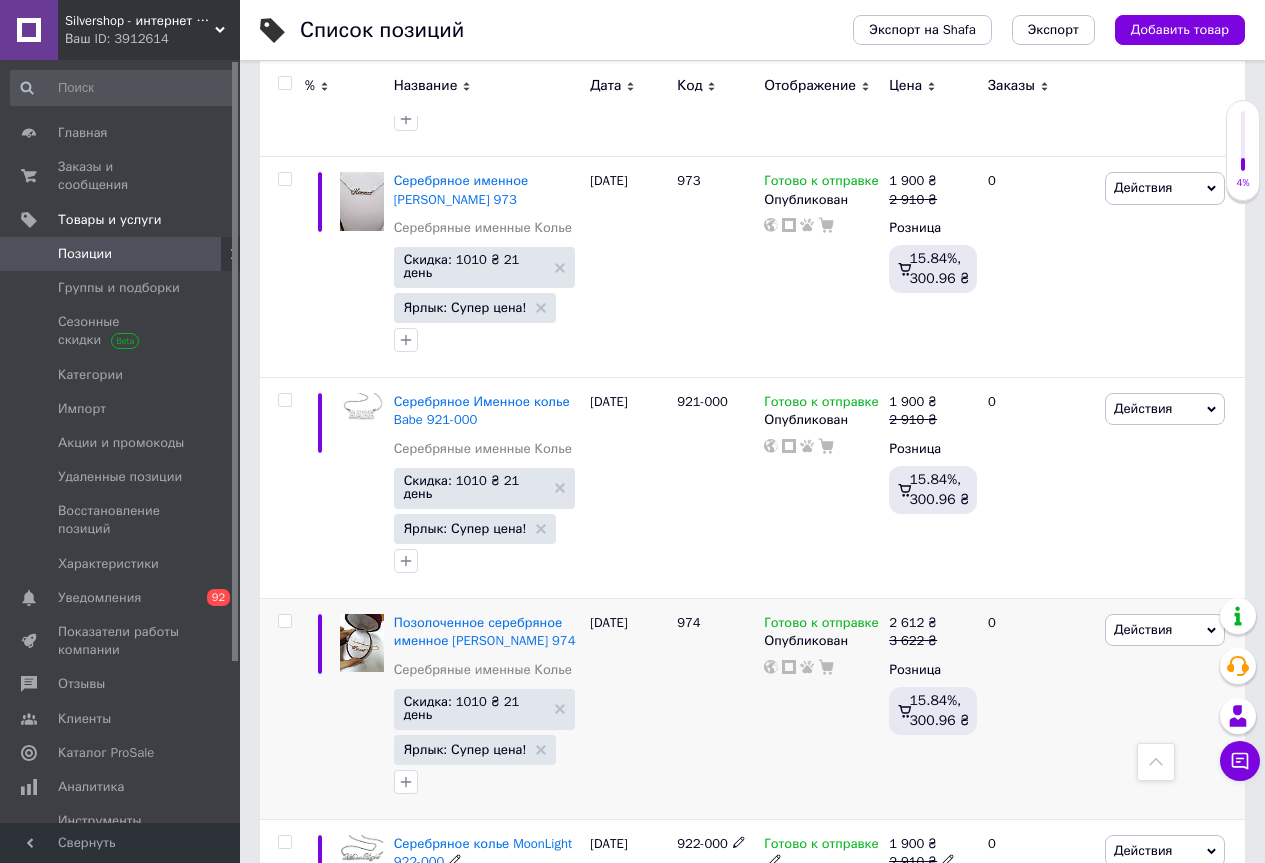 scroll, scrollTop: 6900, scrollLeft: 0, axis: vertical 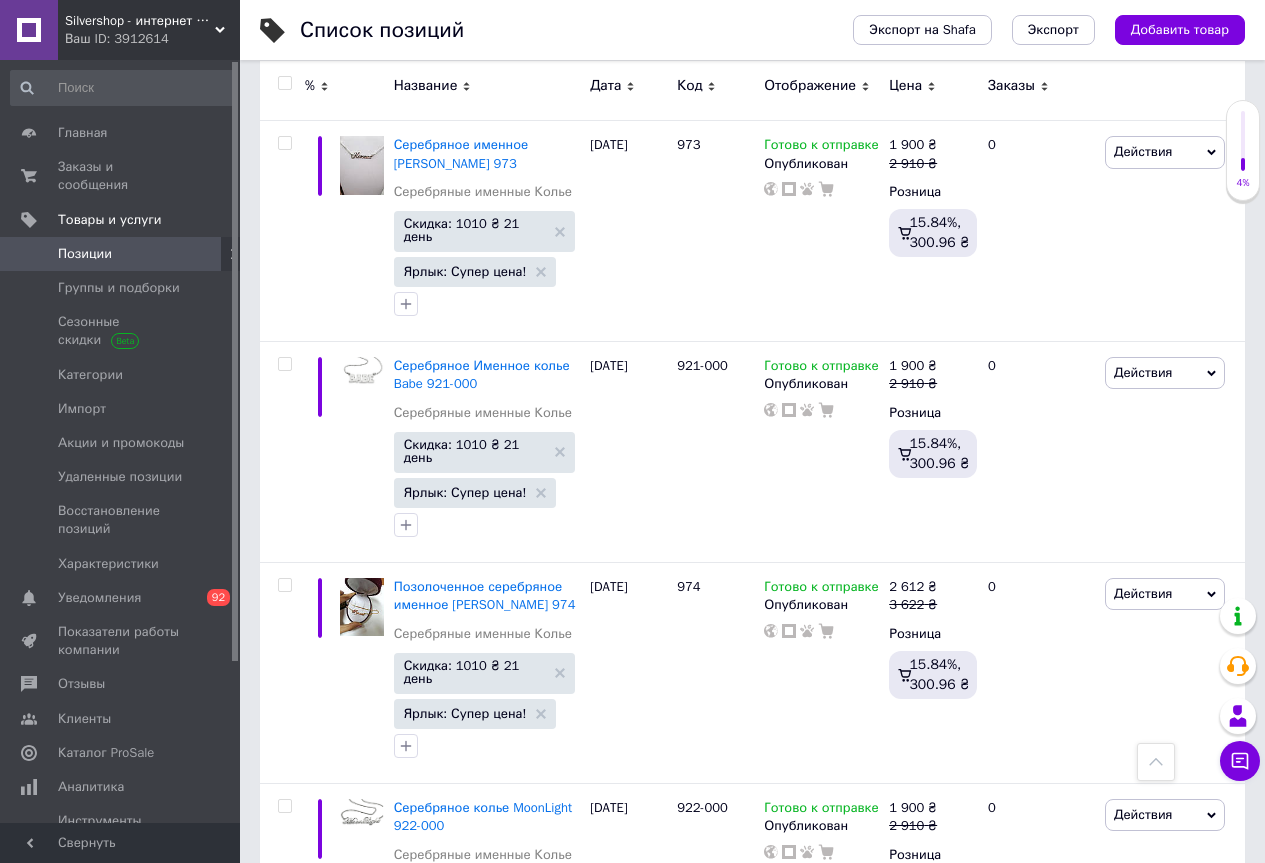 click 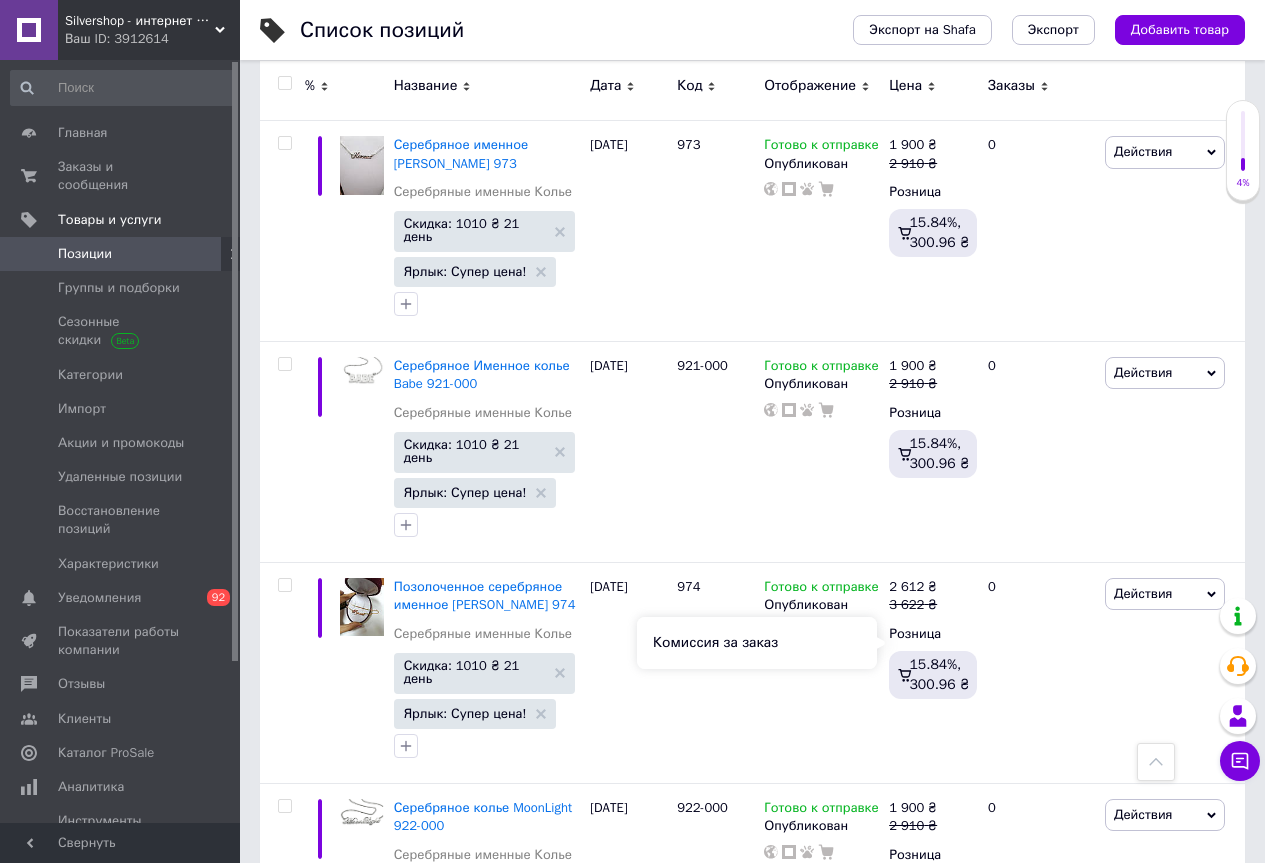 type on "3622" 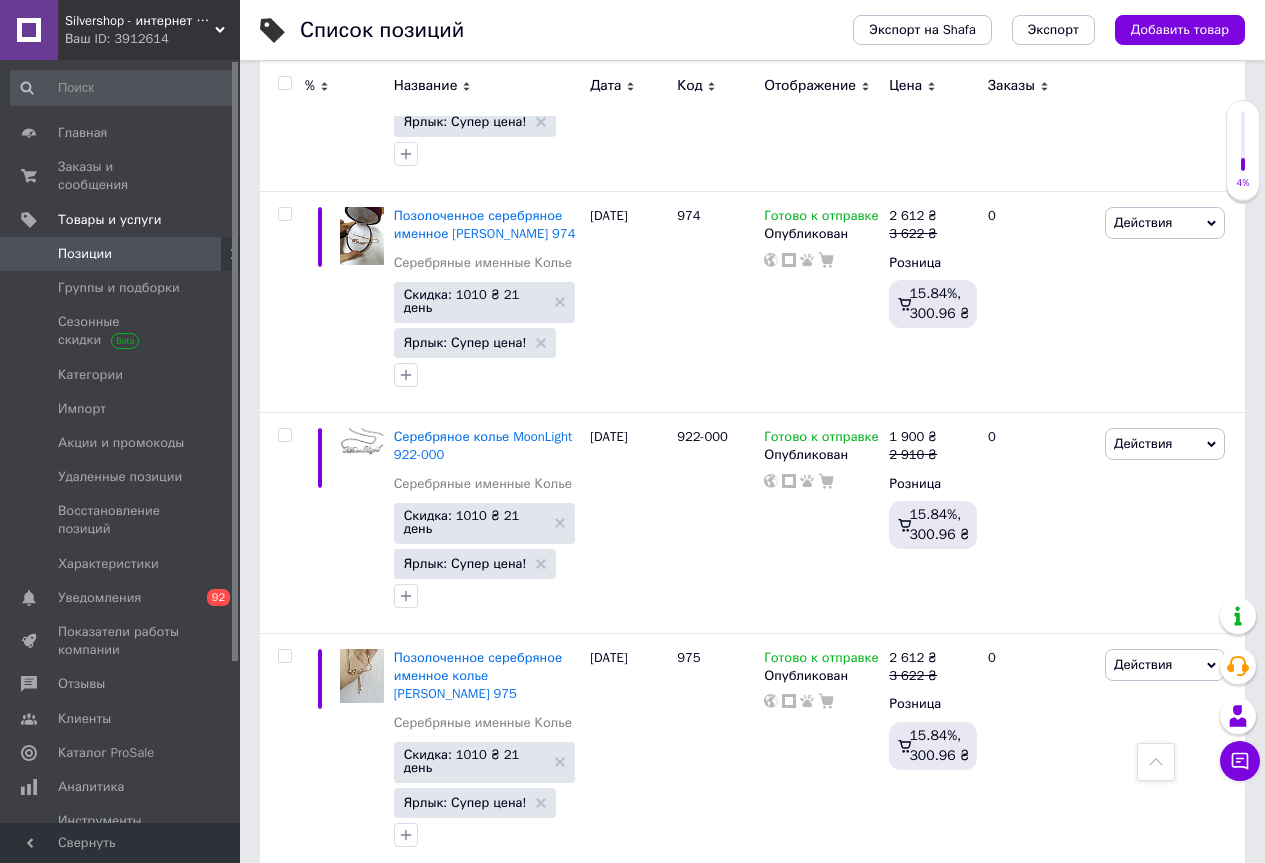 scroll, scrollTop: 7300, scrollLeft: 0, axis: vertical 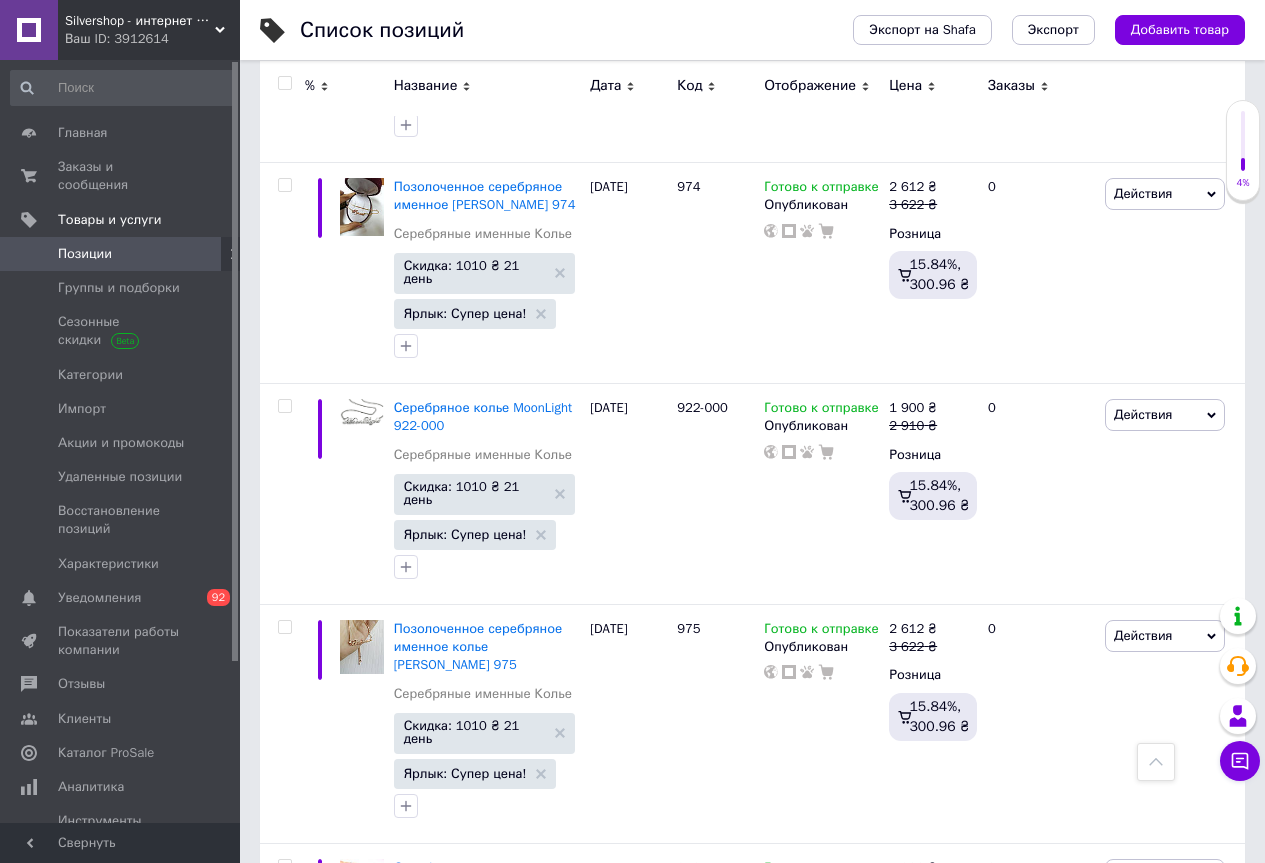 click 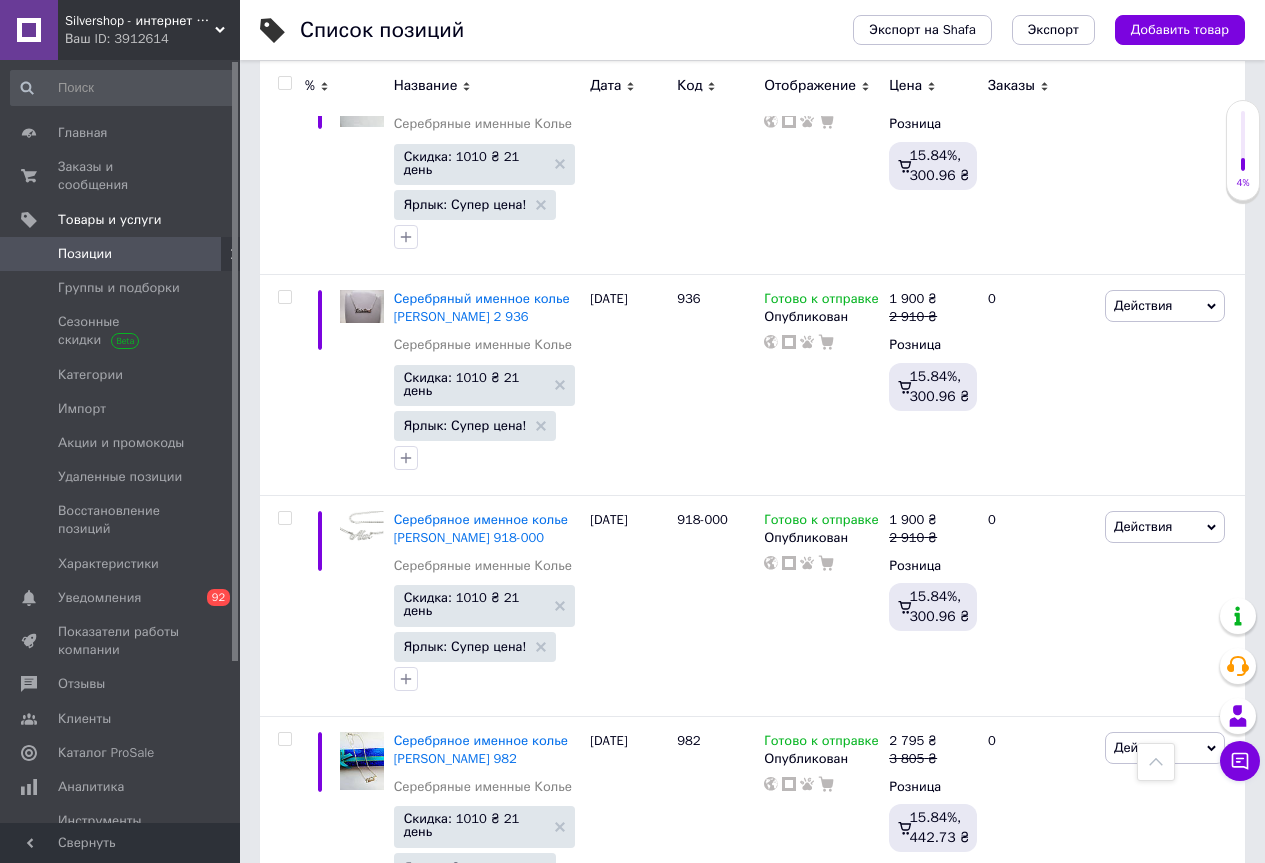 scroll, scrollTop: 10900, scrollLeft: 0, axis: vertical 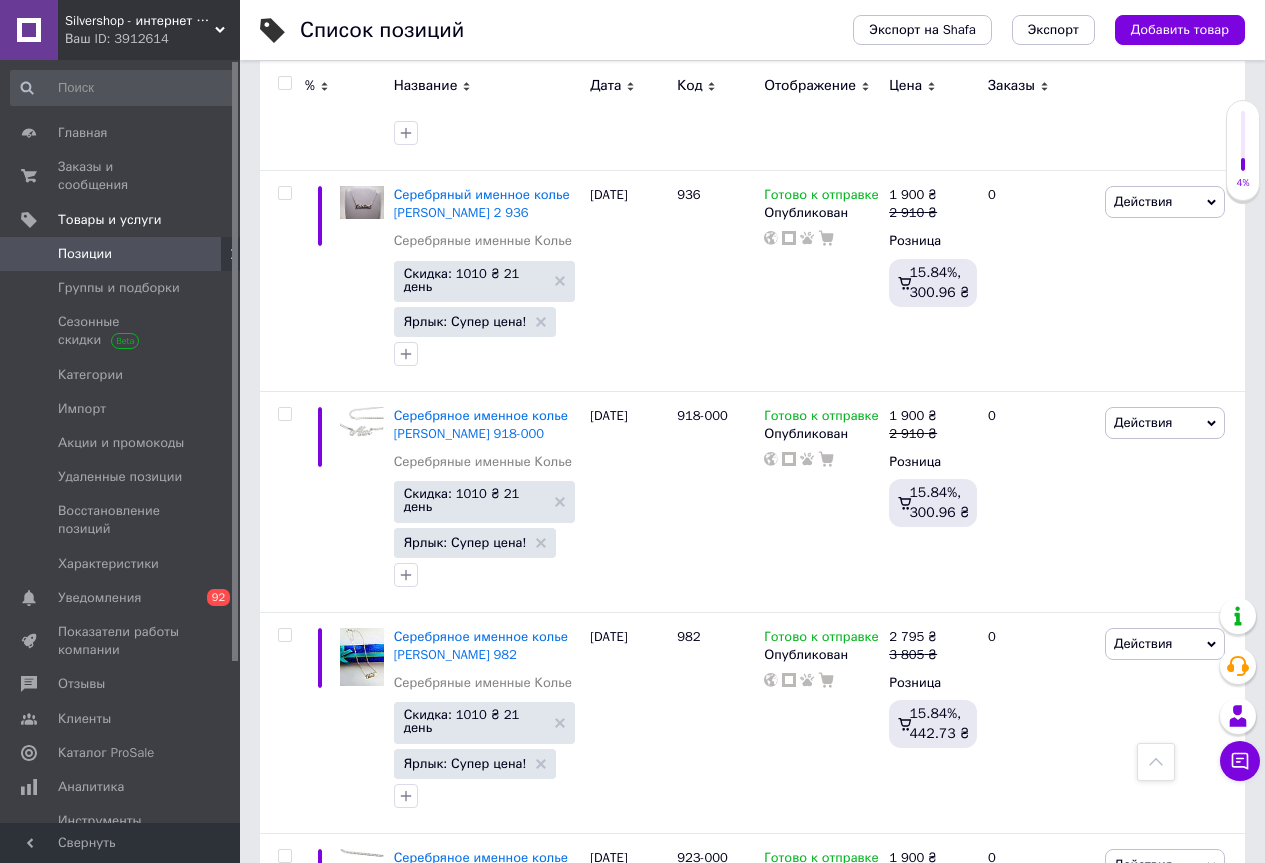 click 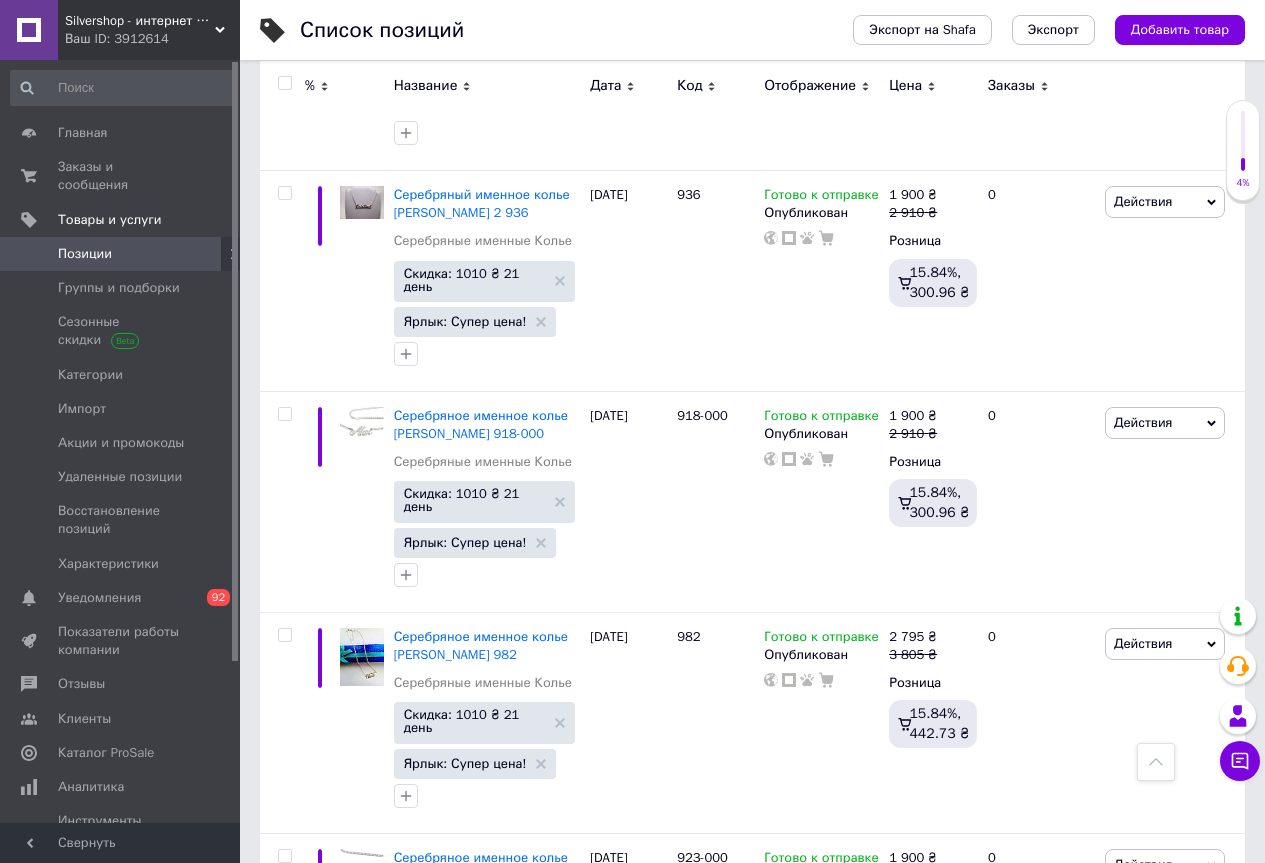 type on "3622" 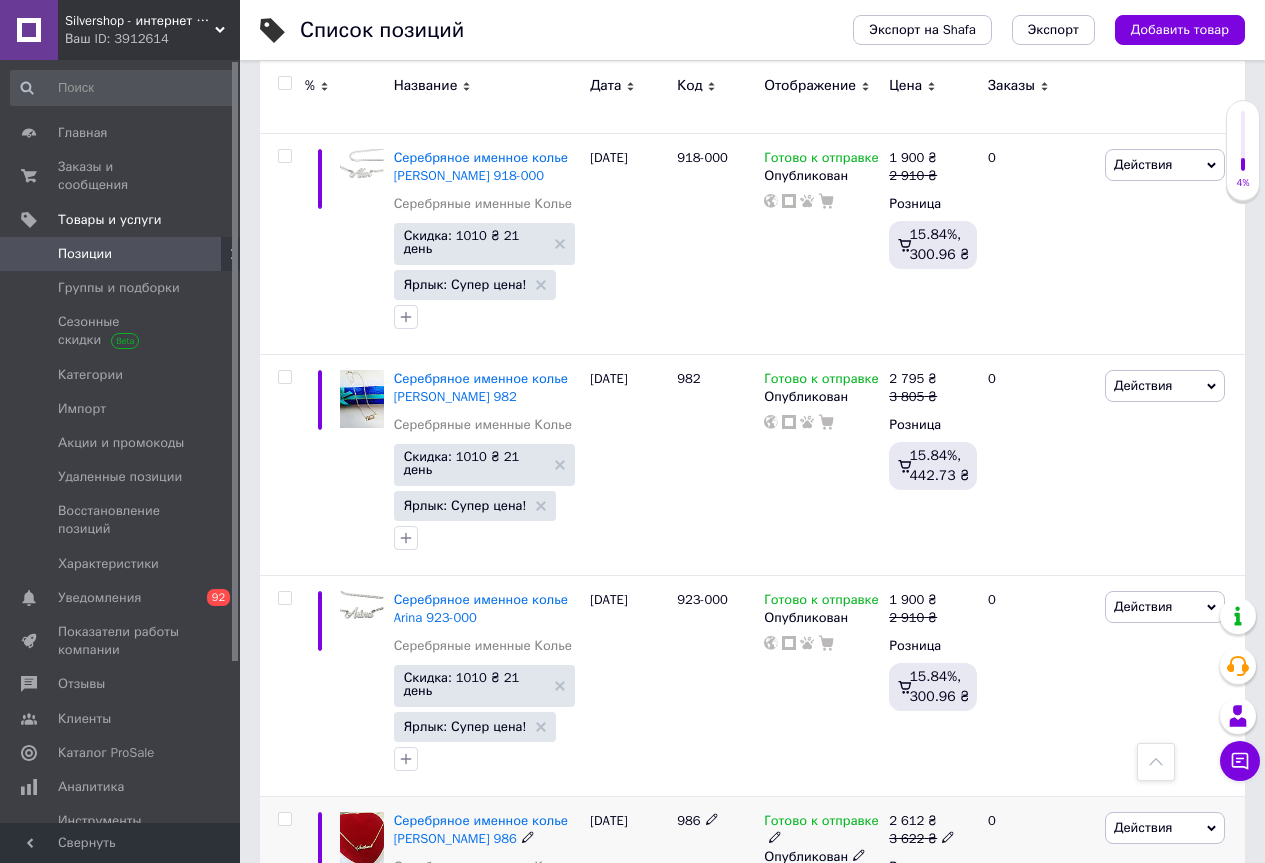 scroll, scrollTop: 11200, scrollLeft: 0, axis: vertical 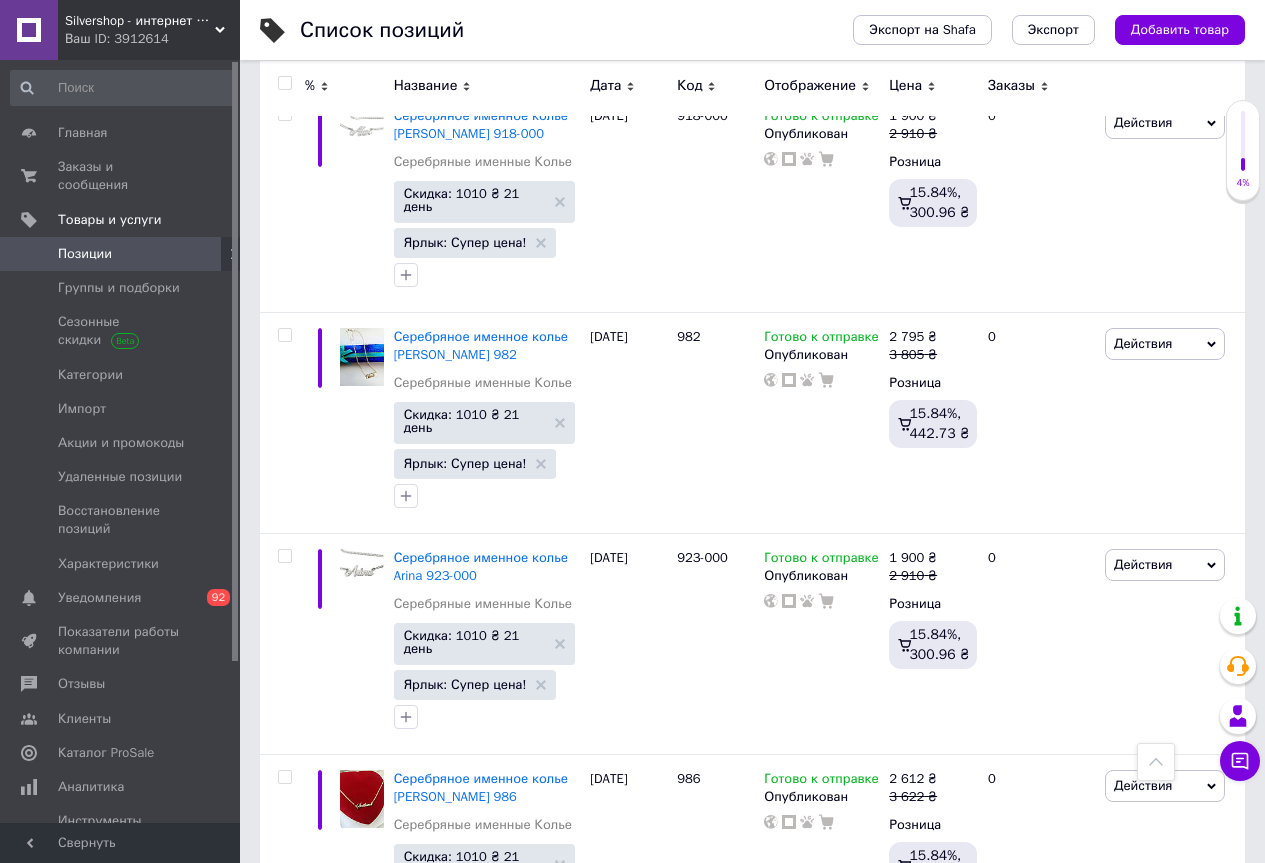 click 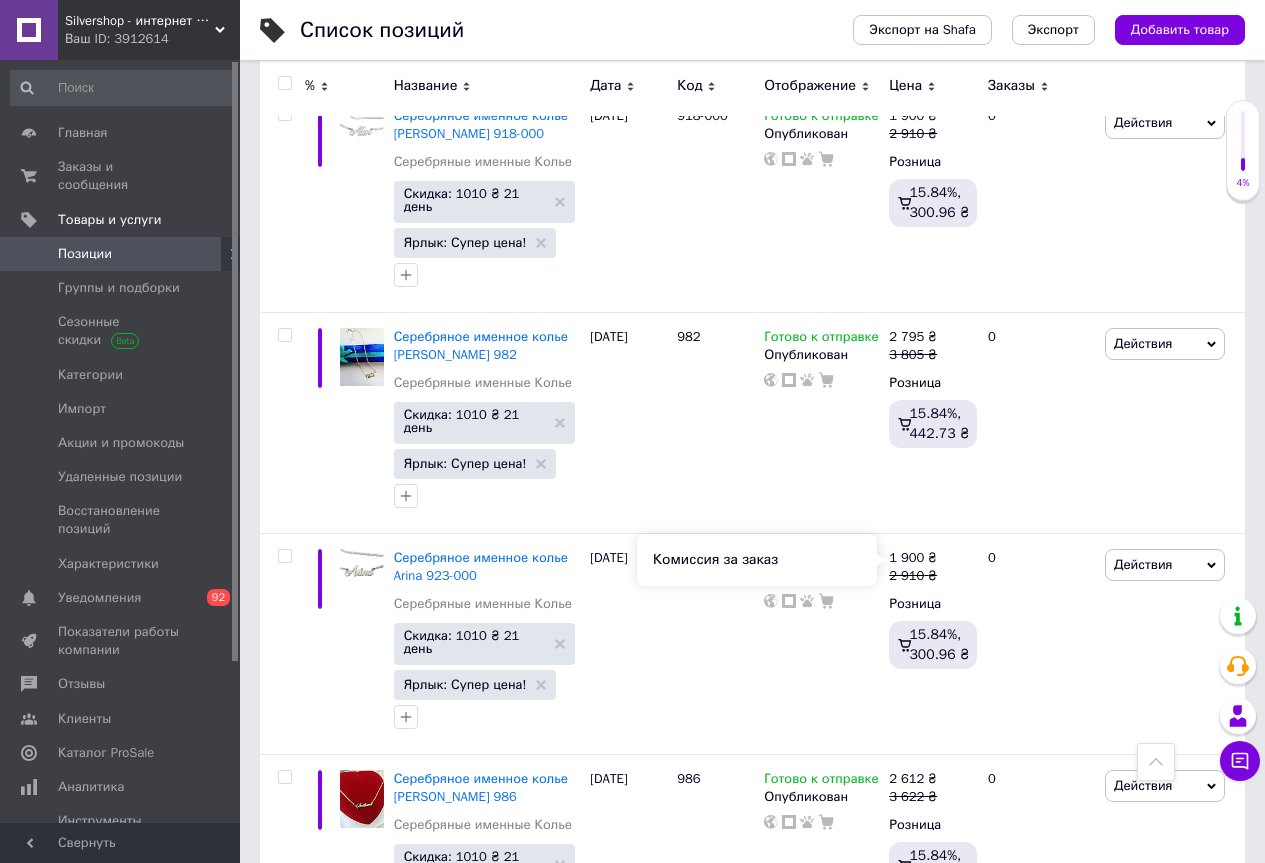 type on "3622" 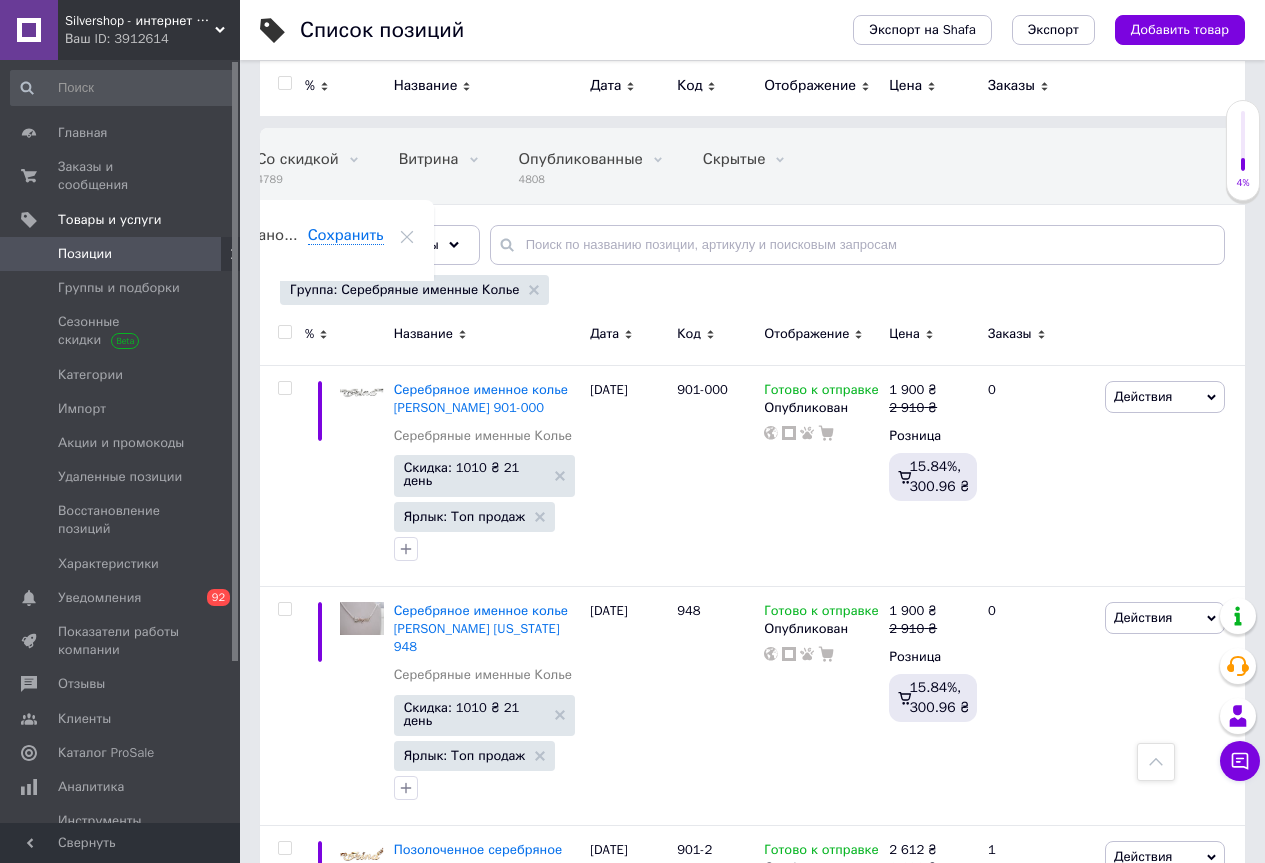 scroll, scrollTop: 0, scrollLeft: 0, axis: both 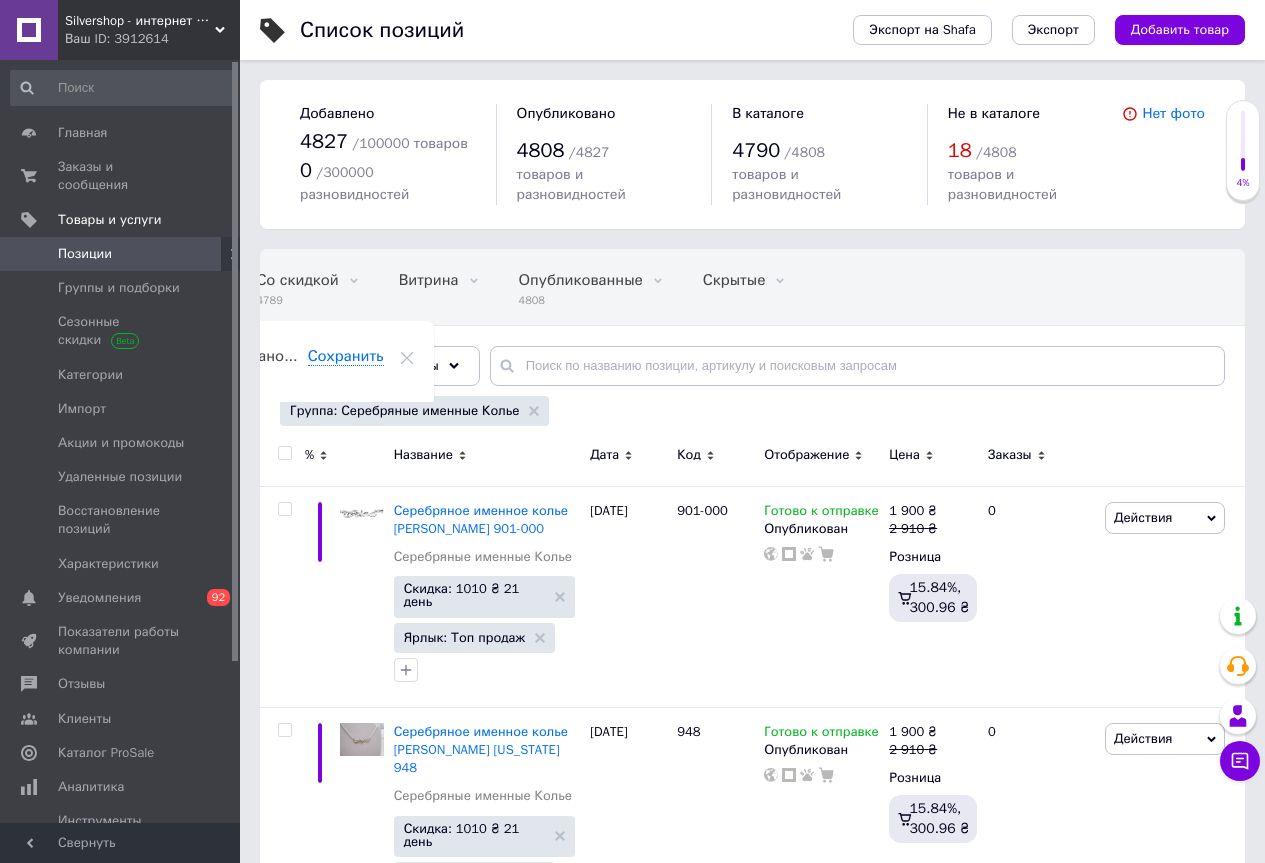 click 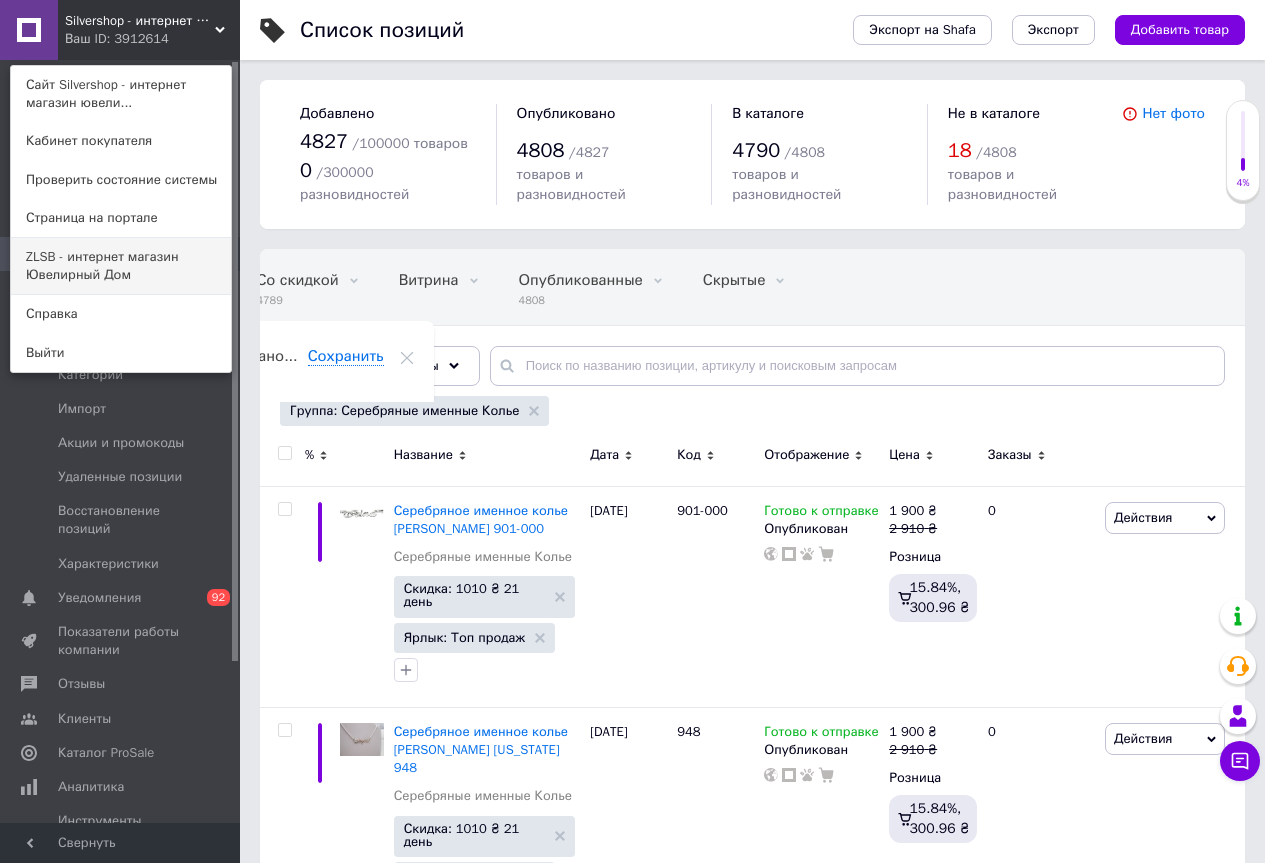 click on "ZLSB - интернет магазин Ювелирный Дом" at bounding box center [121, 266] 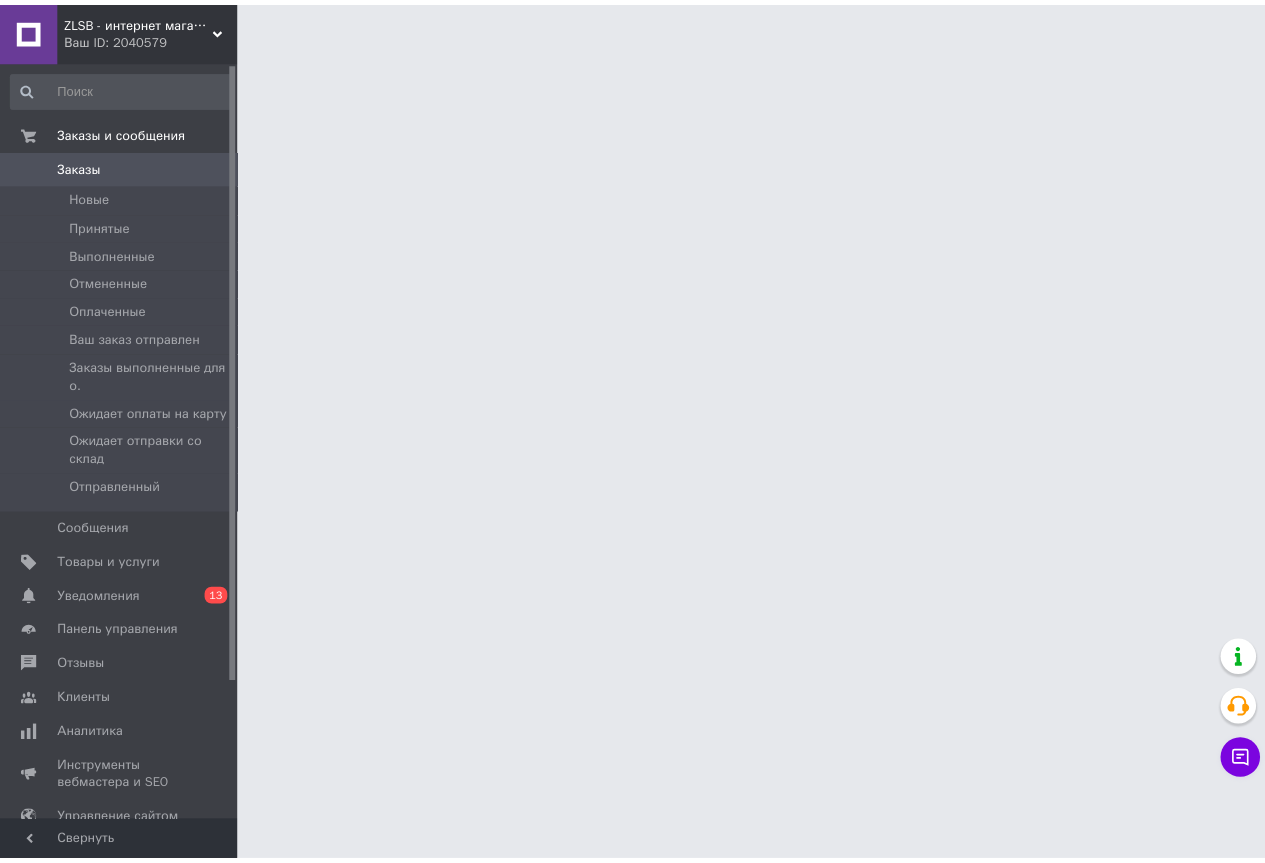 scroll, scrollTop: 0, scrollLeft: 0, axis: both 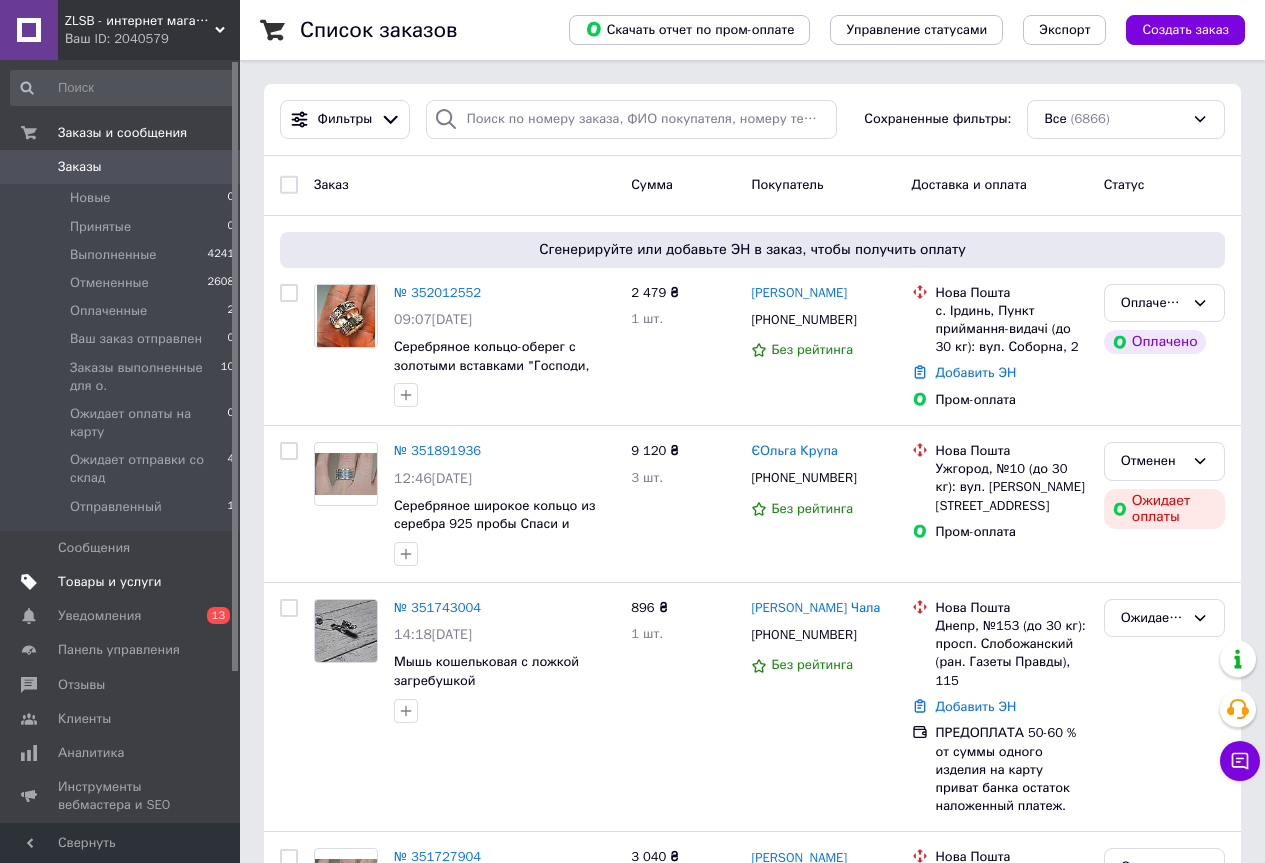 click on "Товары и услуги" at bounding box center [110, 582] 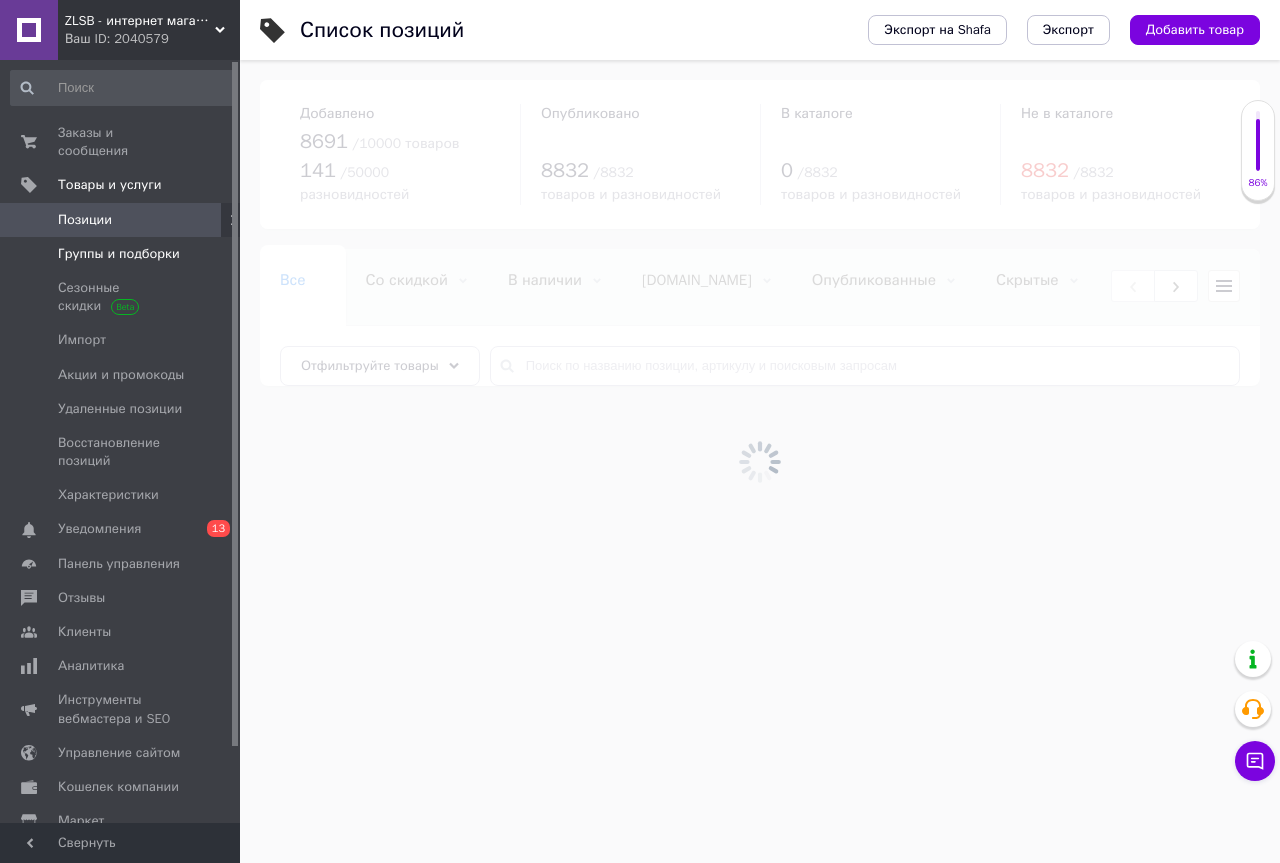 click on "Группы и подборки" at bounding box center (119, 254) 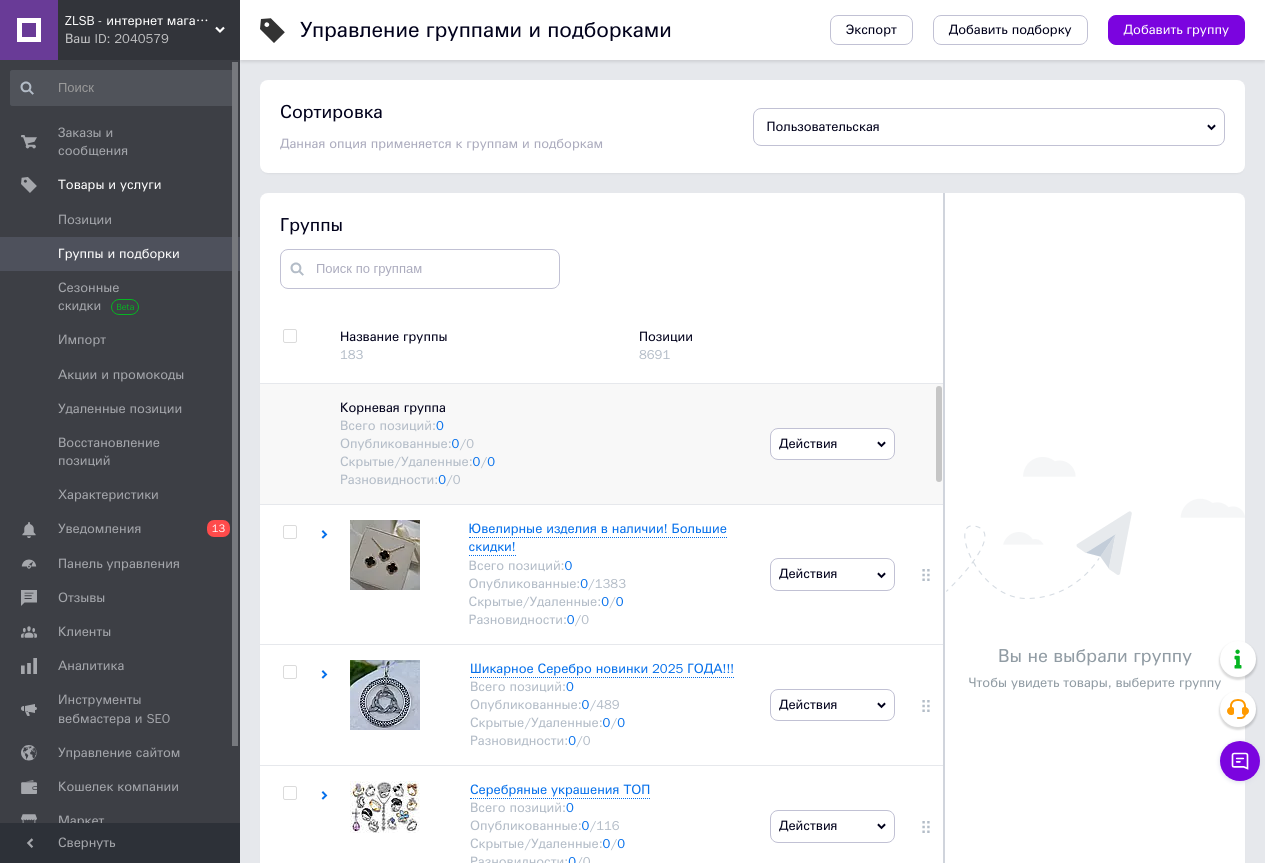scroll, scrollTop: 100, scrollLeft: 0, axis: vertical 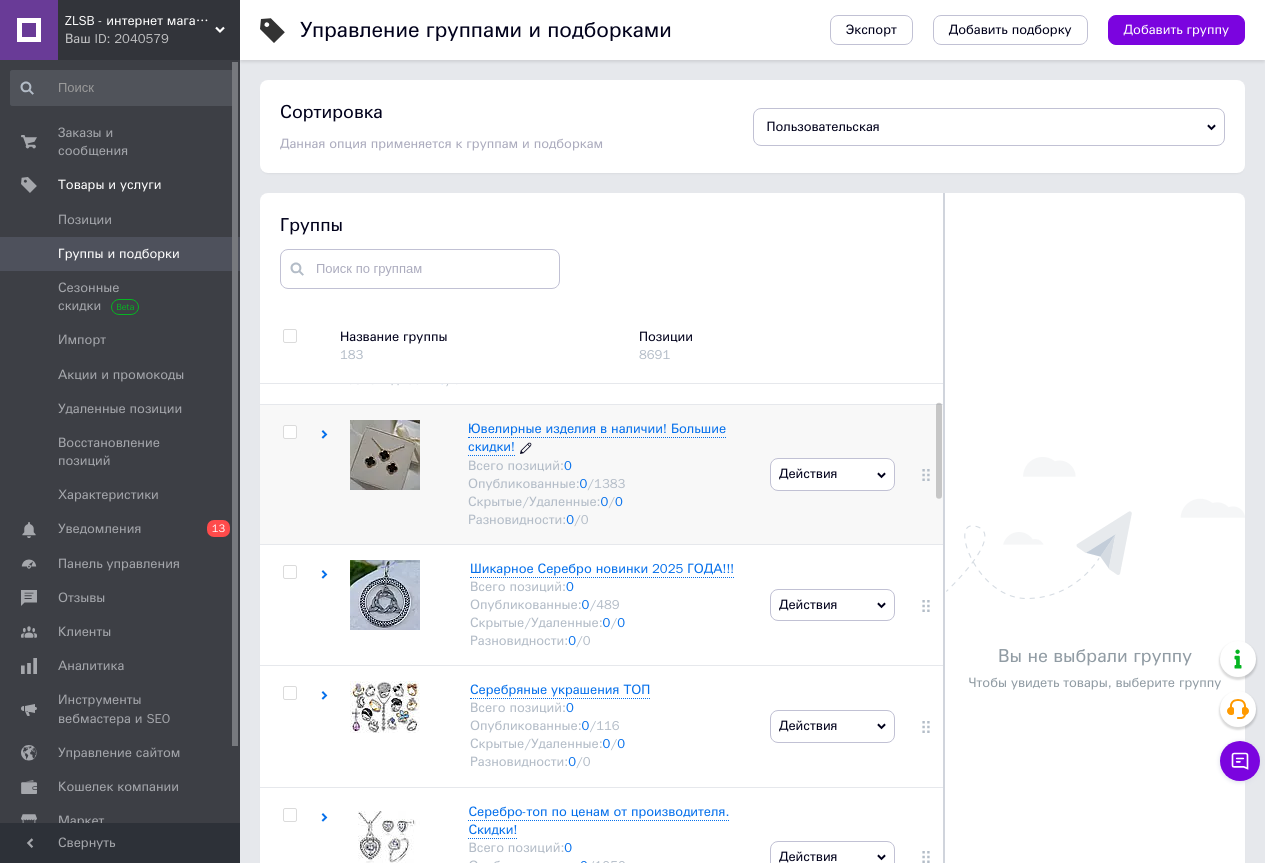 click on "Ювелирные изделия в наличии! Большие скидки!" at bounding box center (597, 437) 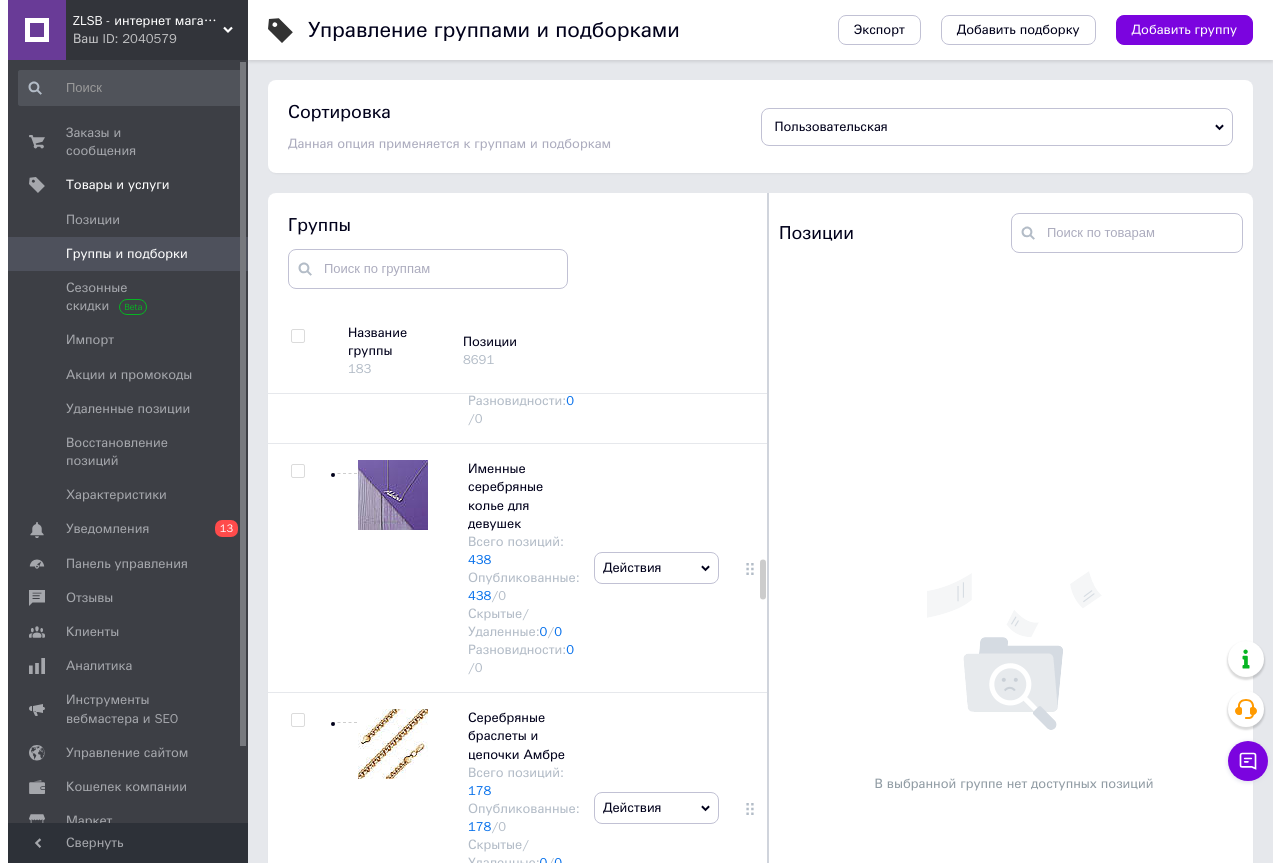 scroll, scrollTop: 2300, scrollLeft: 0, axis: vertical 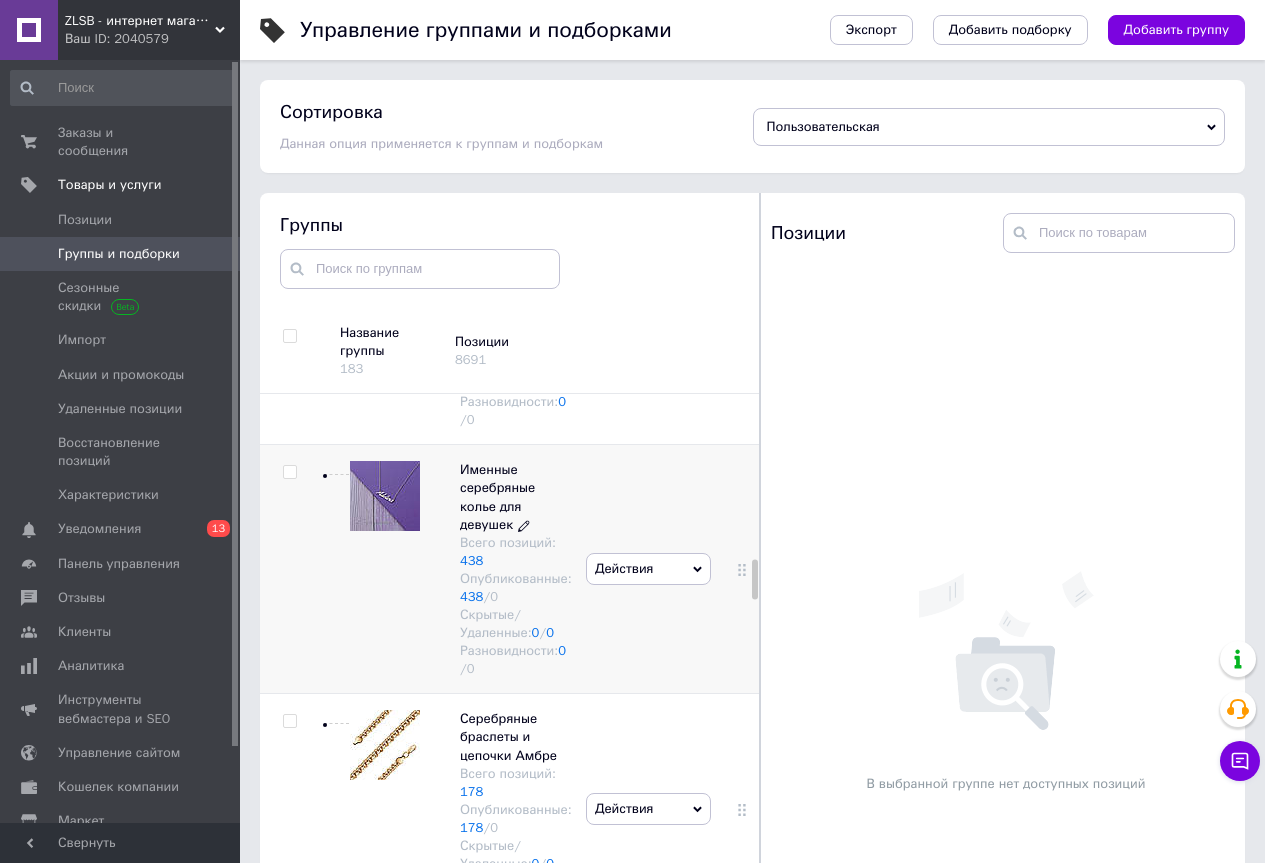 click on "Именные серебряные колье для девушек" at bounding box center (497, 497) 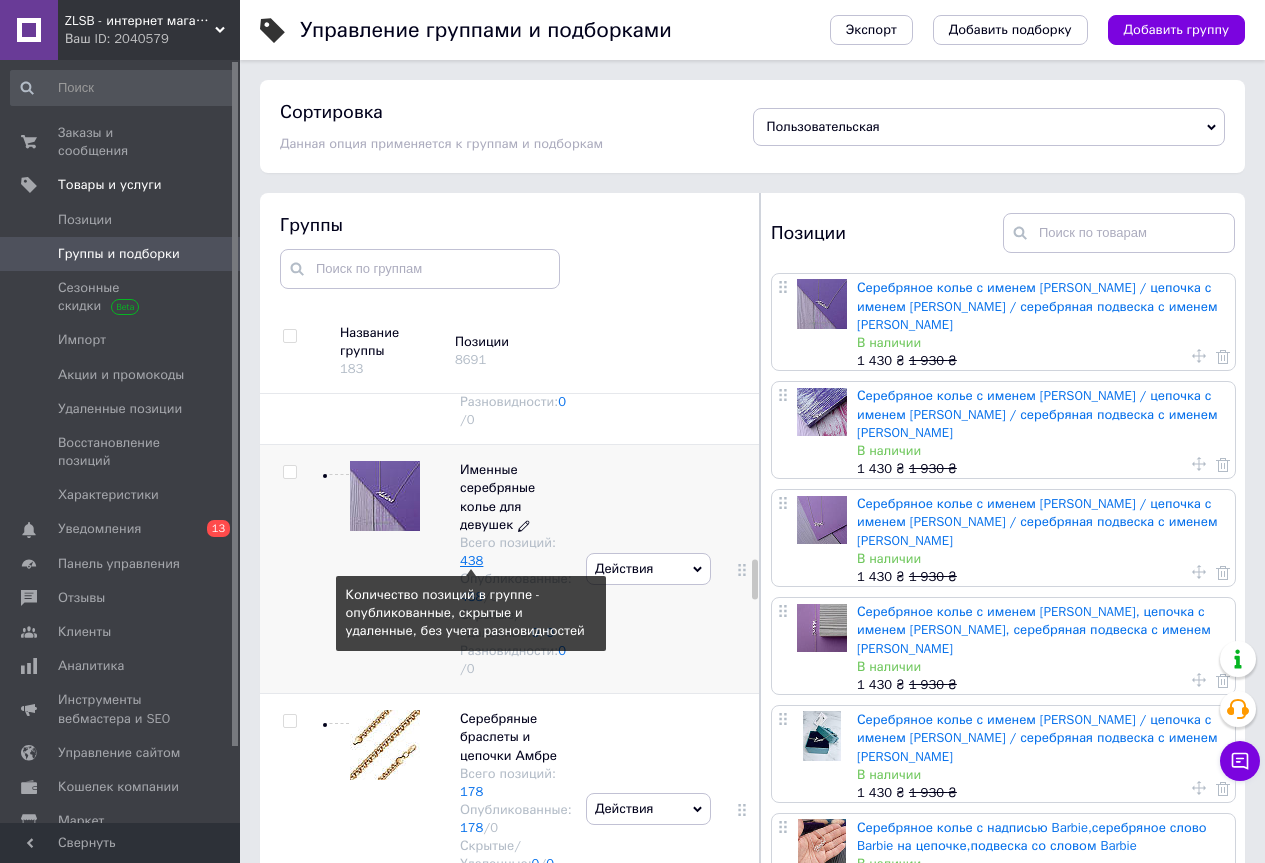 click on "438" at bounding box center (471, 560) 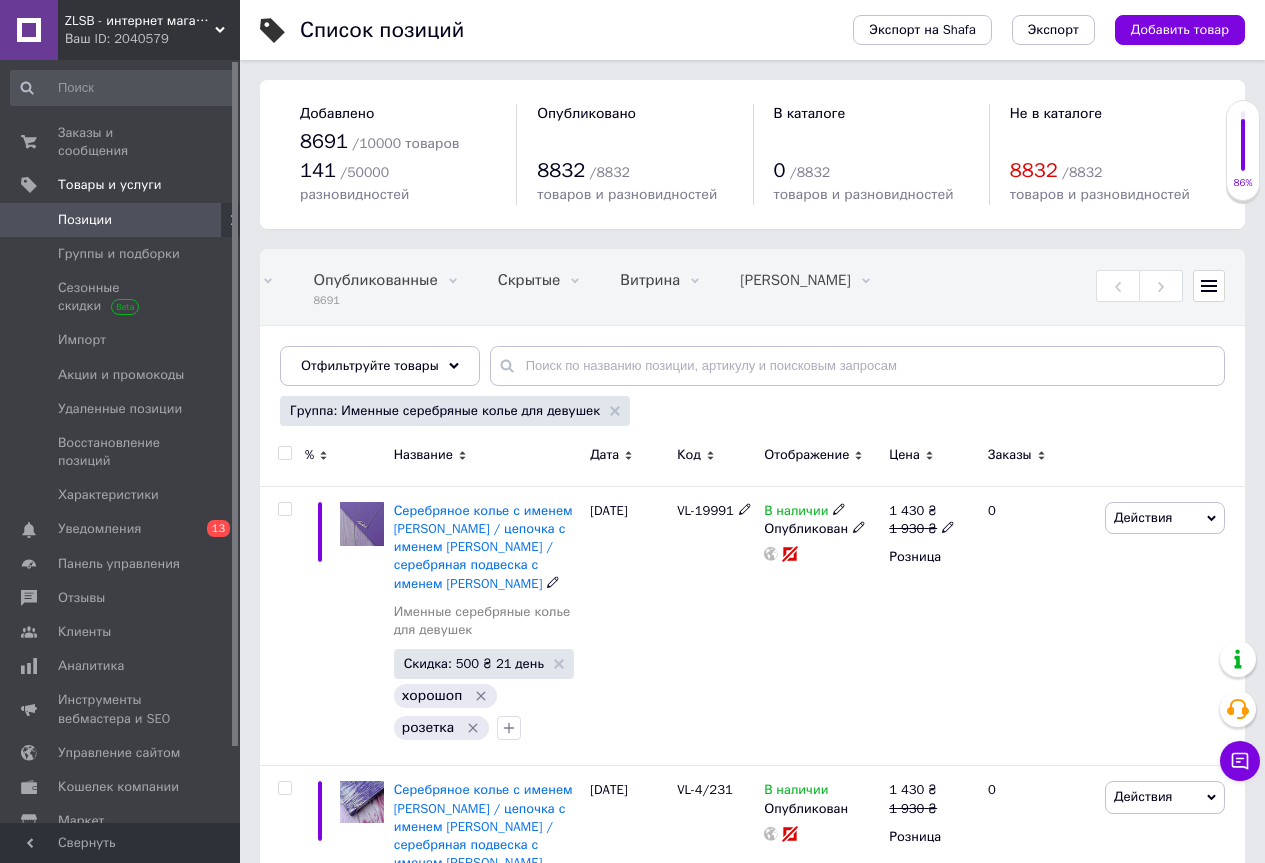 scroll, scrollTop: 0, scrollLeft: 515, axis: horizontal 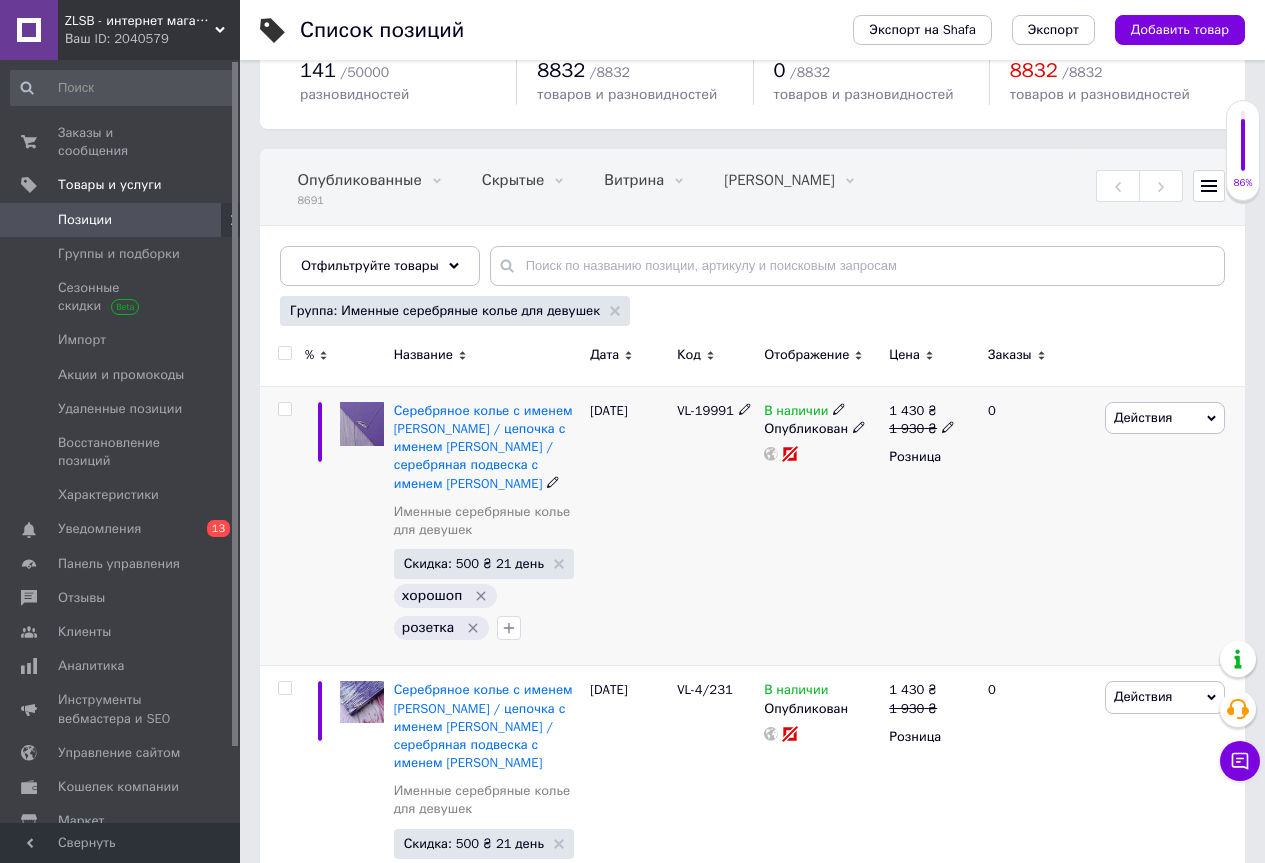 click 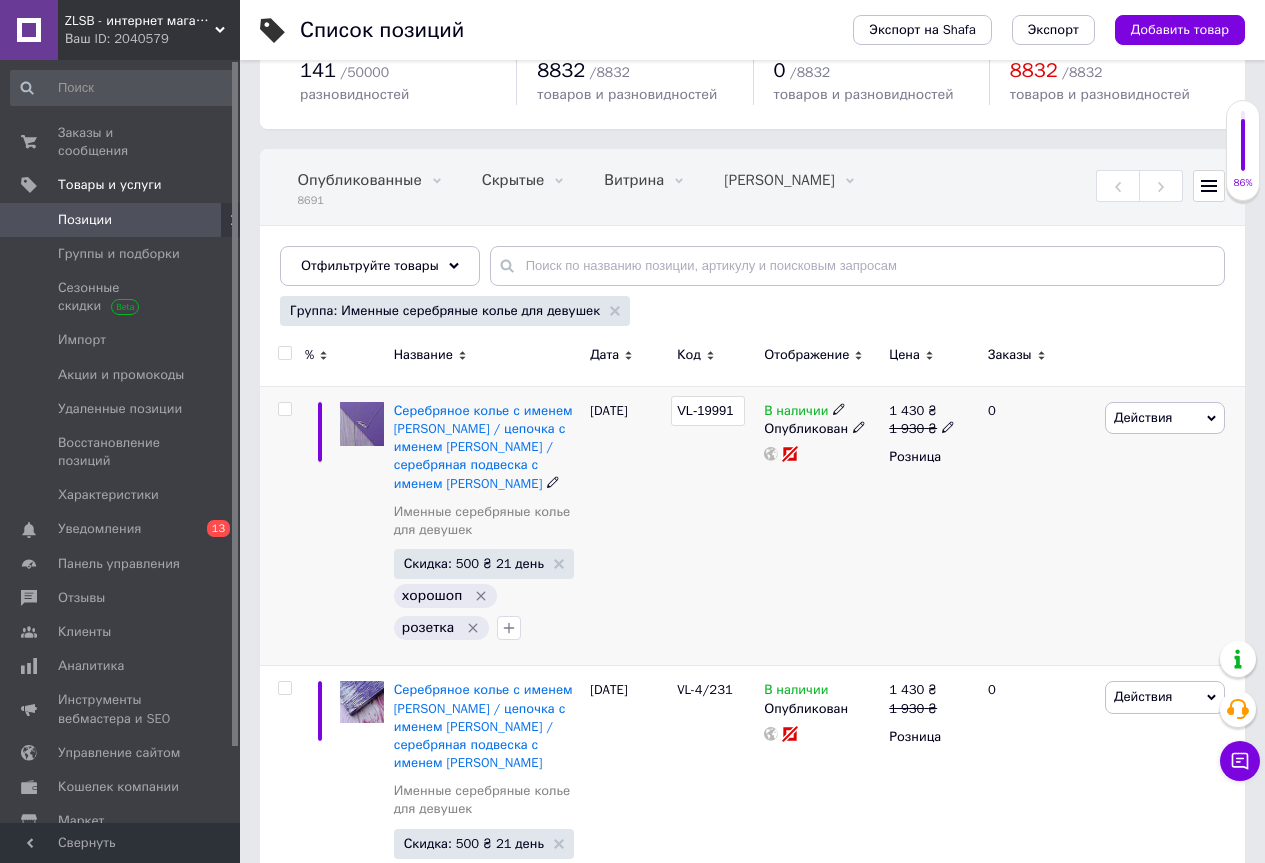 drag, startPoint x: 735, startPoint y: 388, endPoint x: 678, endPoint y: 388, distance: 57 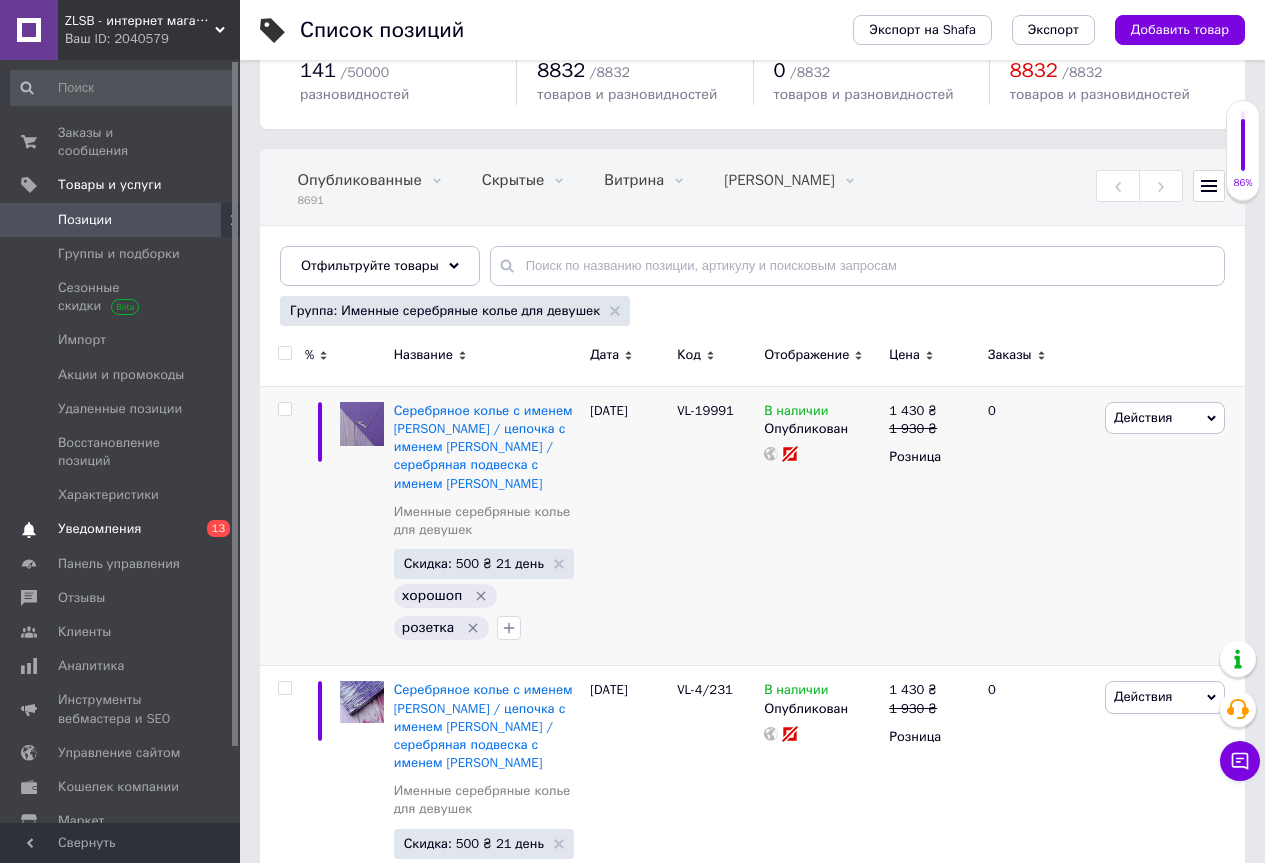 click on "Уведомления" at bounding box center [99, 529] 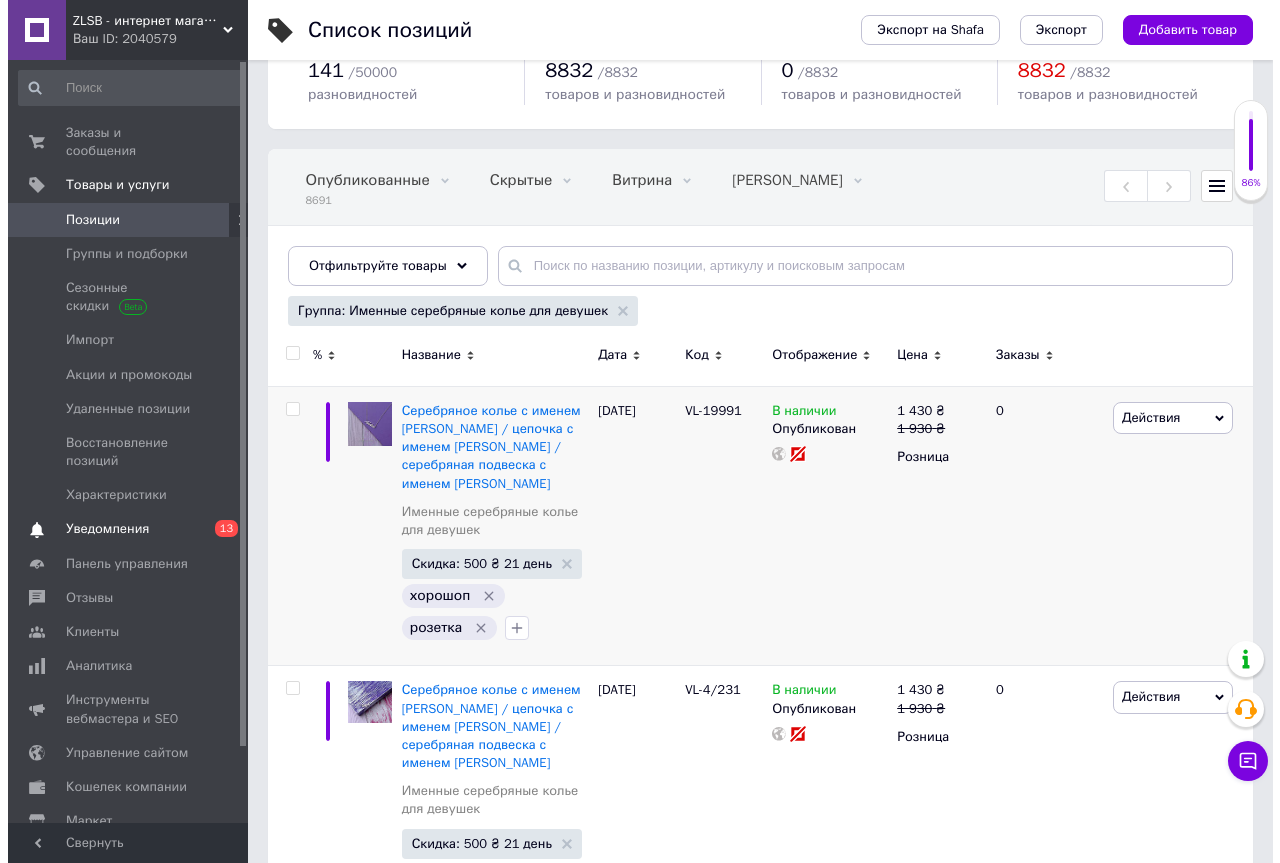 scroll, scrollTop: 0, scrollLeft: 0, axis: both 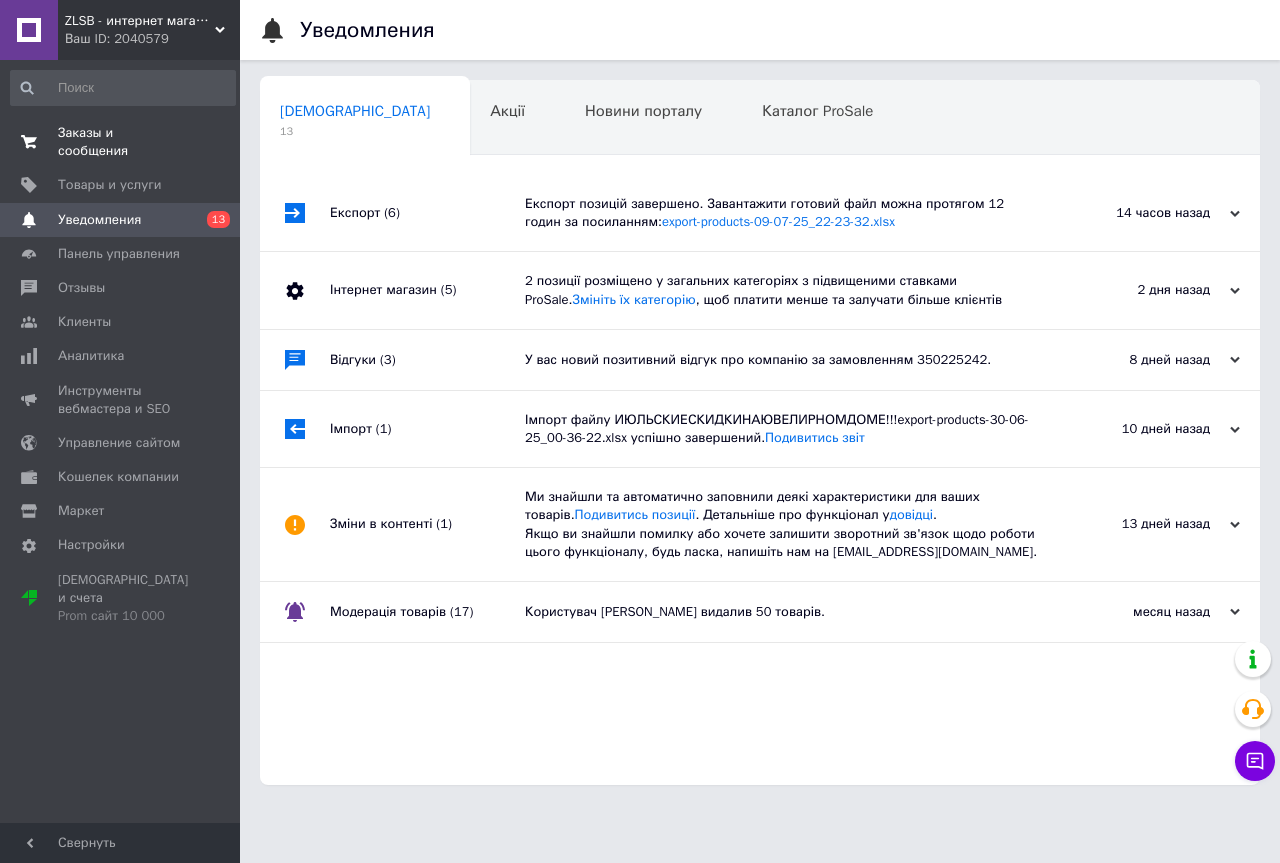 click on "Заказы и сообщения" at bounding box center [121, 142] 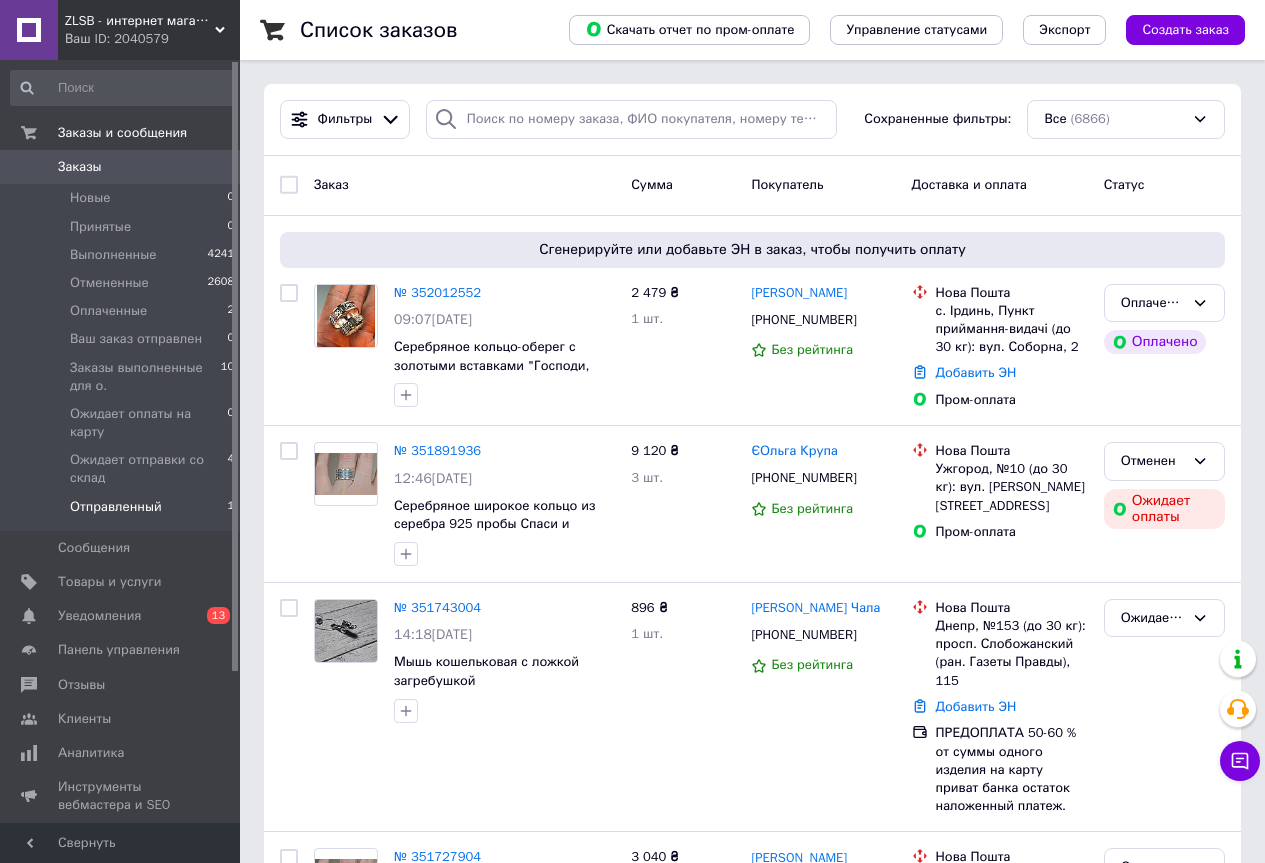 click on "Отправленный" at bounding box center [116, 507] 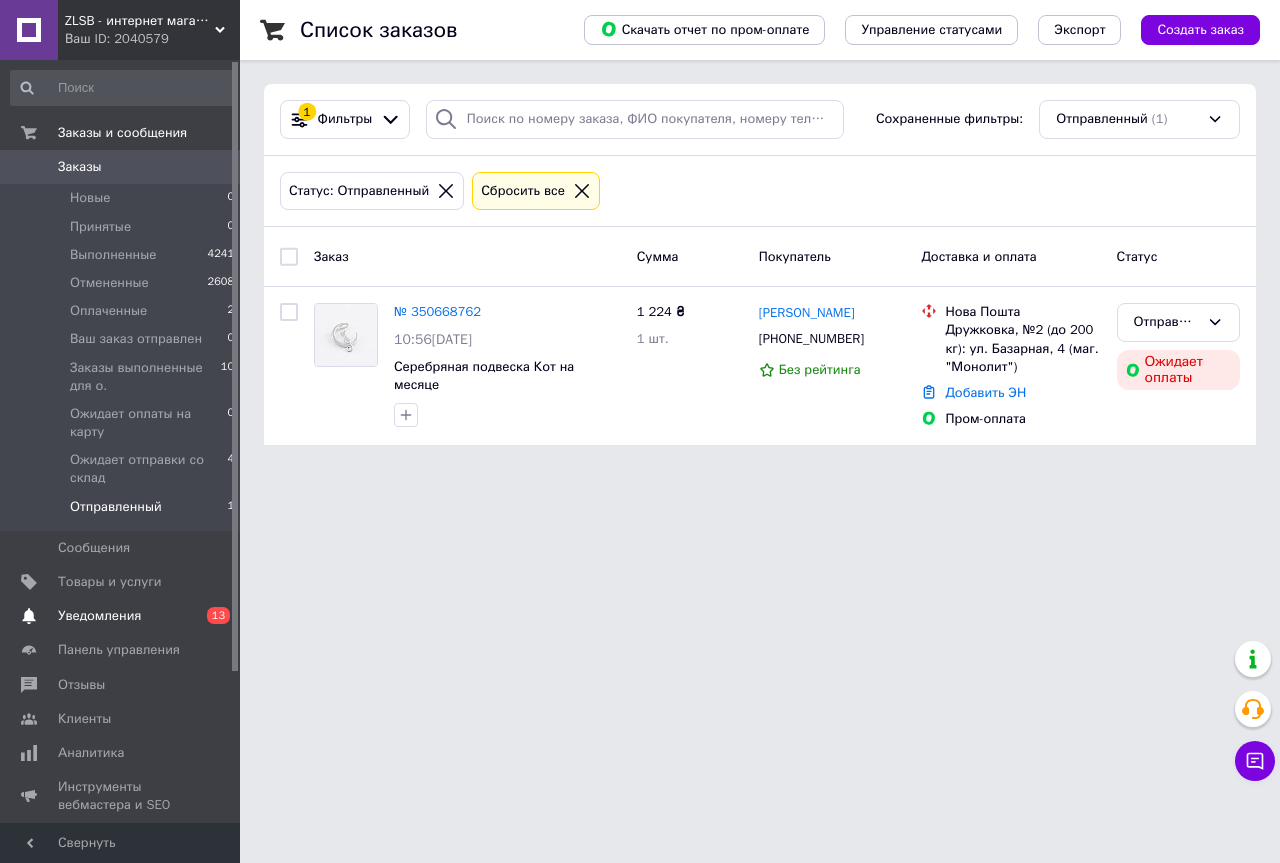 click on "Уведомления" at bounding box center (99, 616) 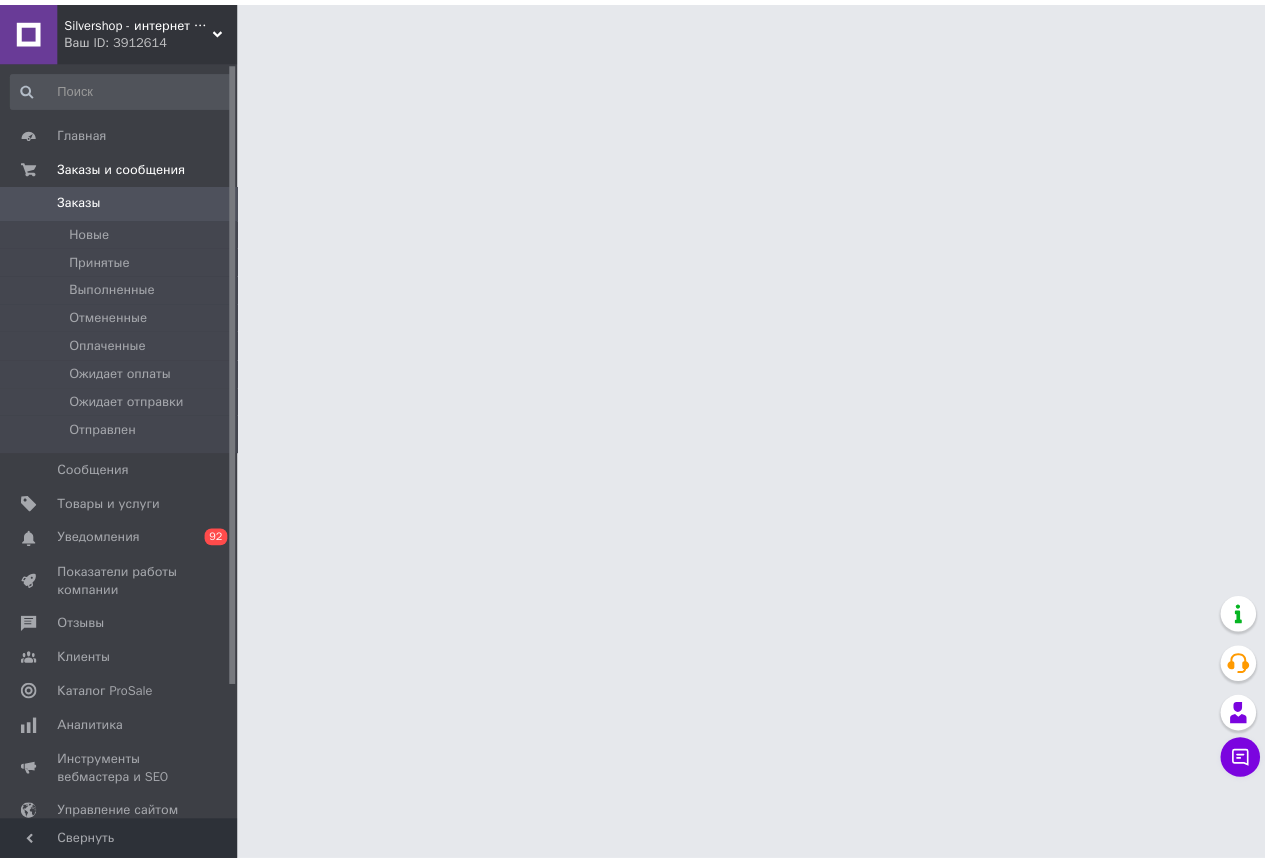 scroll, scrollTop: 0, scrollLeft: 0, axis: both 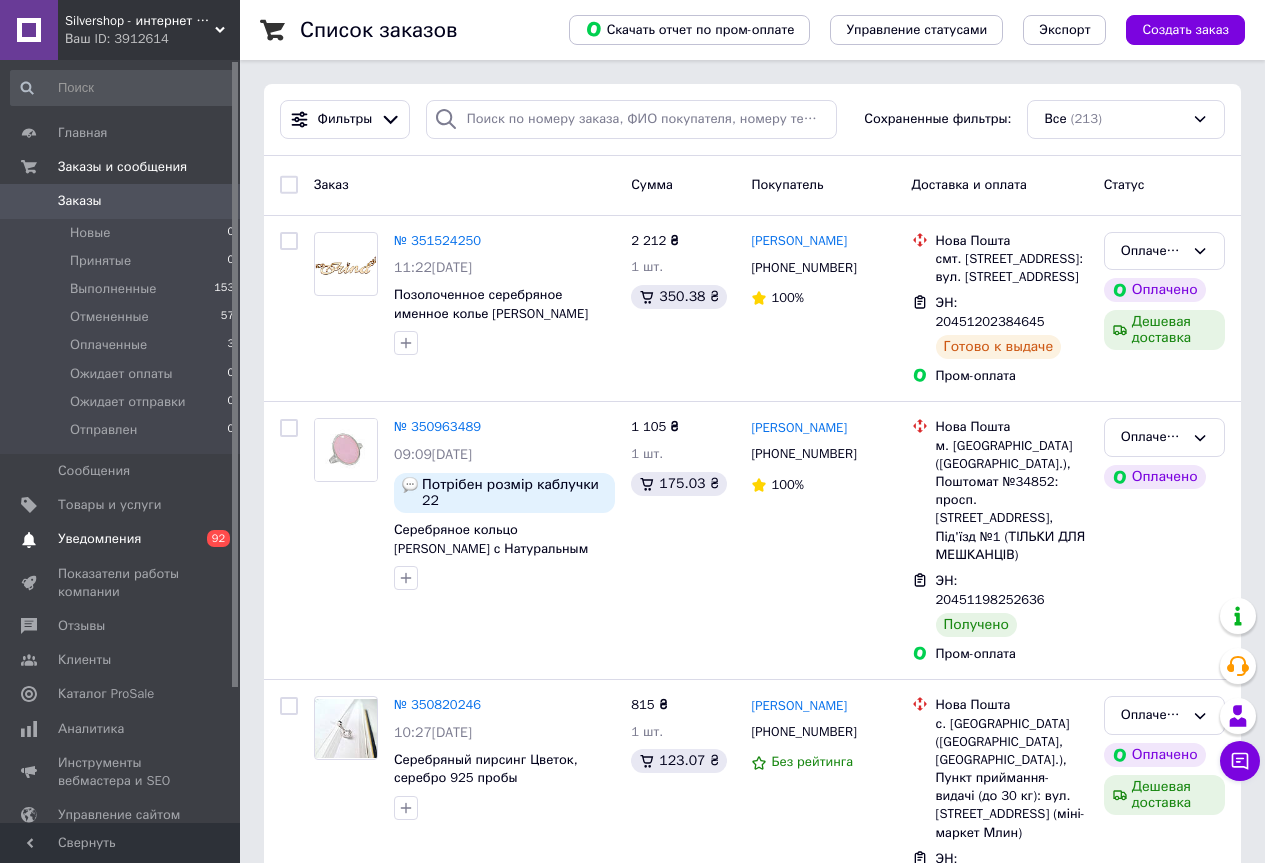 click on "Уведомления" at bounding box center [99, 539] 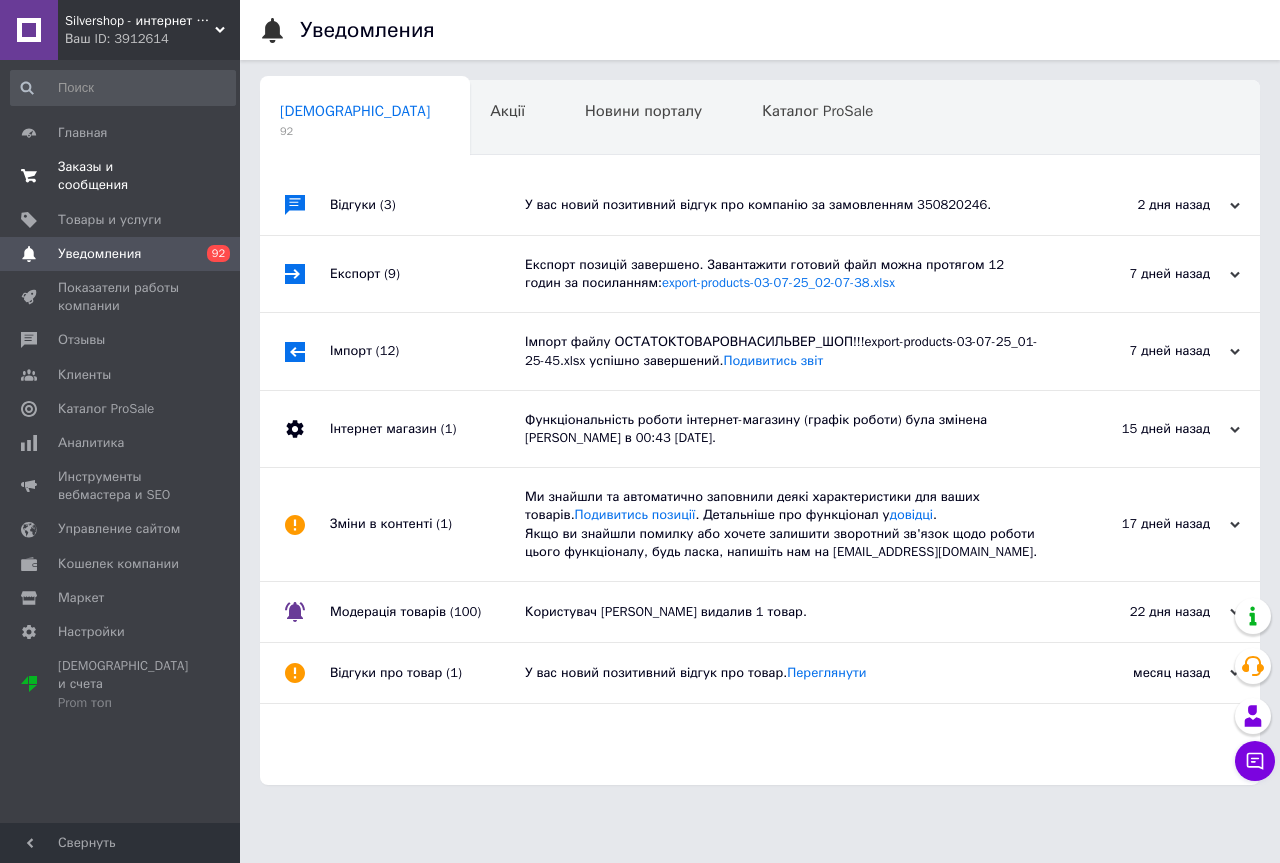 click on "Заказы и сообщения" at bounding box center (121, 176) 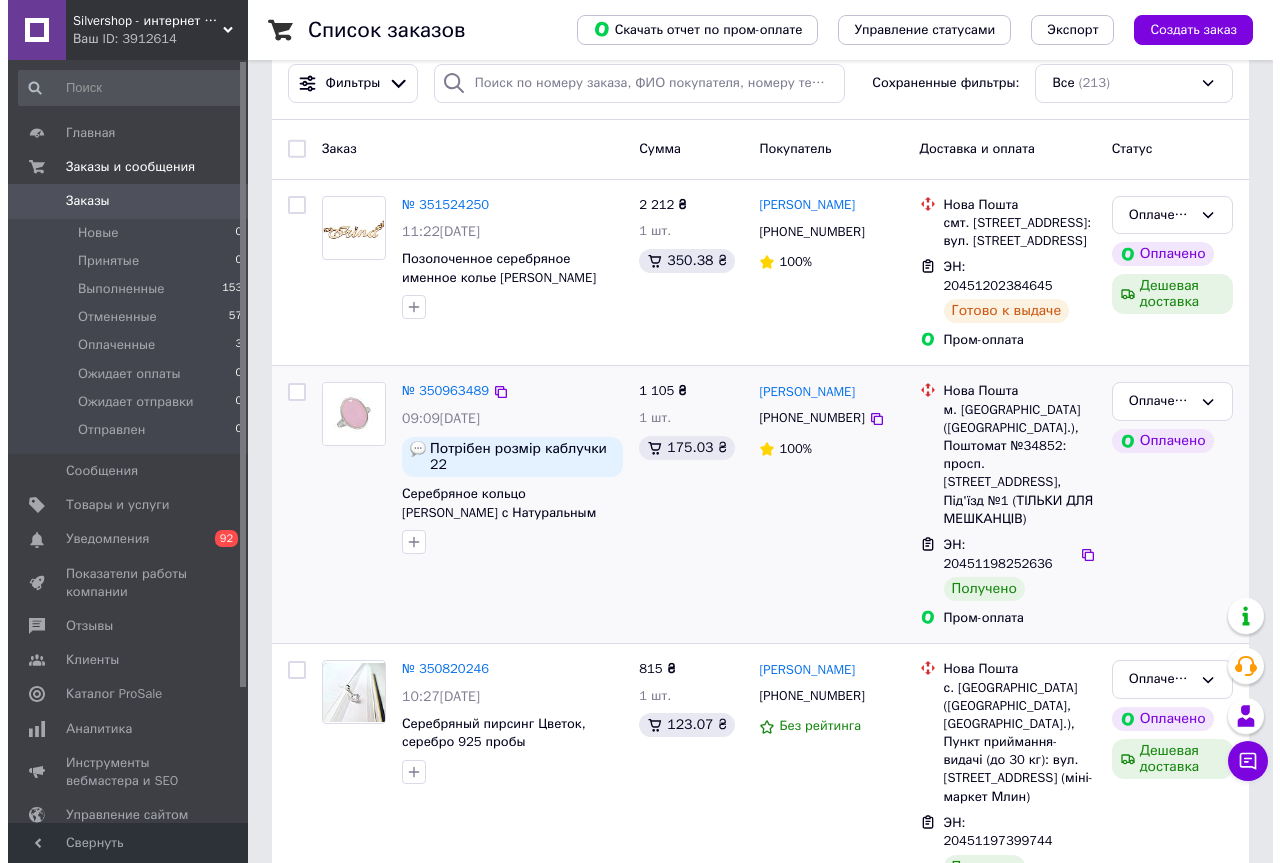 scroll, scrollTop: 0, scrollLeft: 0, axis: both 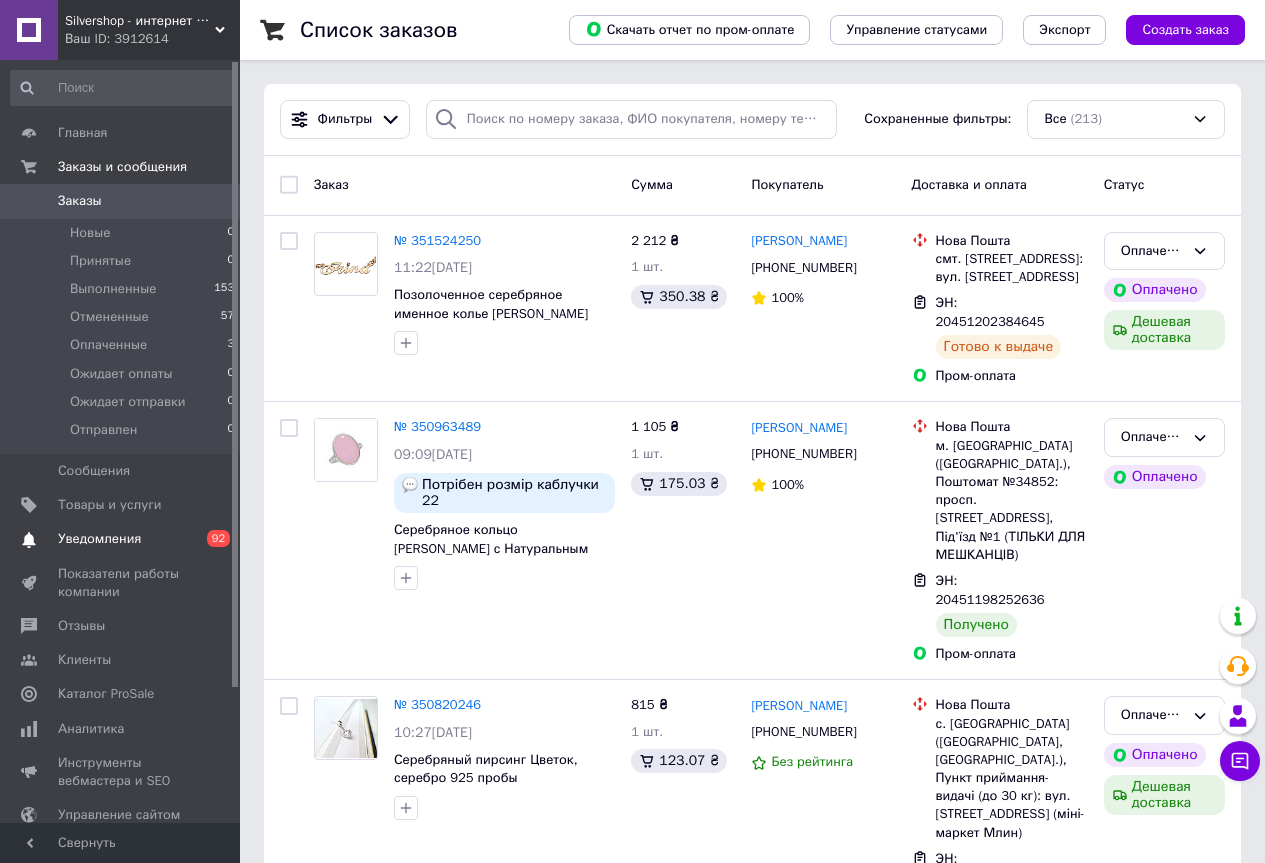 click on "Уведомления" at bounding box center (99, 539) 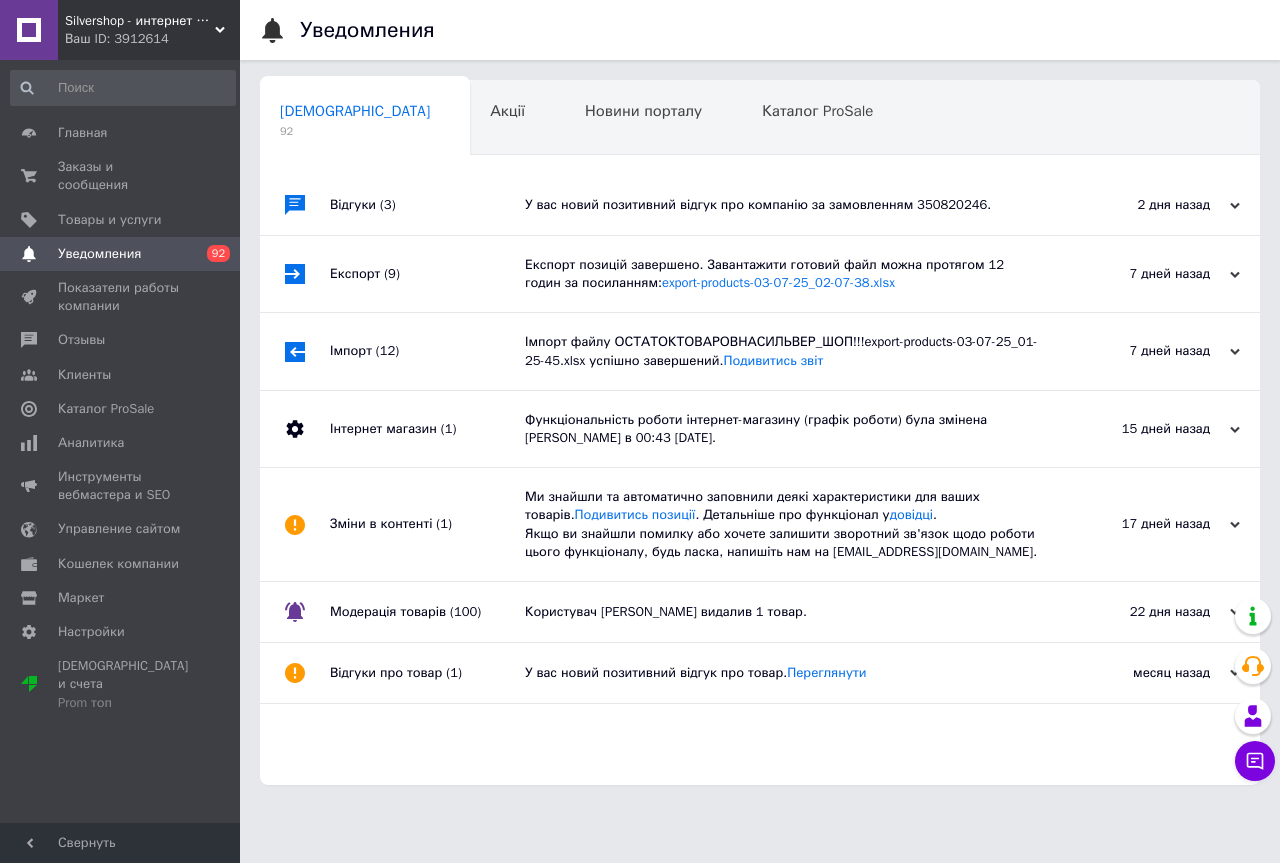 click 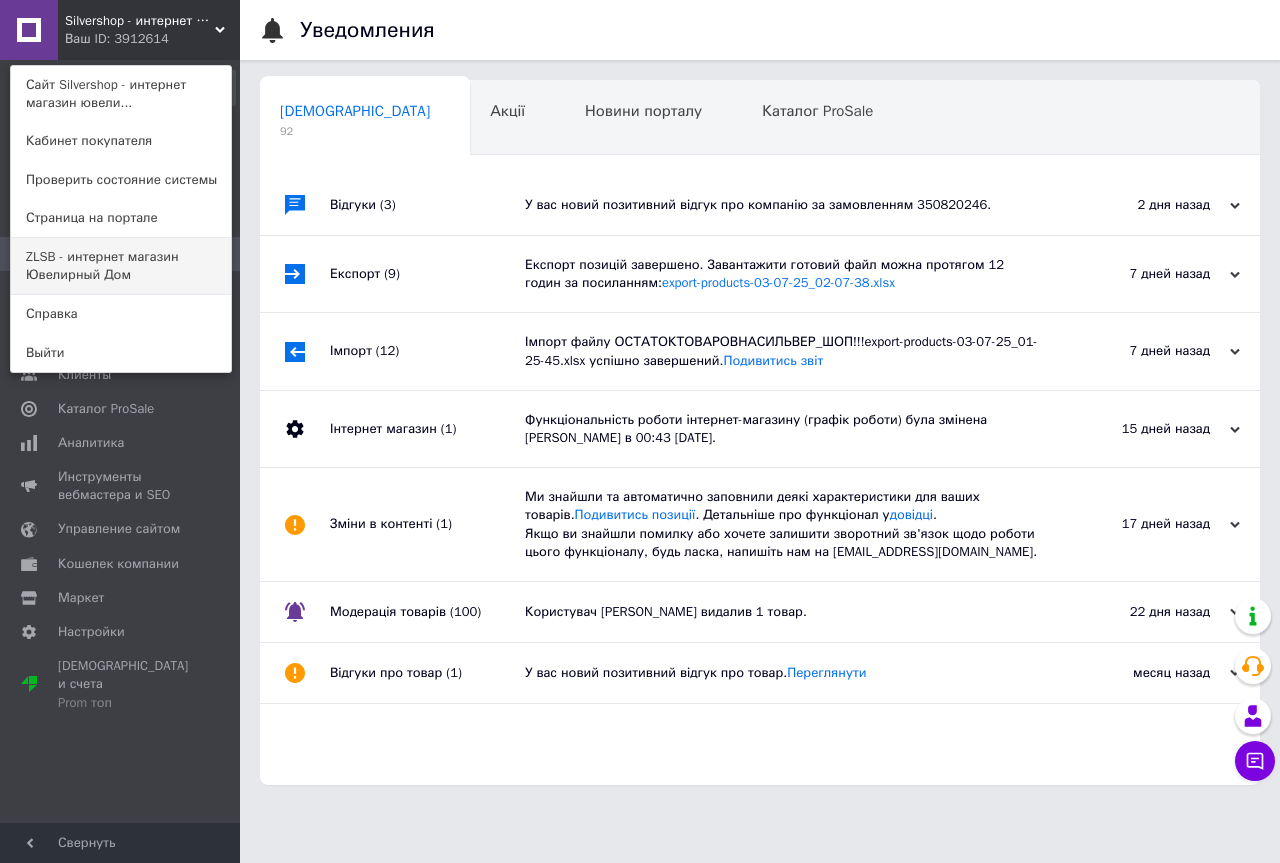 click on "ZLSB - интернет магазин Ювелирный Дом" at bounding box center [121, 266] 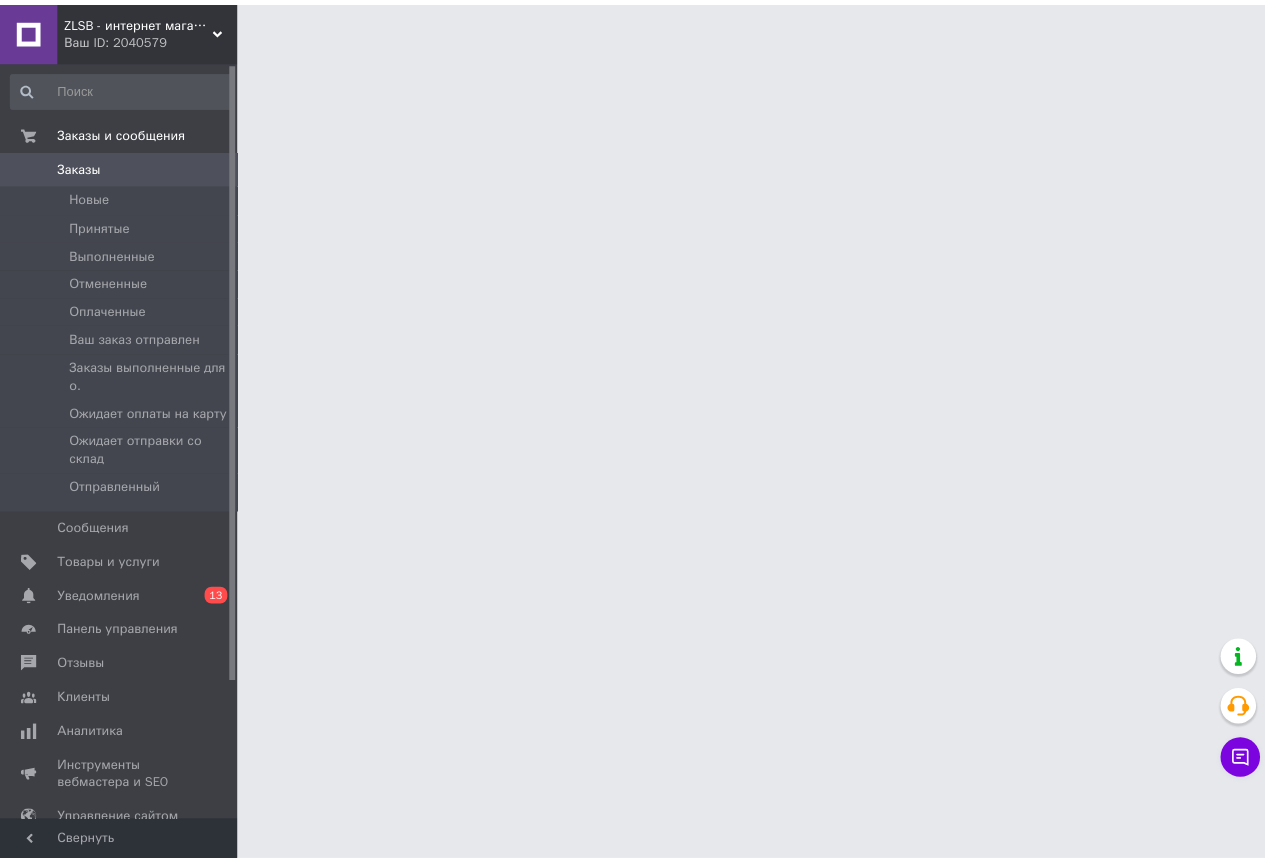 scroll, scrollTop: 0, scrollLeft: 0, axis: both 